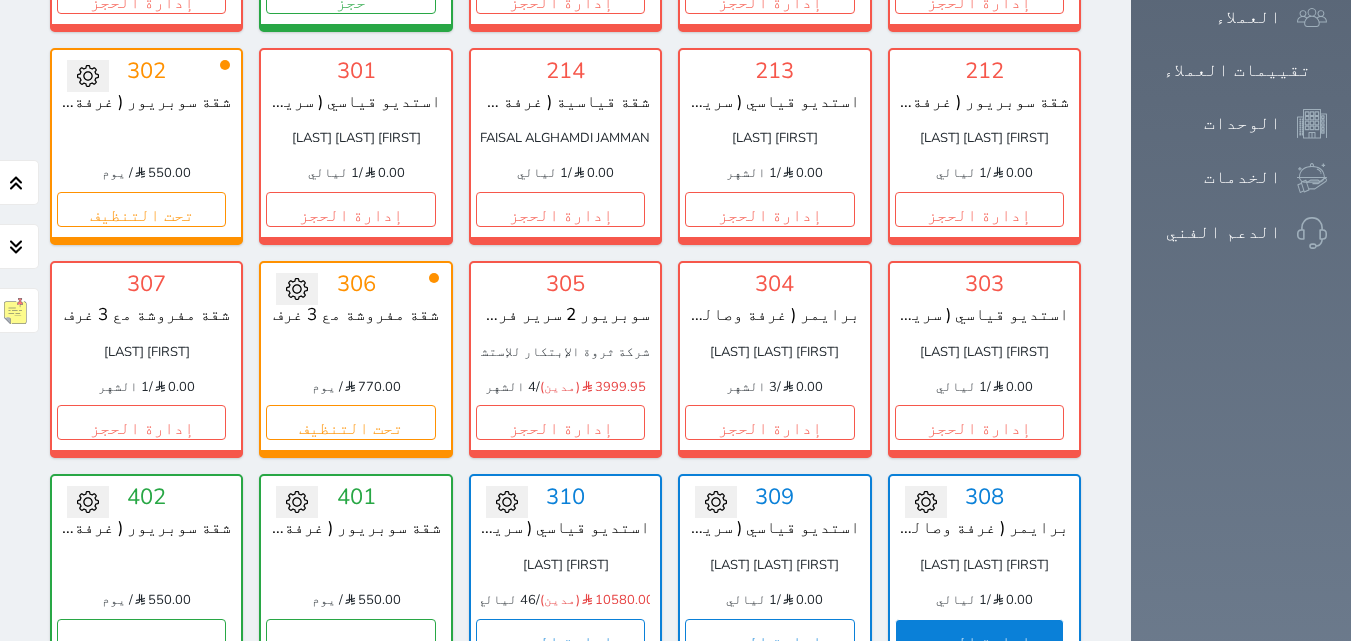scroll, scrollTop: 1160, scrollLeft: 0, axis: vertical 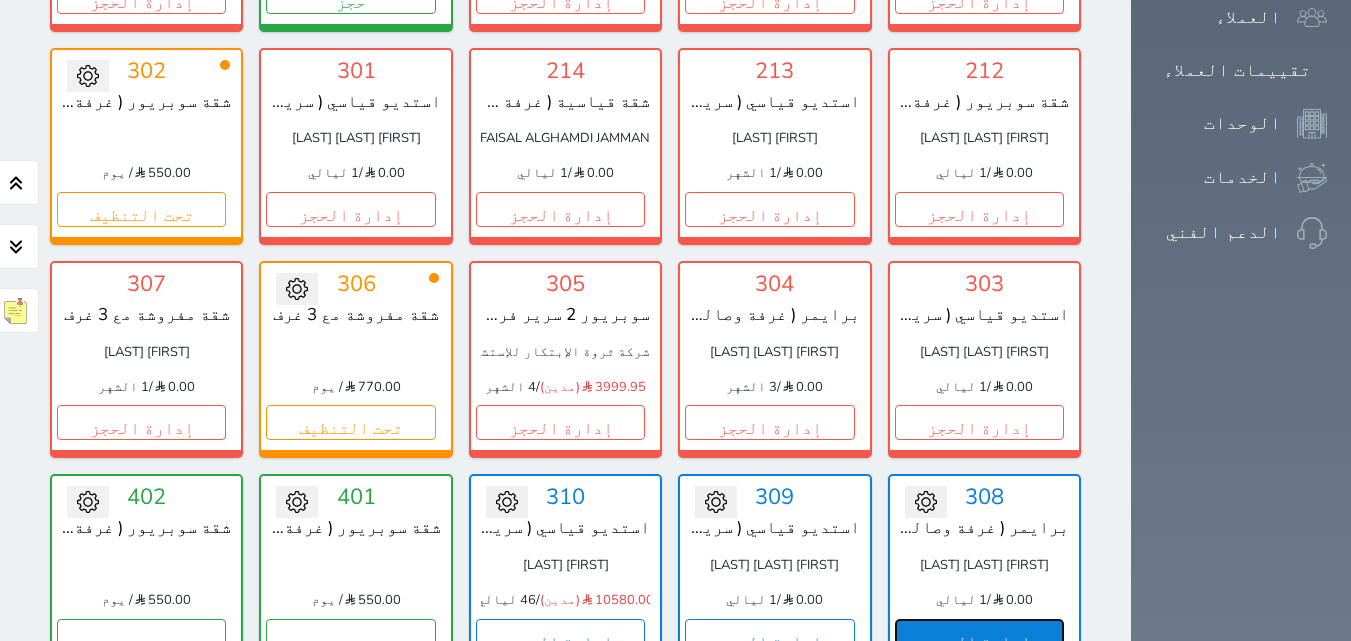 click on "إدارة الحجز" at bounding box center (979, 636) 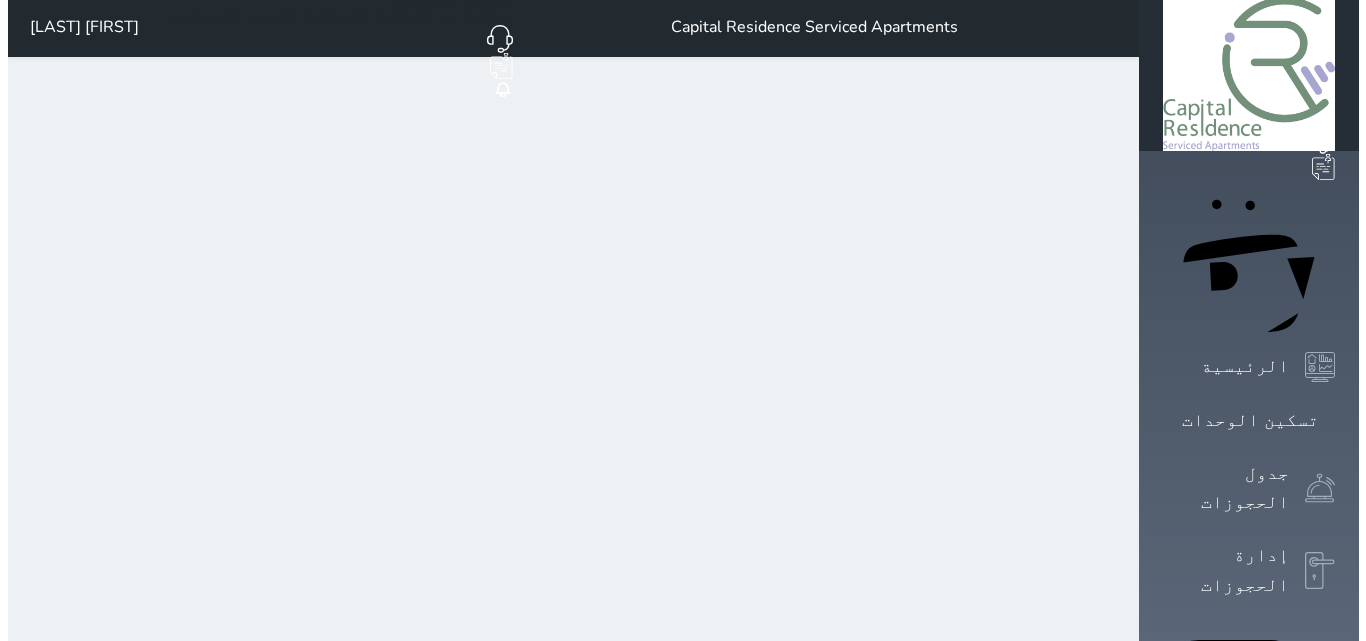 scroll, scrollTop: 0, scrollLeft: 0, axis: both 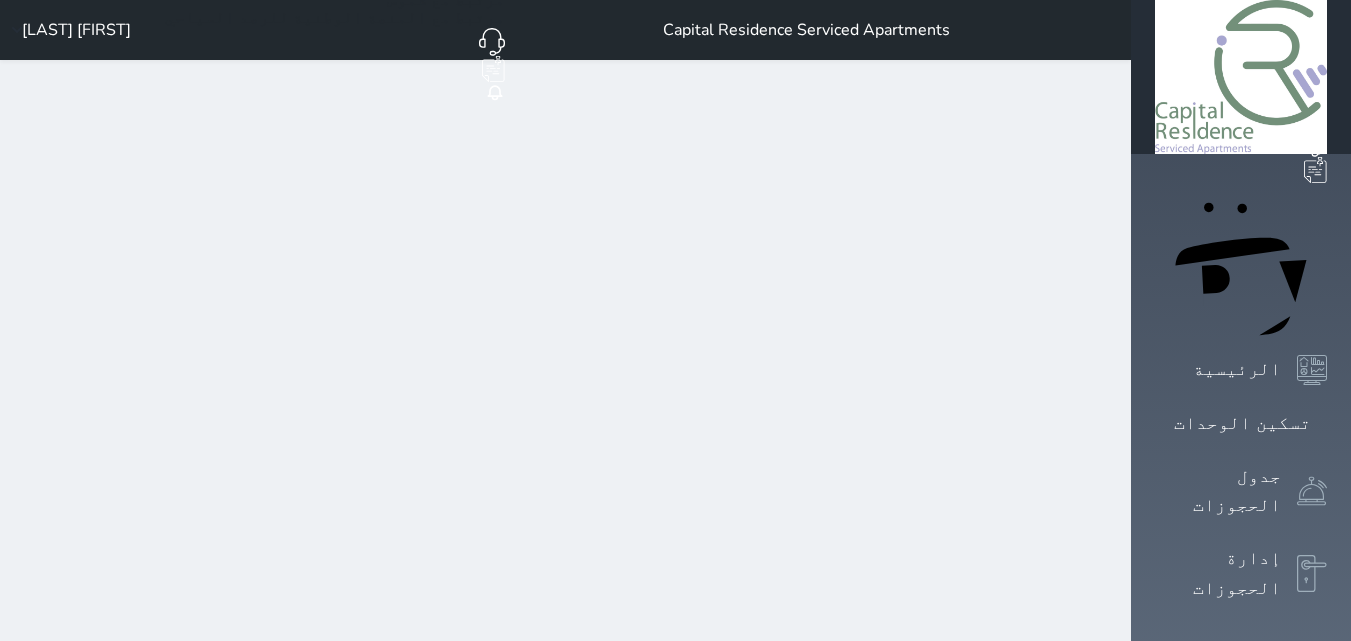 select on "1" 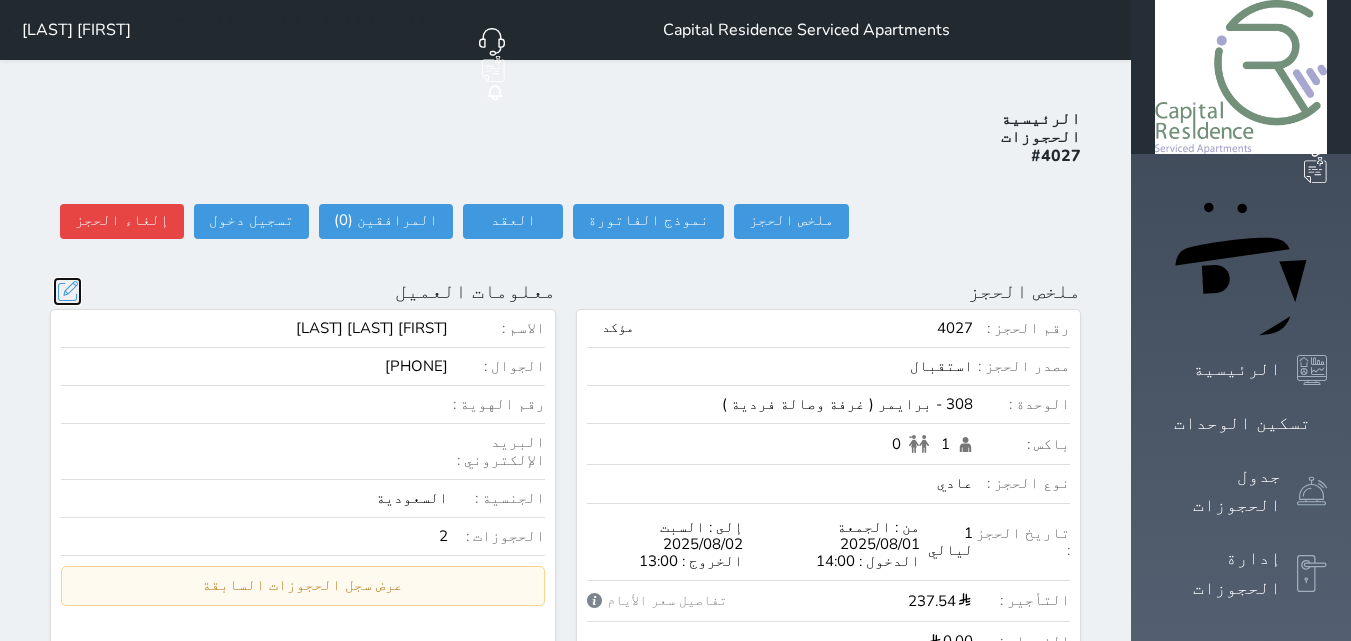 click at bounding box center [67, 291] 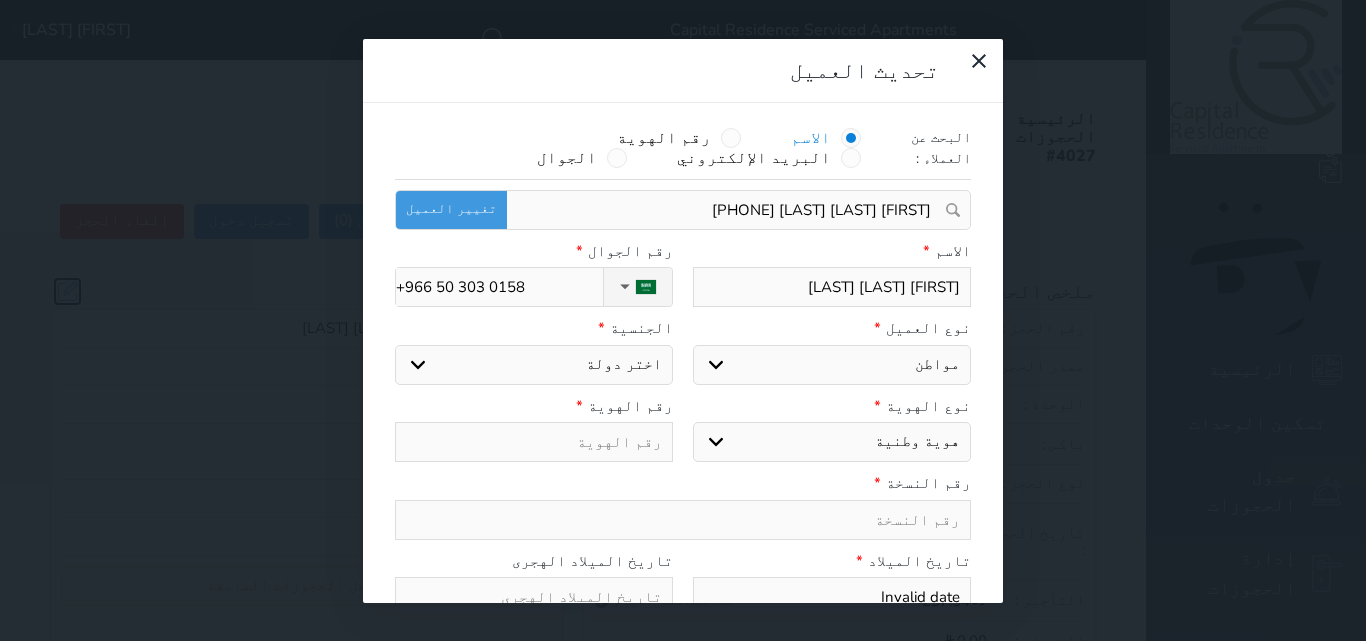 select 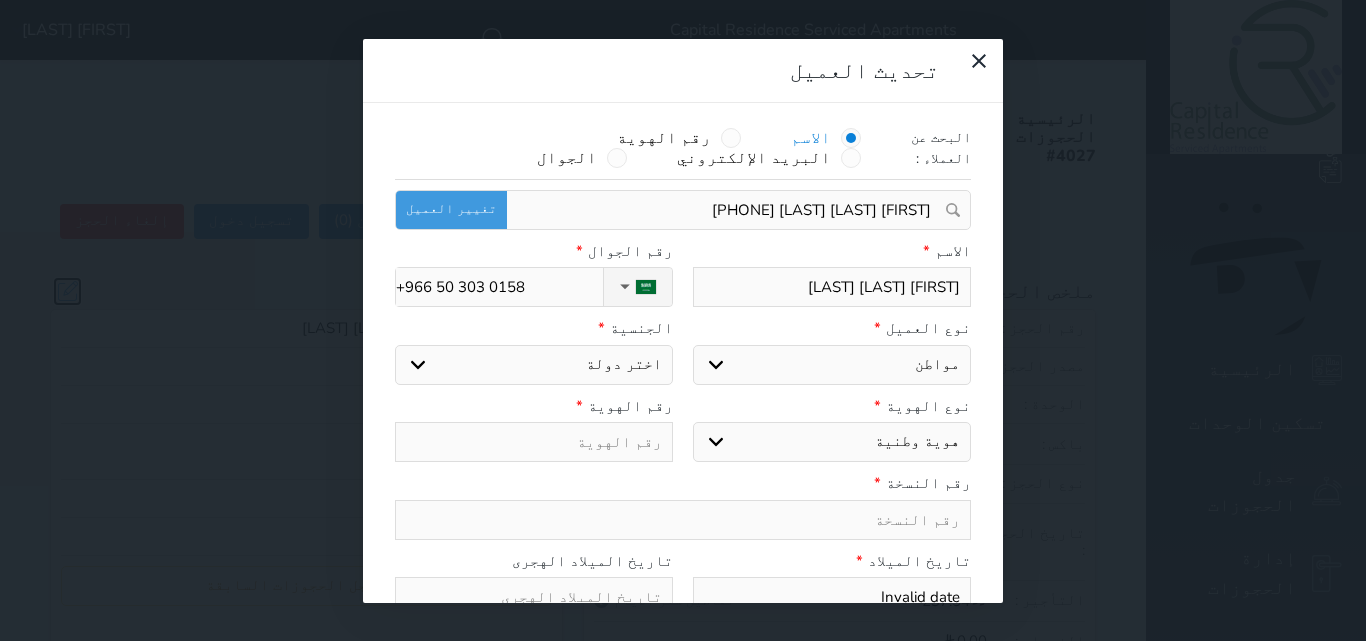 select on "113" 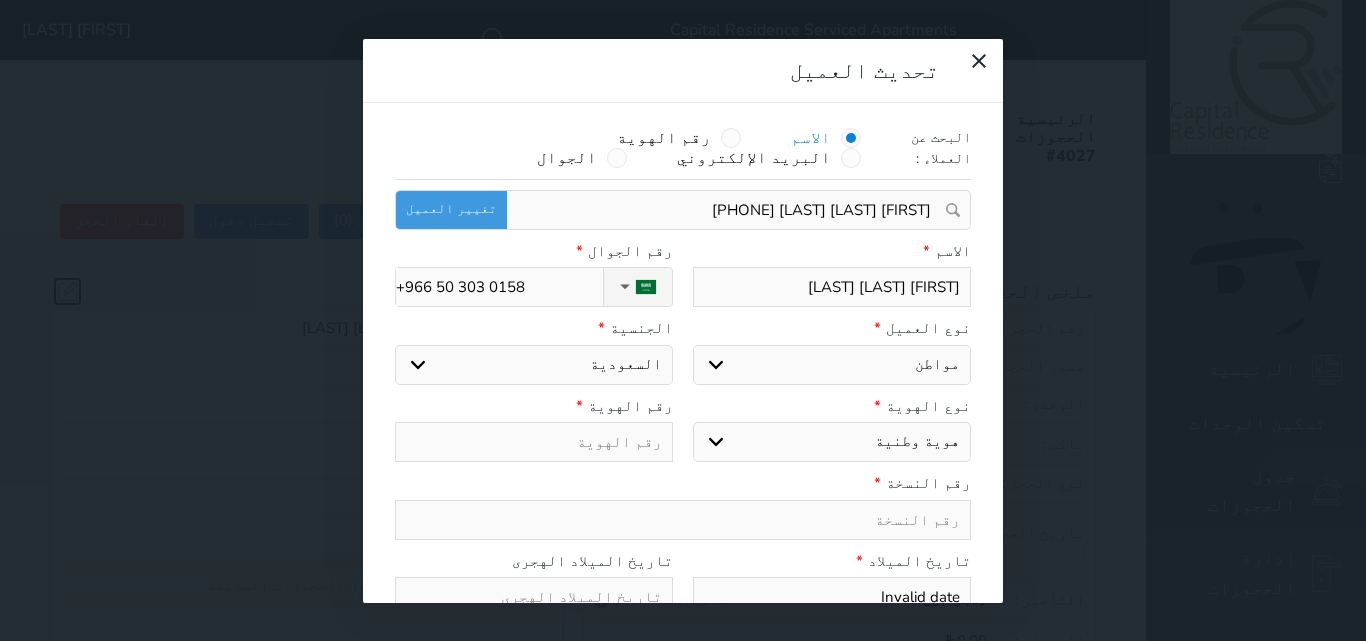 select 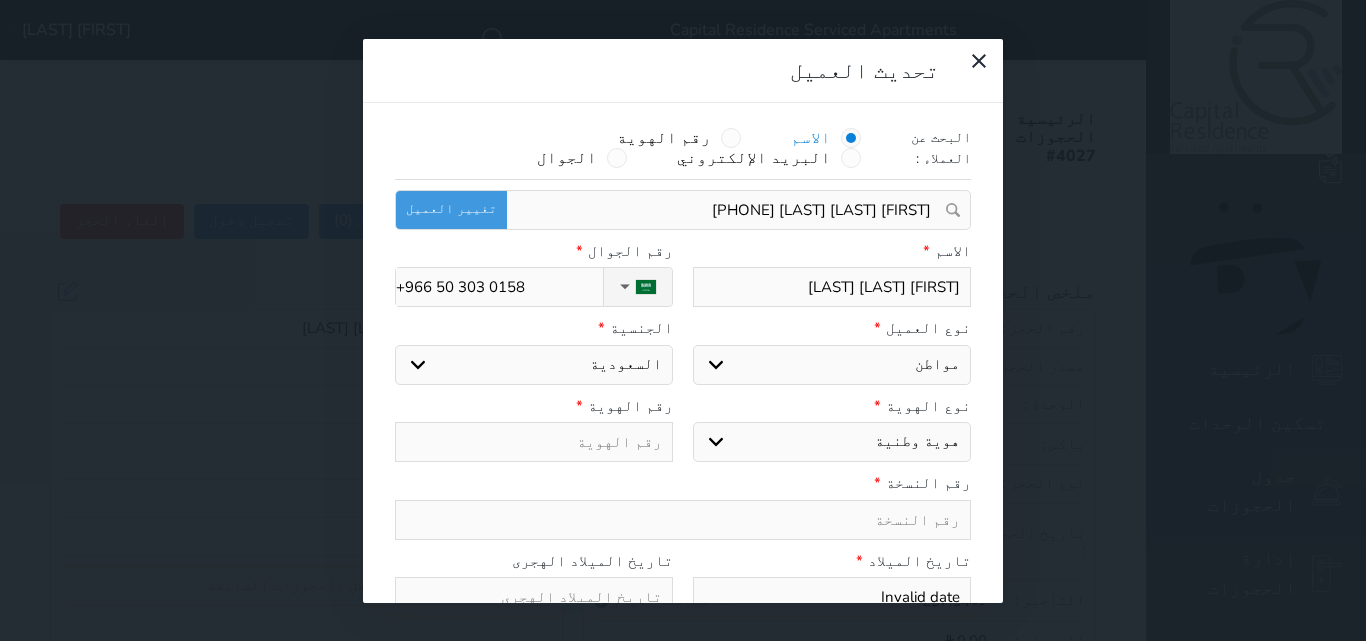 click at bounding box center (683, 520) 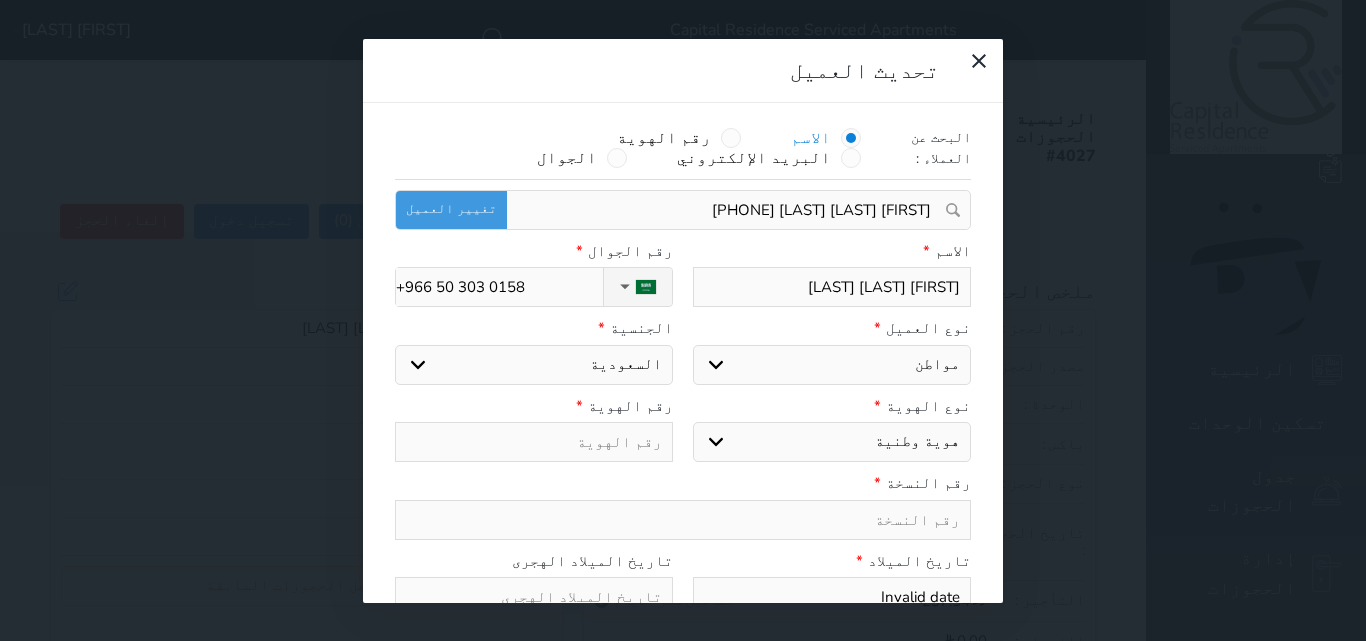 type on "4" 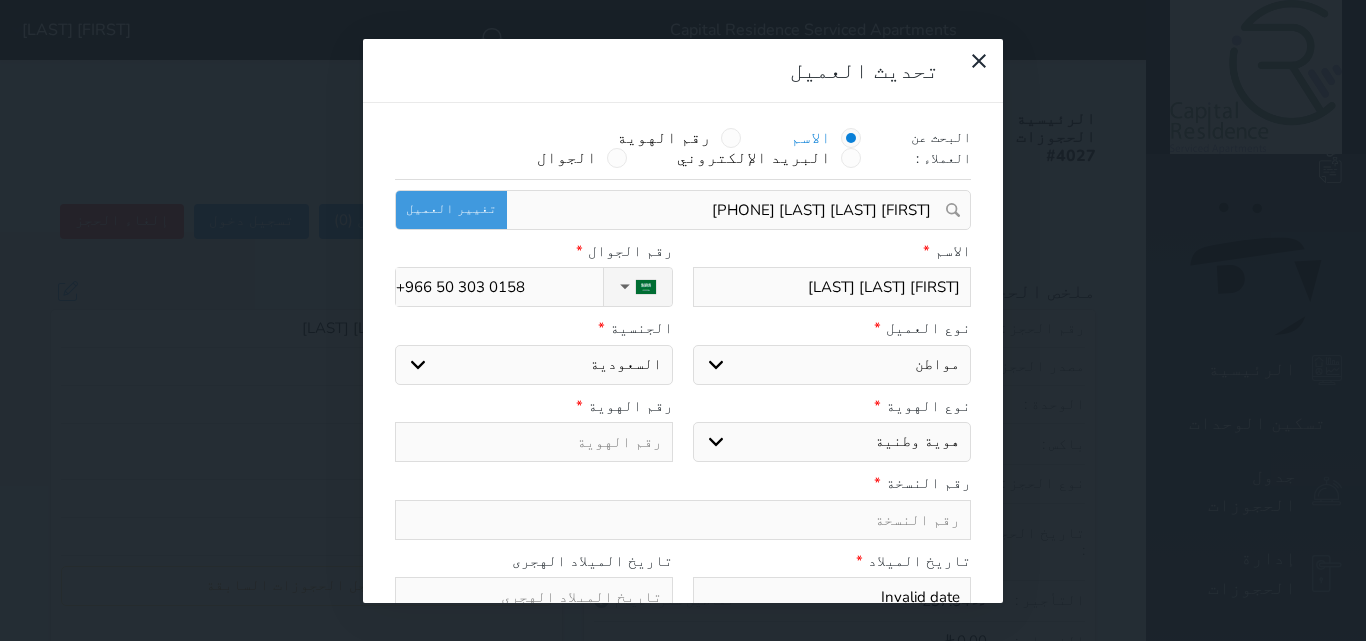 select 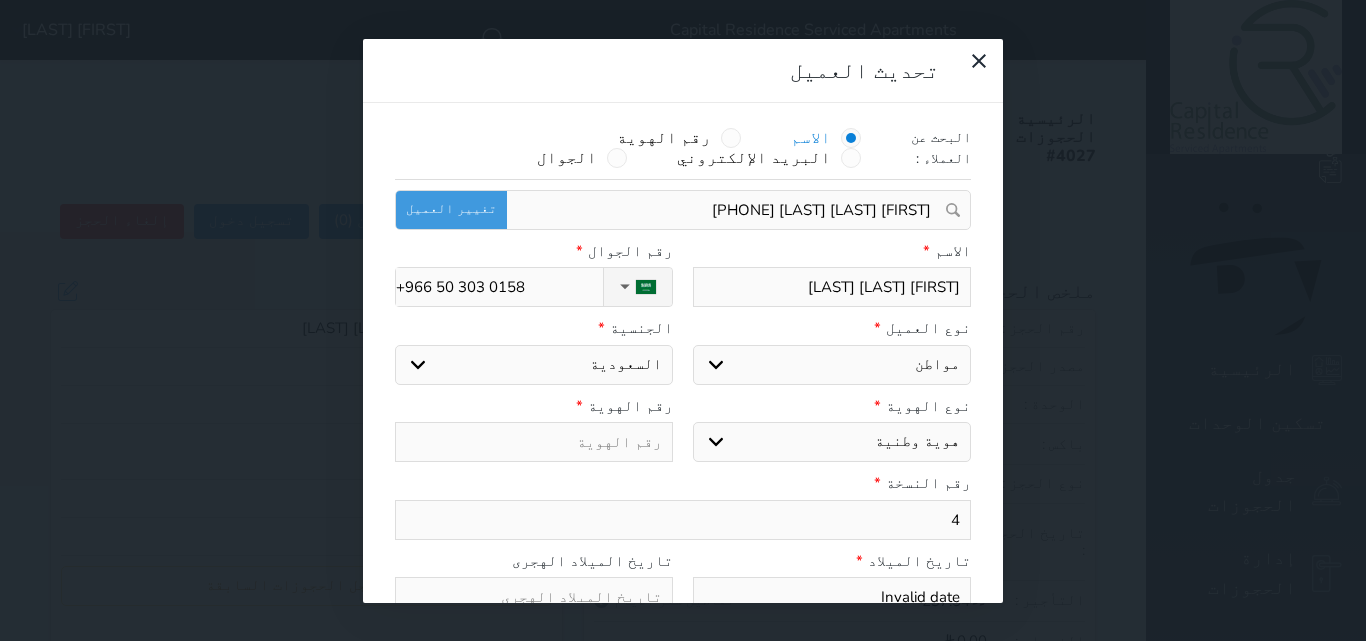 type on "4" 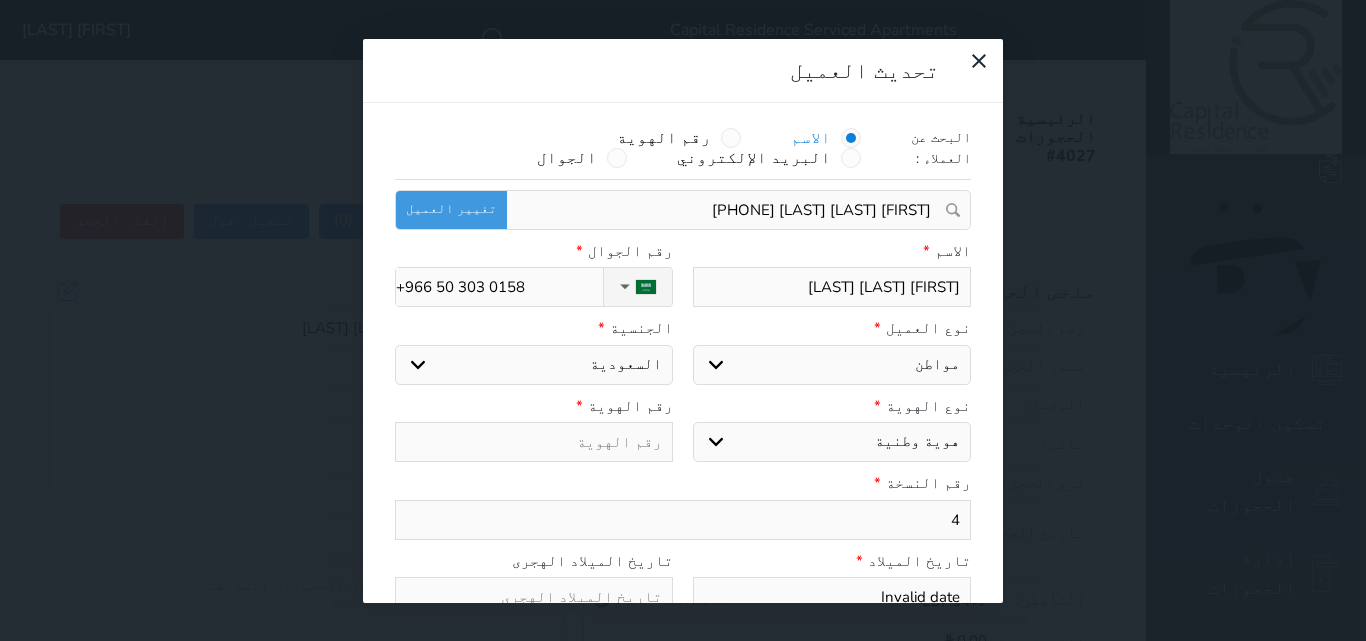 select 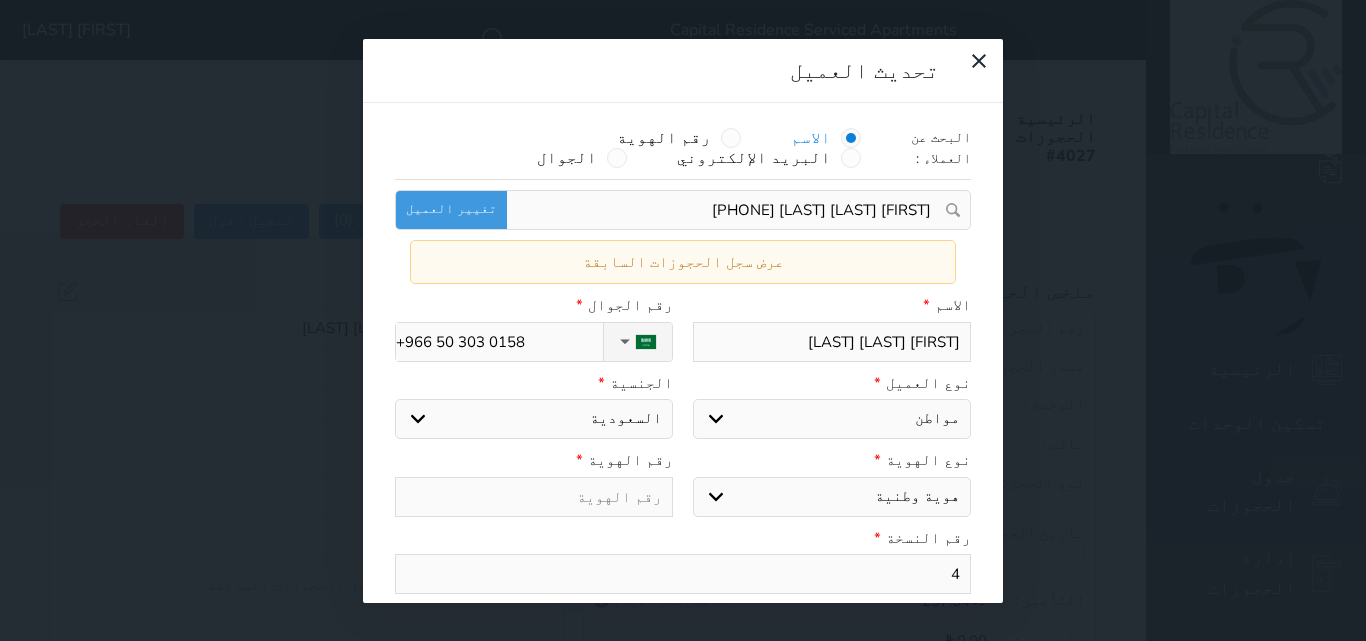 type on "1" 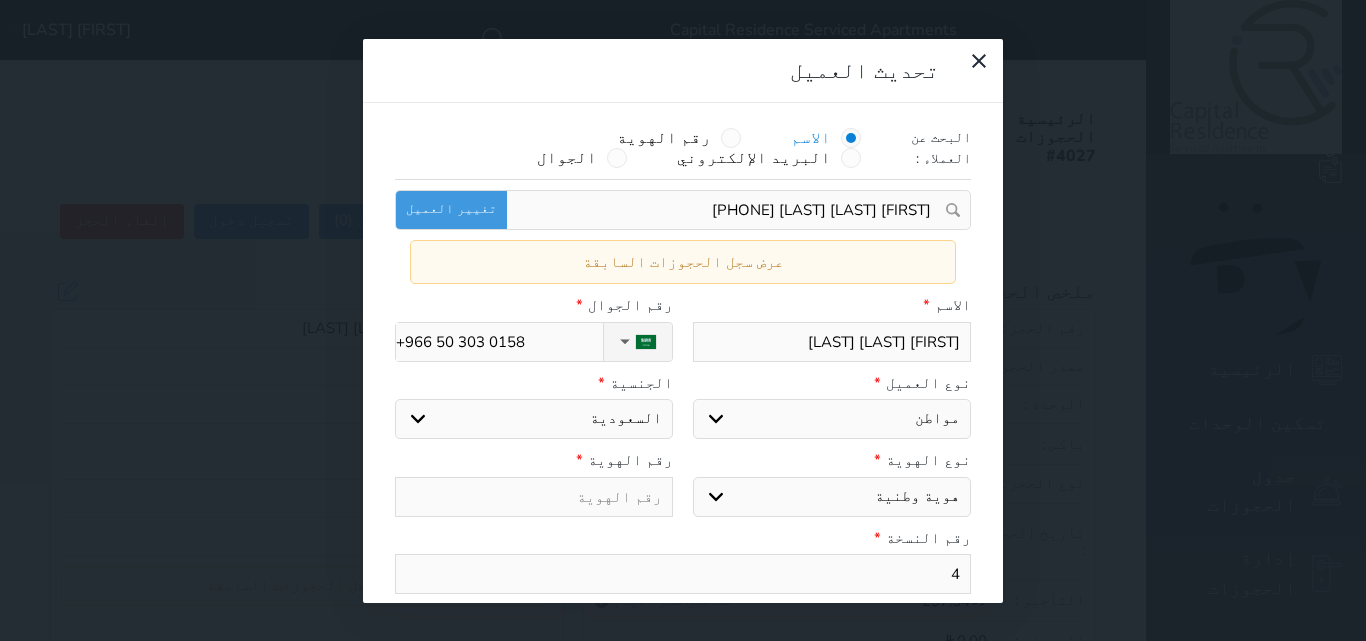 select 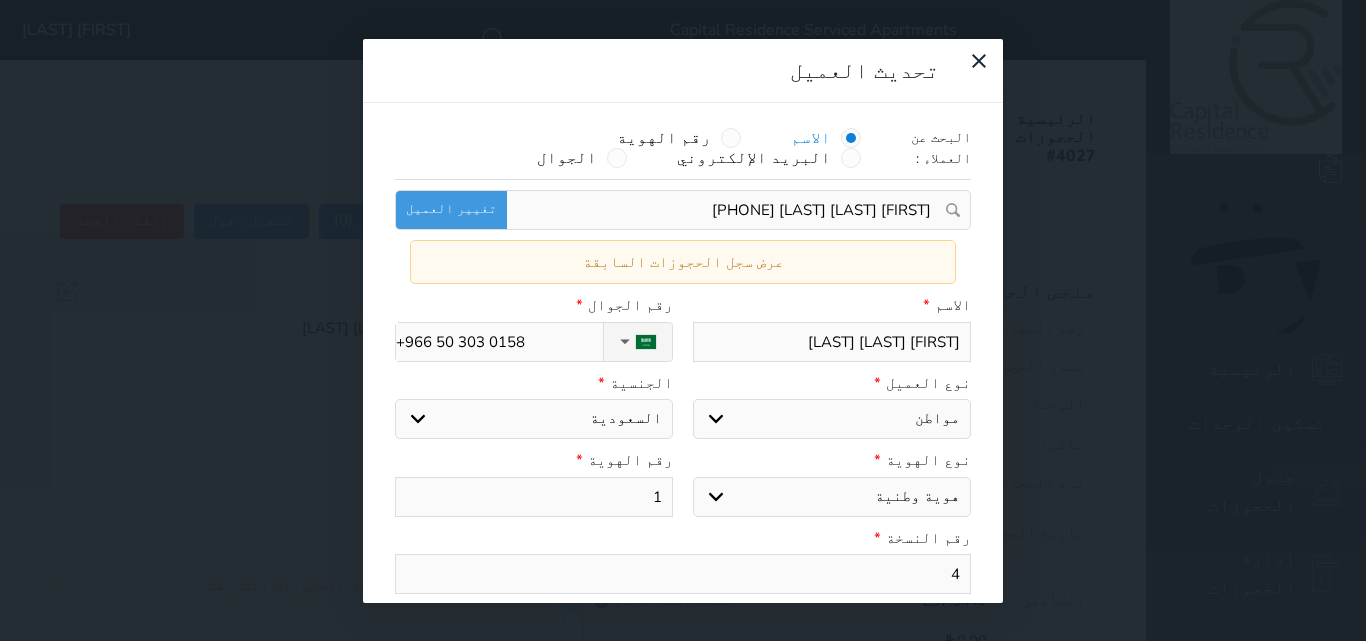 type on "10" 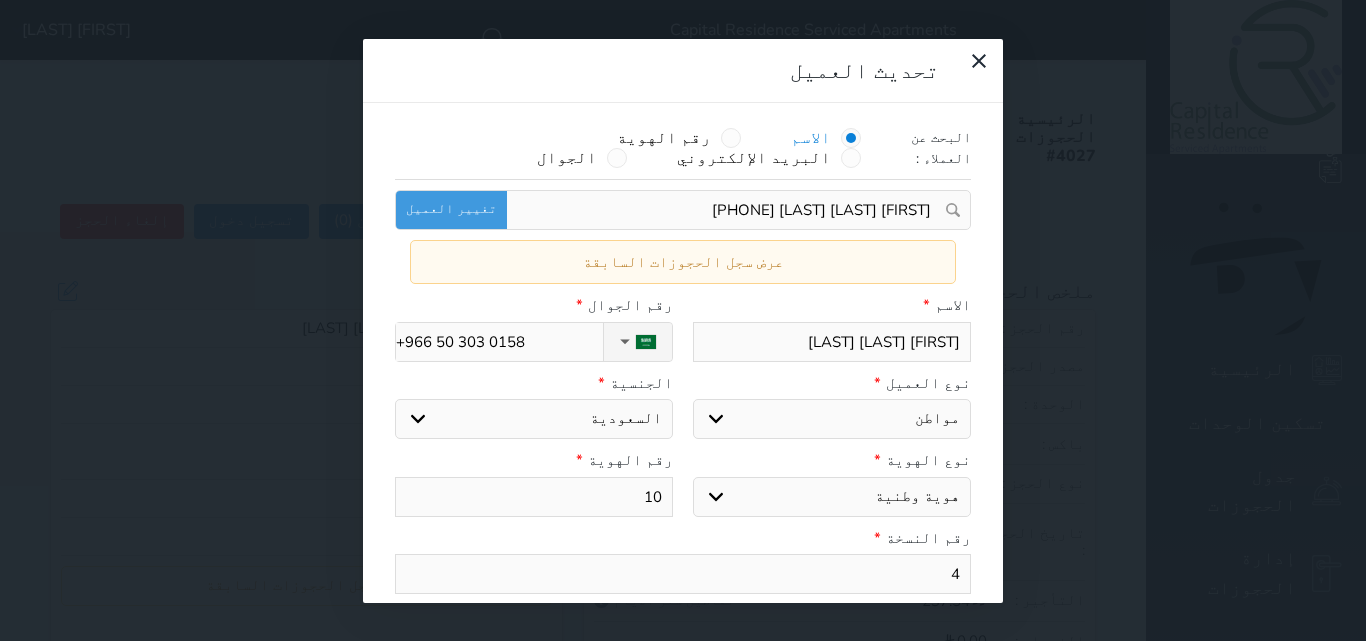 type on "102" 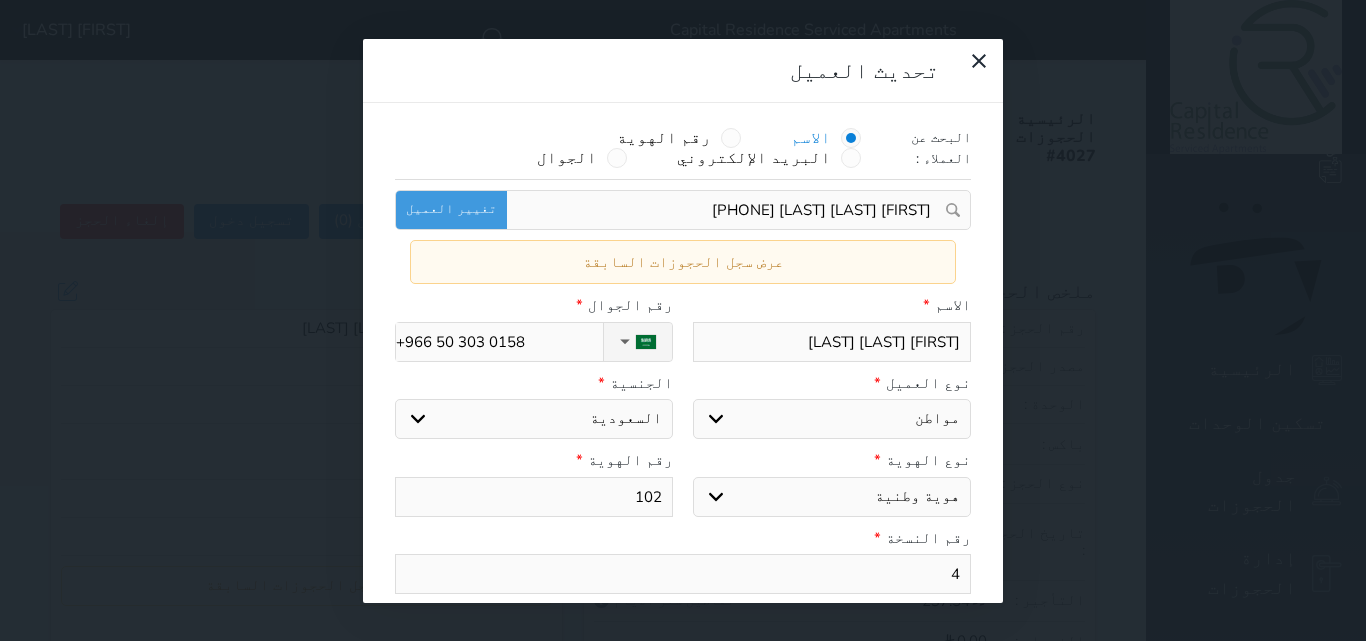 type on "1029" 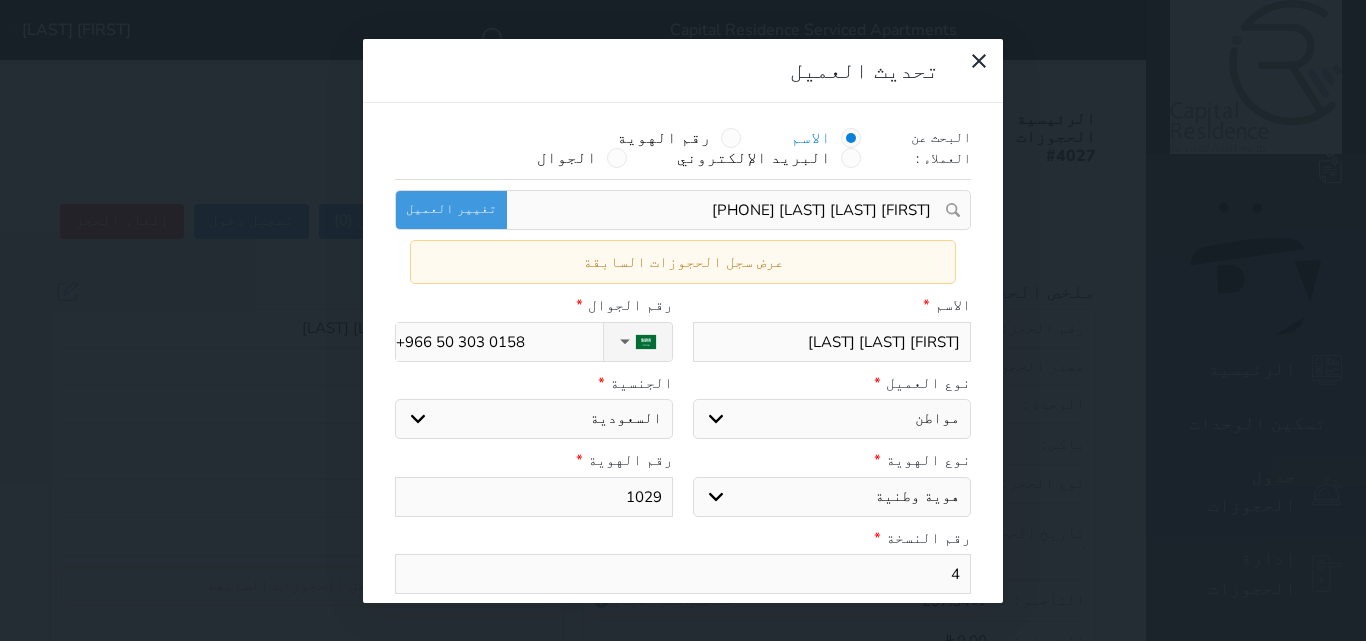 type on "10292" 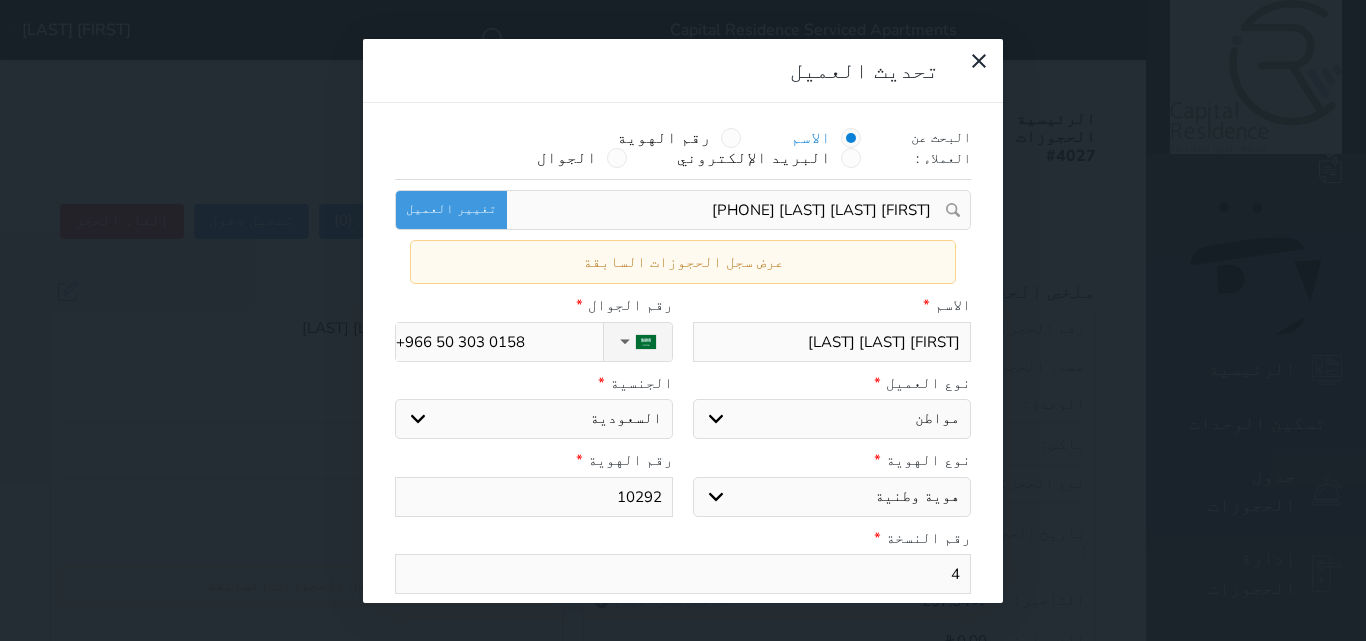 type on "102920" 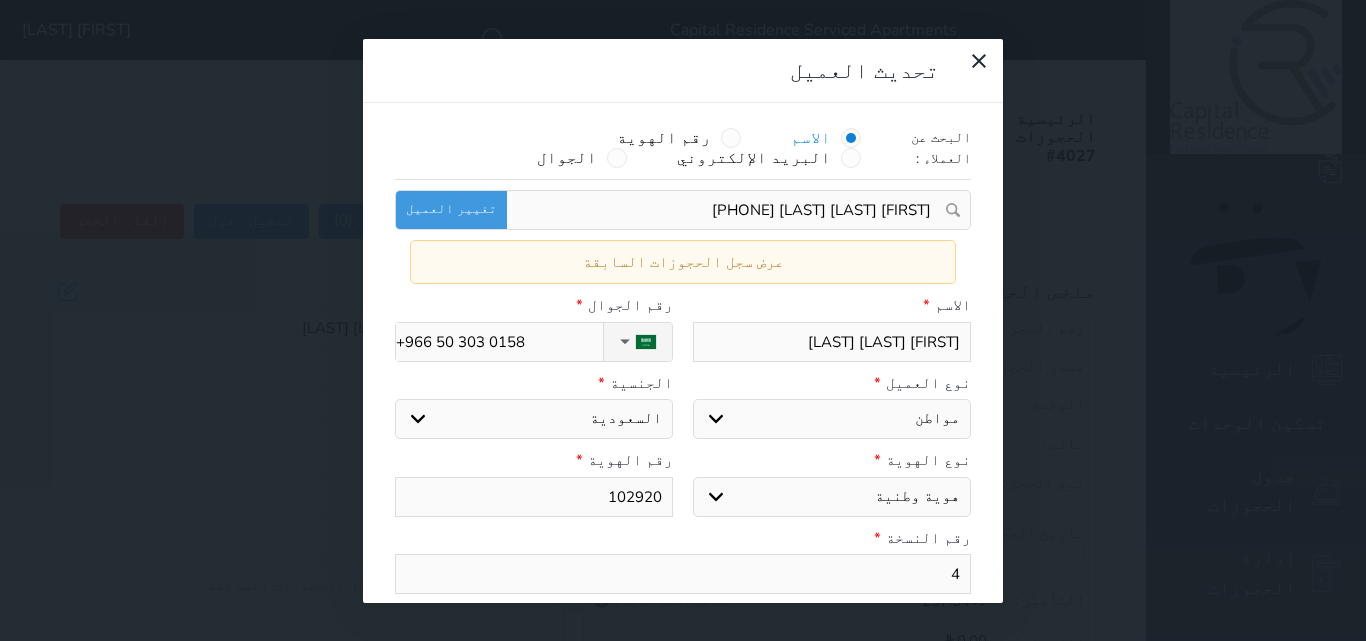 type on "1029208" 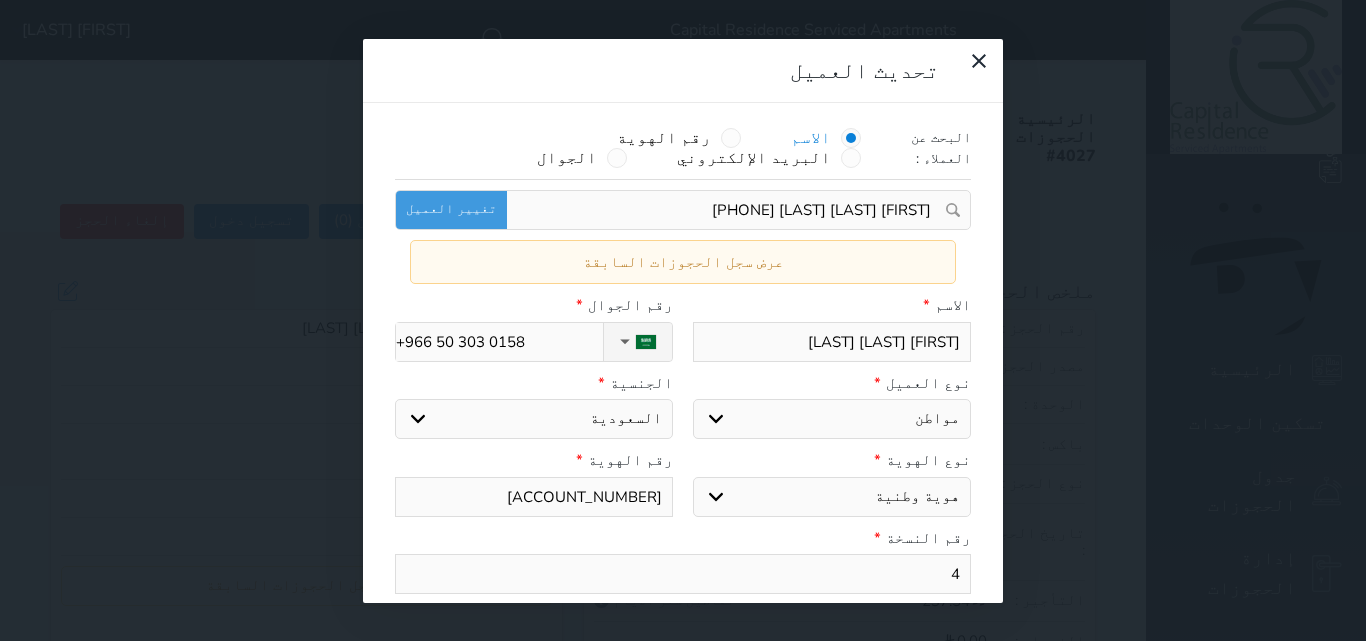 select 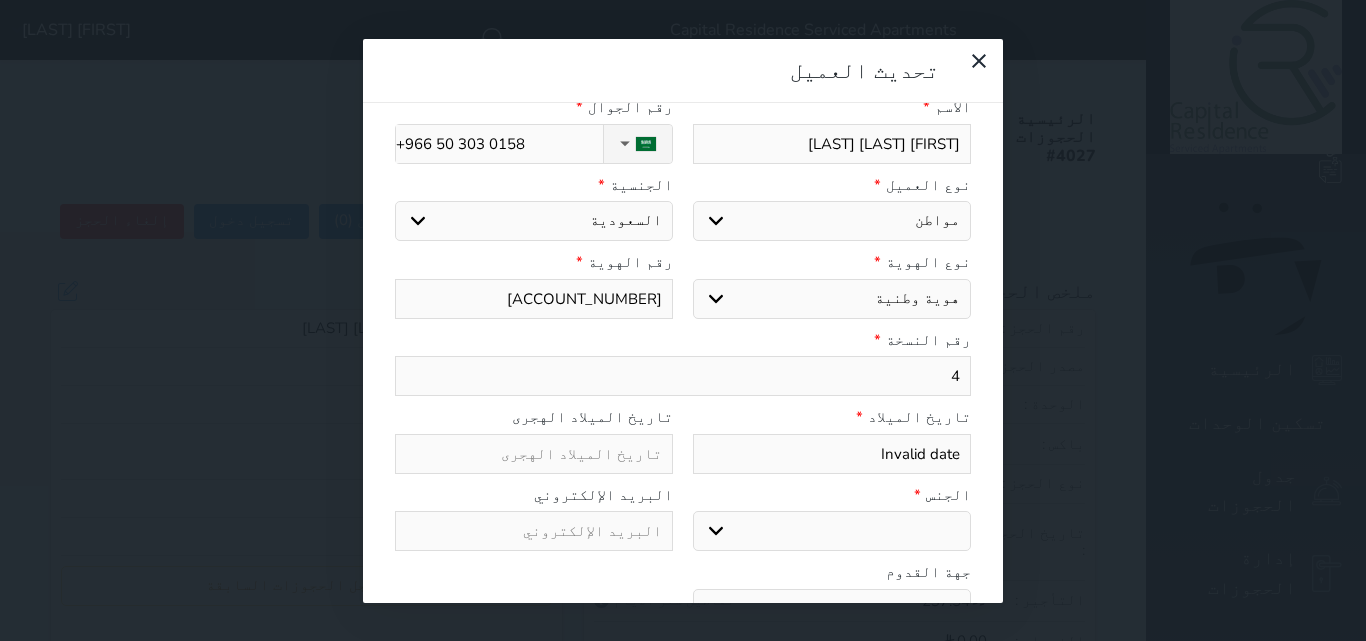 scroll, scrollTop: 200, scrollLeft: 0, axis: vertical 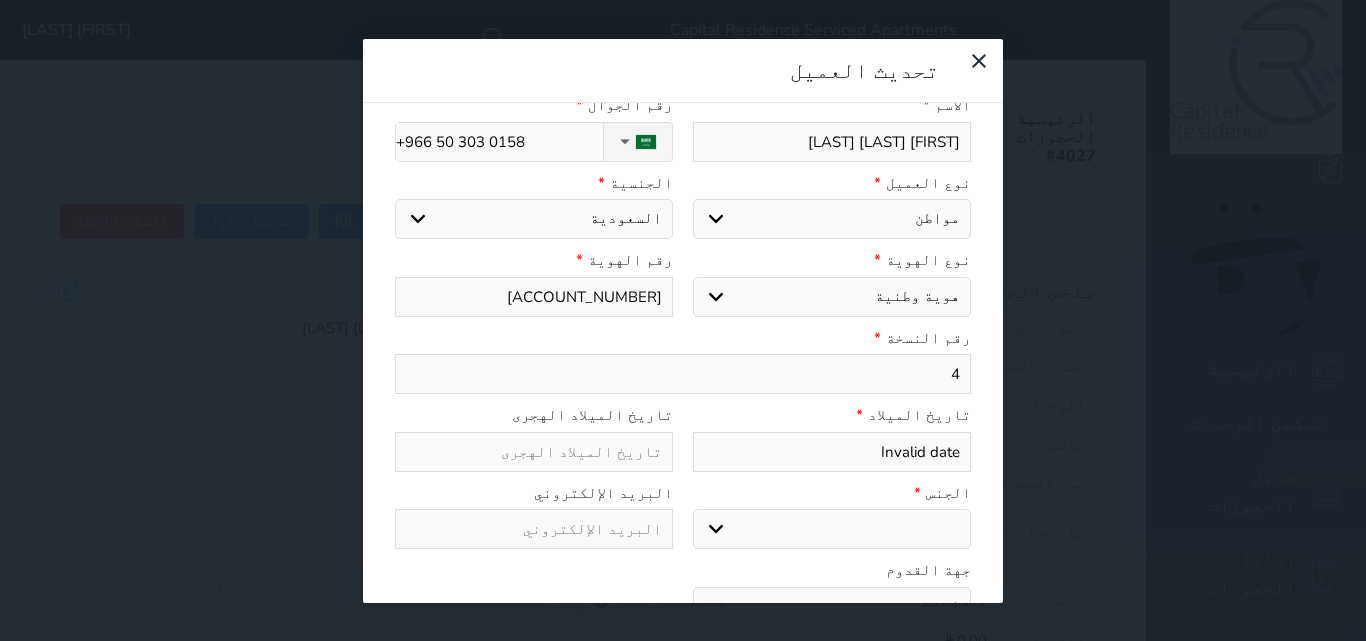 type on "[NUMBER]" 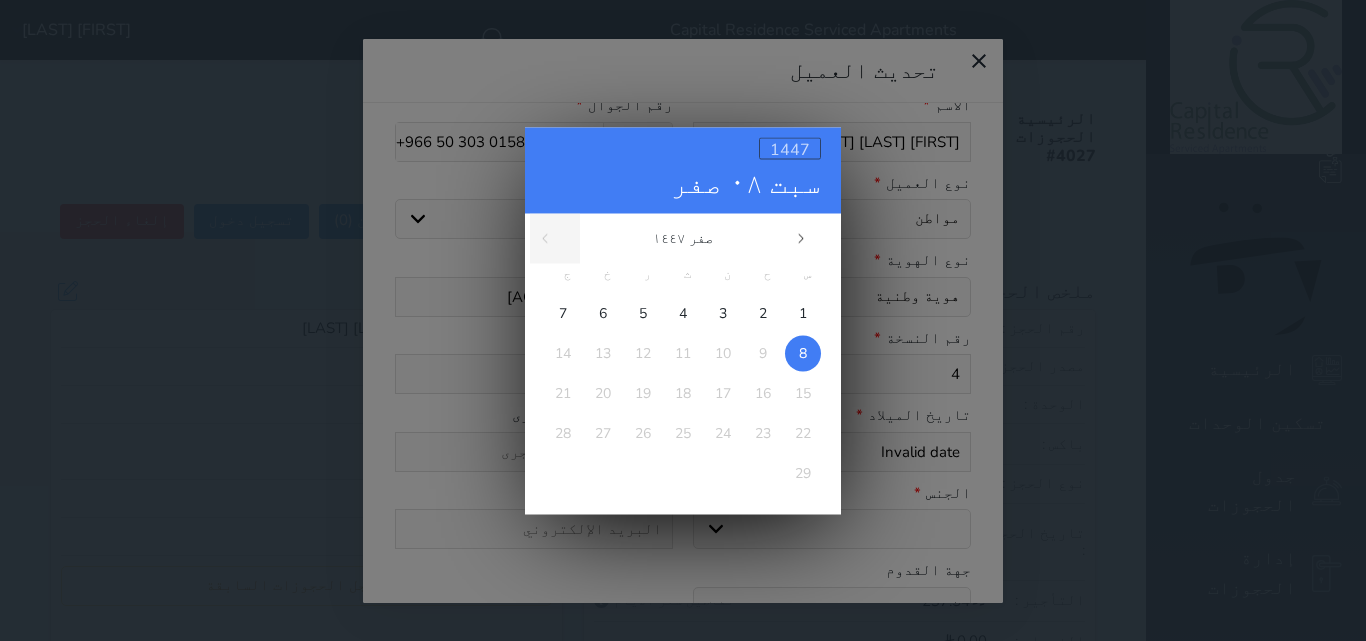 click on "1447" at bounding box center (790, 149) 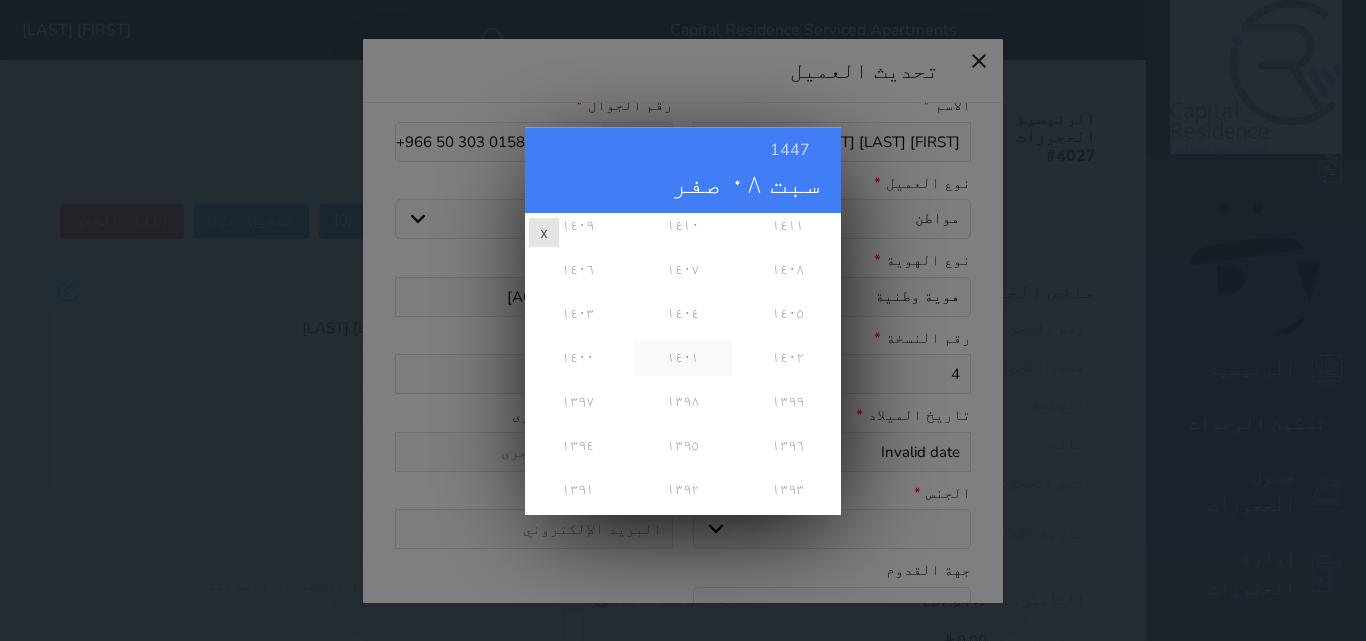 scroll, scrollTop: 600, scrollLeft: 0, axis: vertical 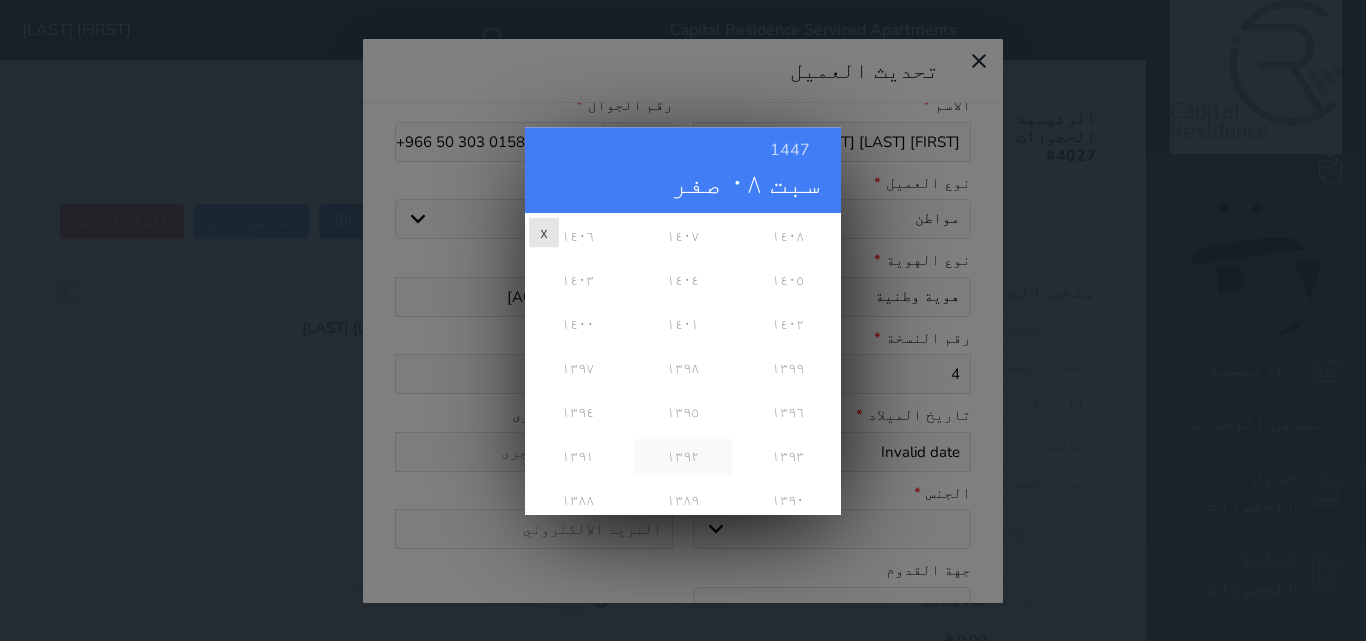 click on "١٣٩٢" at bounding box center [682, 457] 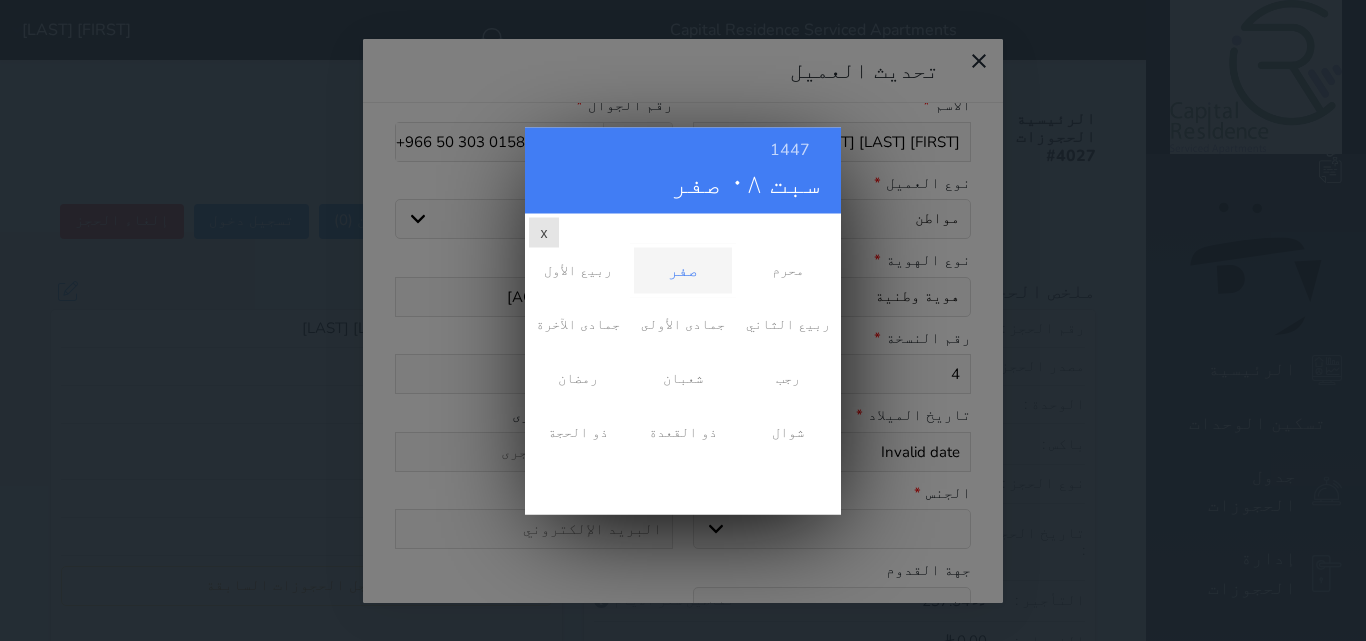 scroll, scrollTop: 0, scrollLeft: 0, axis: both 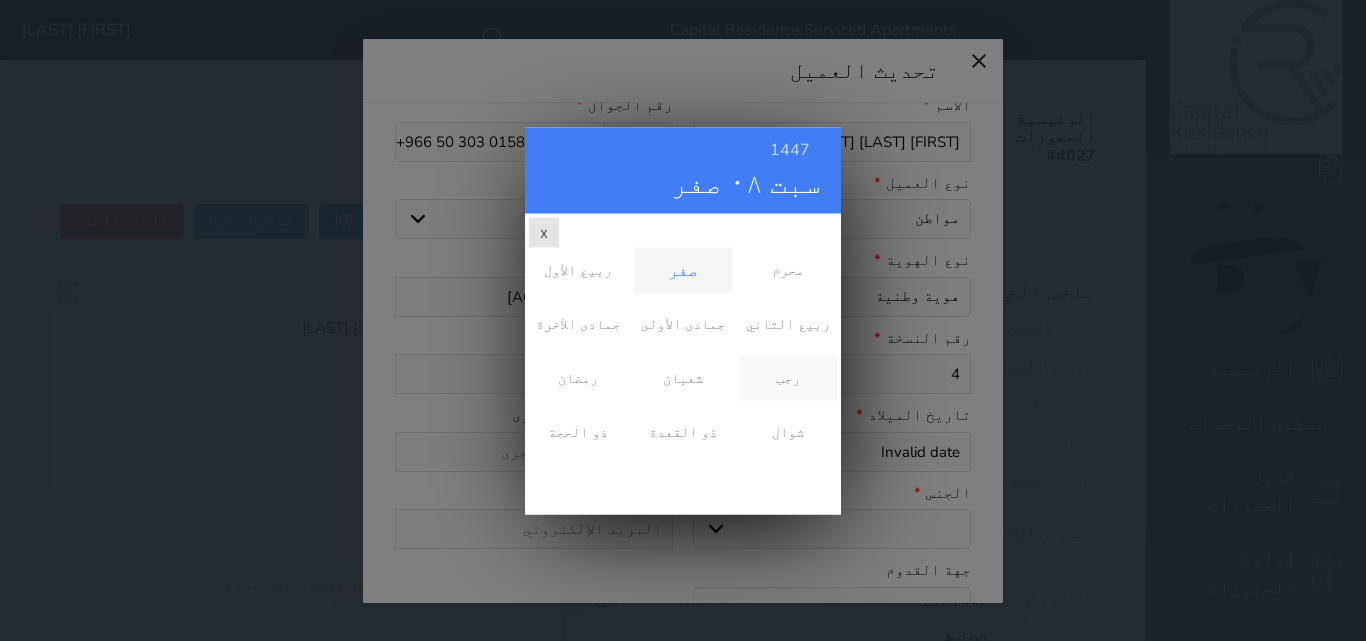click on "رجب" at bounding box center (788, 378) 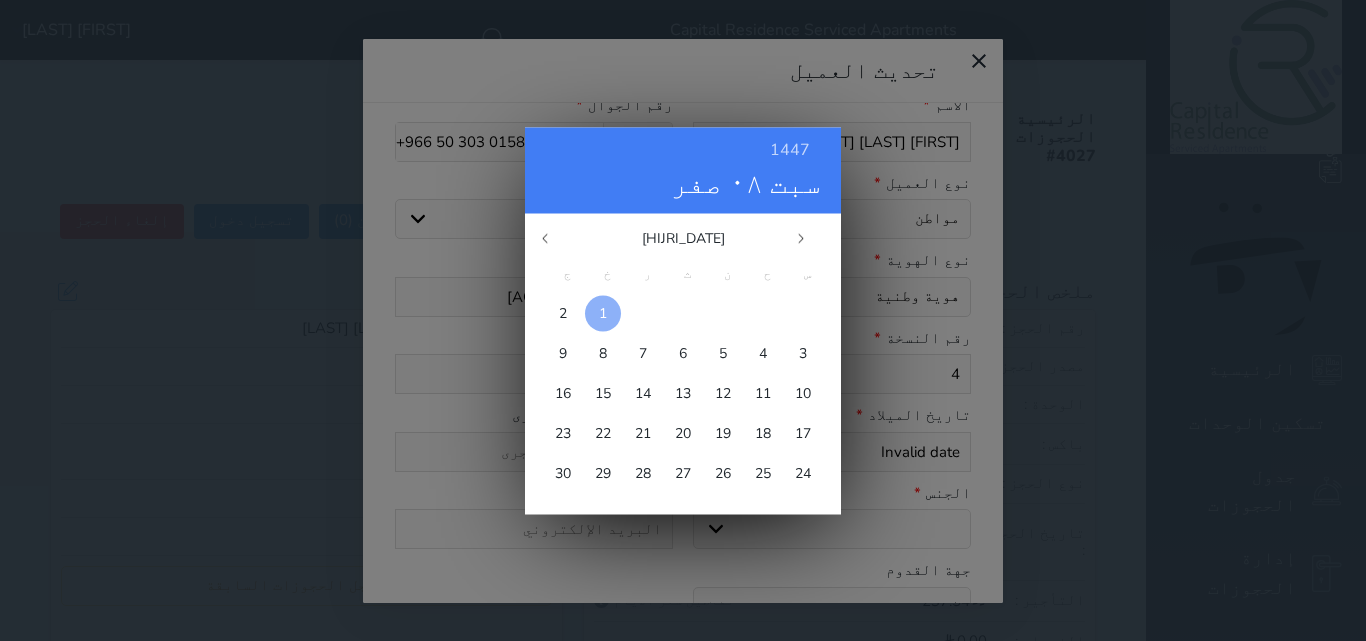 click at bounding box center (603, 313) 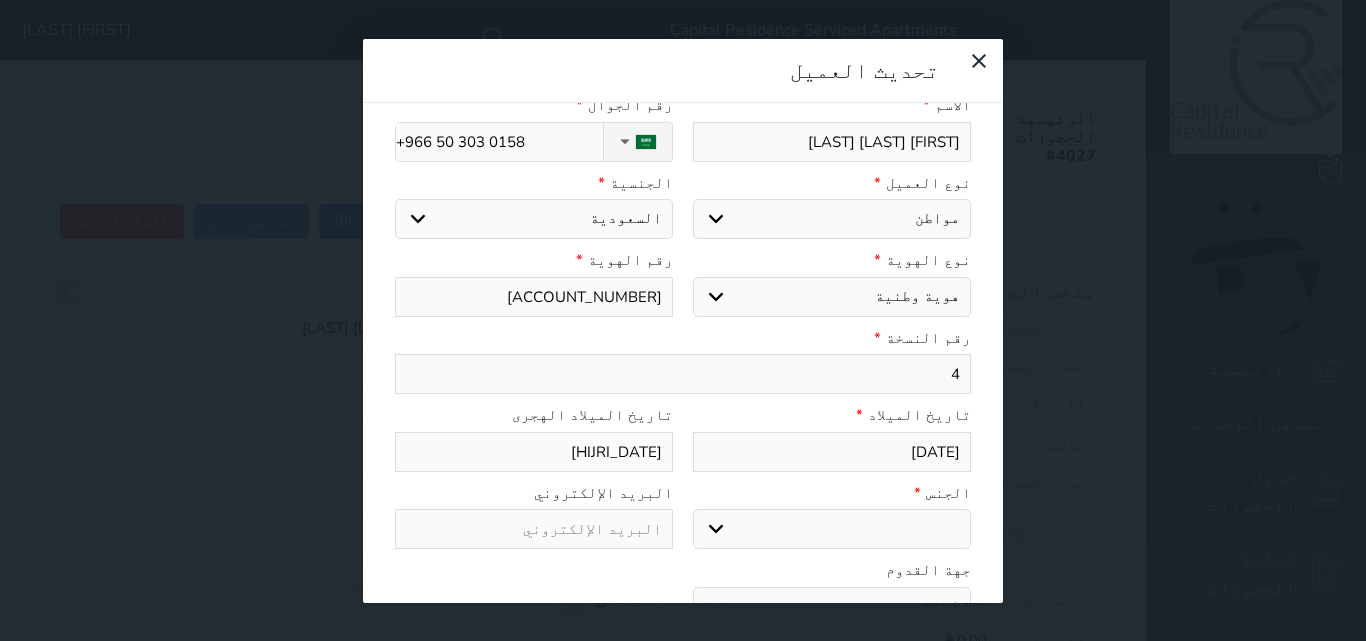 click on "ذكر   انثى" at bounding box center [832, 529] 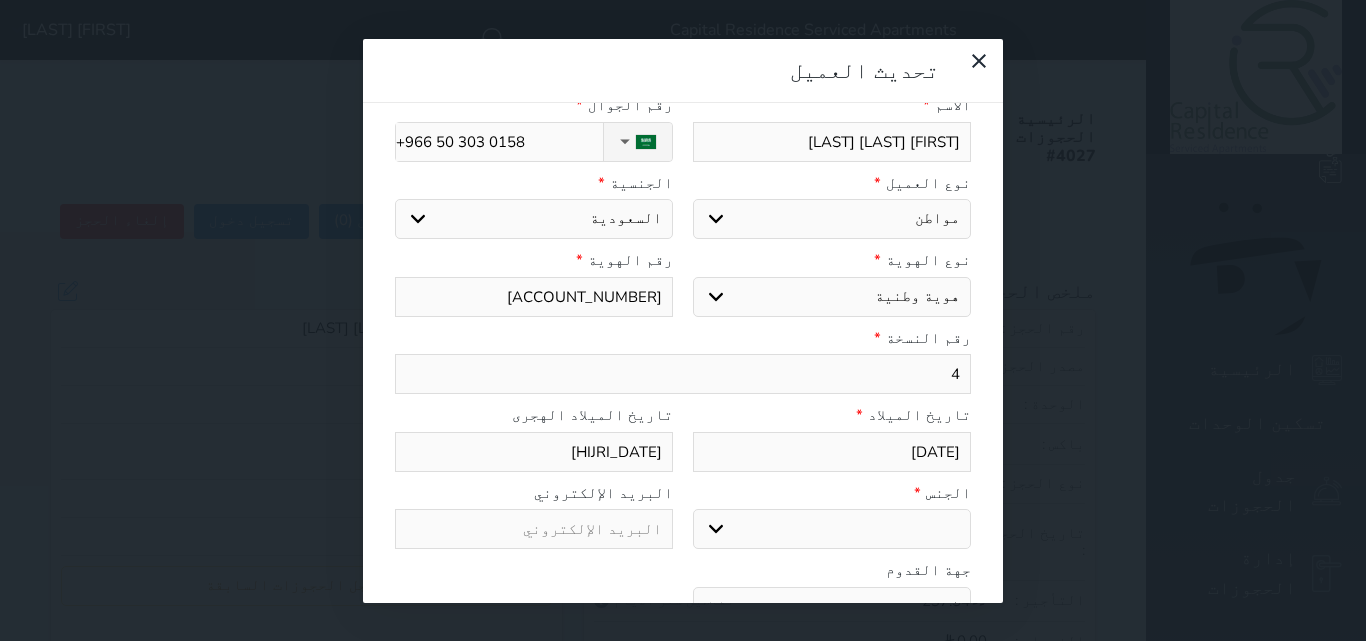 select on "male" 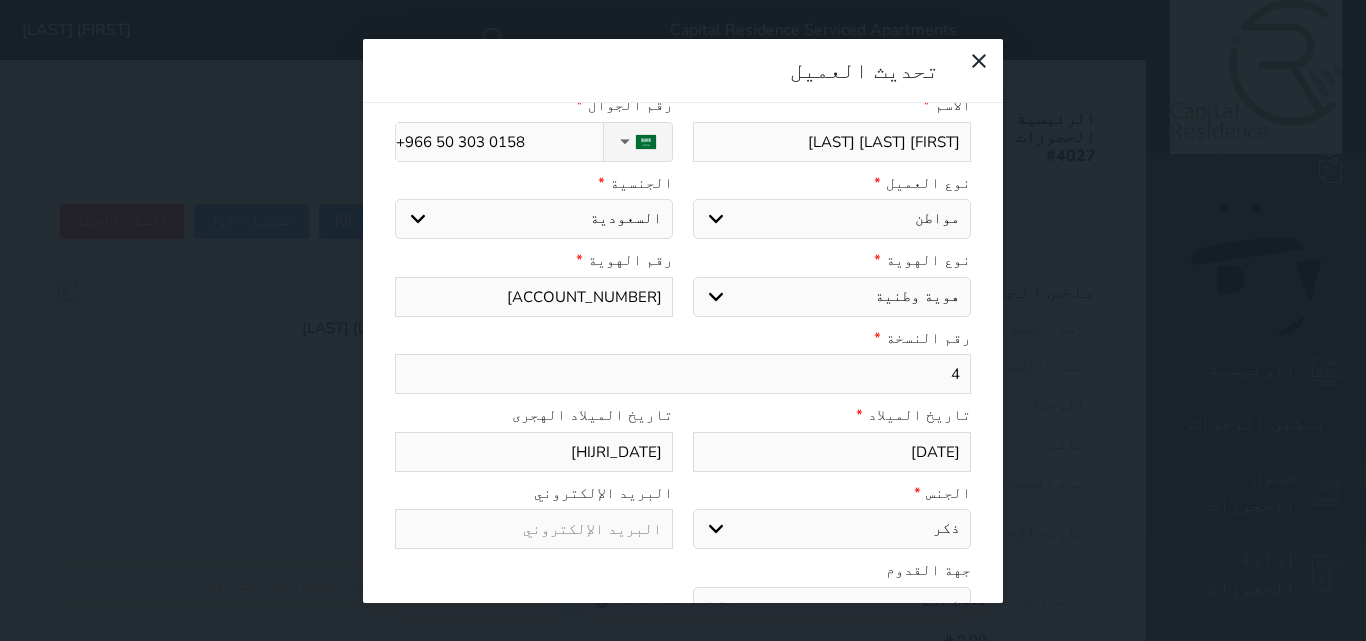 click on "ذكر   انثى" at bounding box center (832, 529) 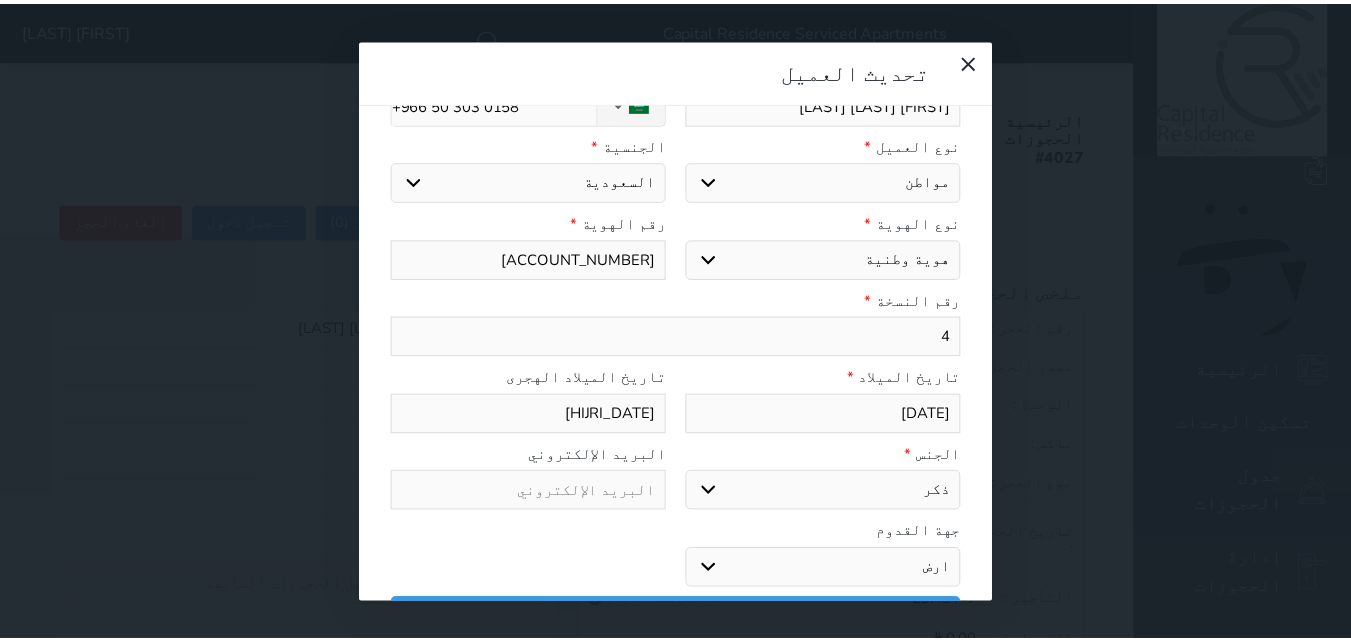 scroll, scrollTop: 254, scrollLeft: 0, axis: vertical 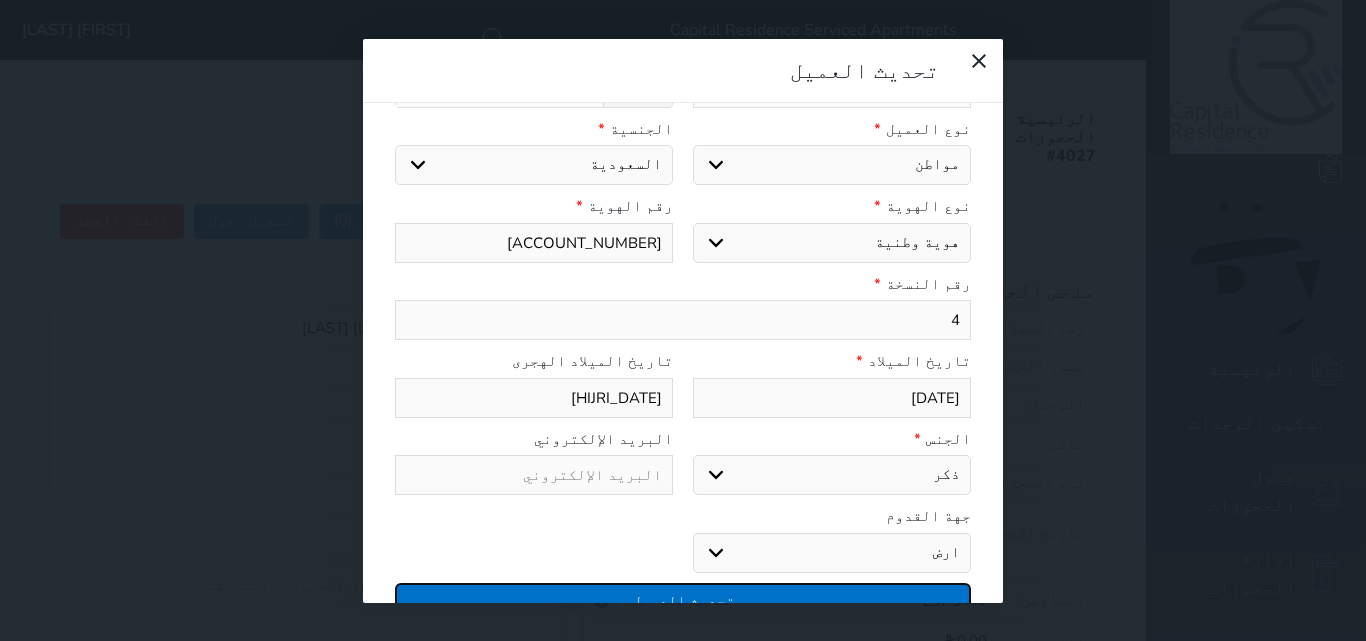 click on "تحديث العميل" at bounding box center (683, 600) 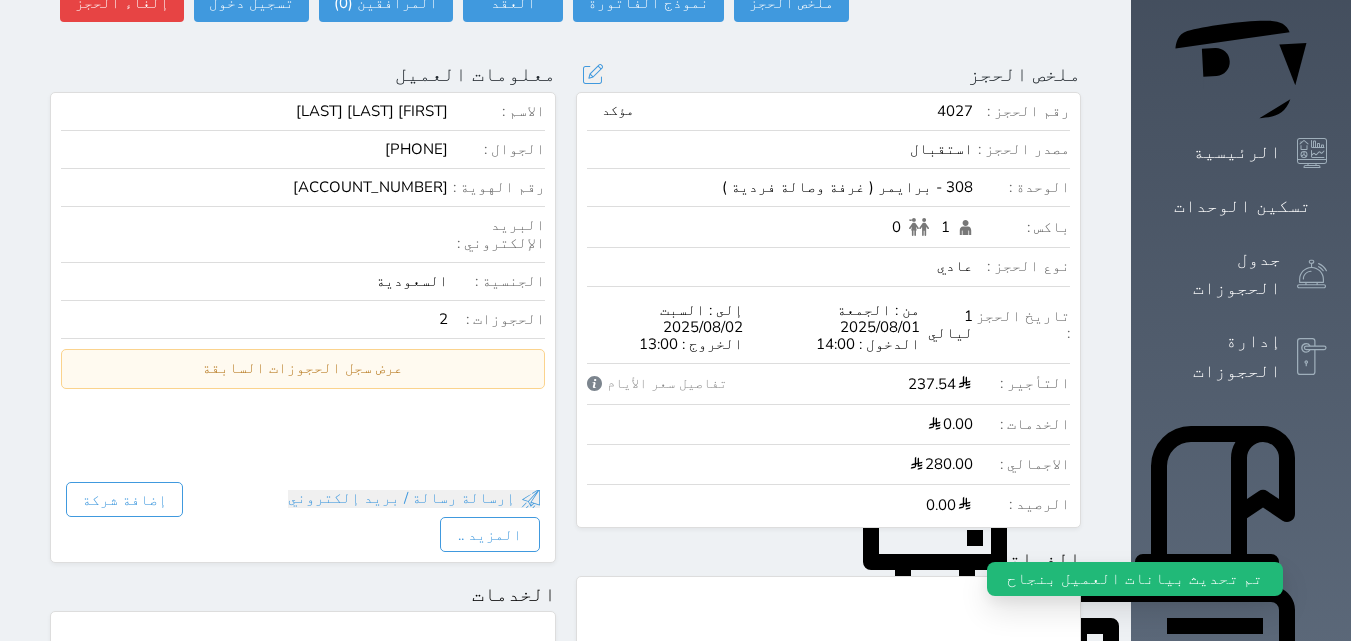 scroll, scrollTop: 100, scrollLeft: 0, axis: vertical 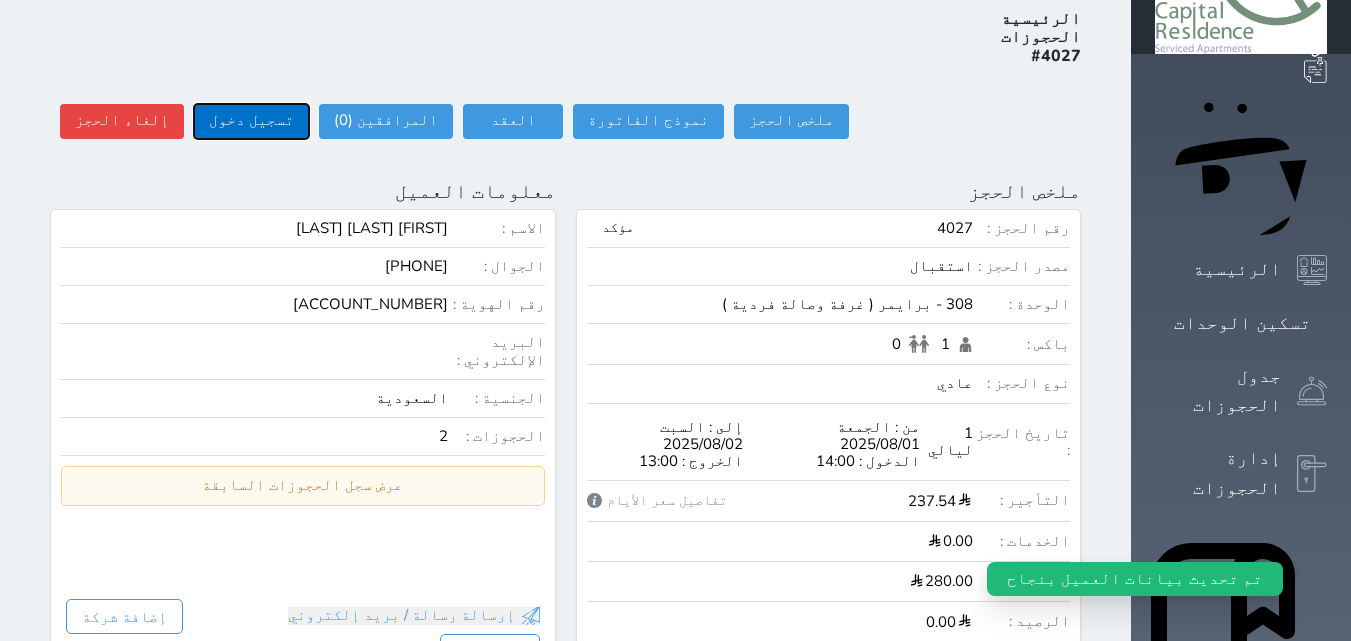 click on "تسجيل دخول" at bounding box center (251, 121) 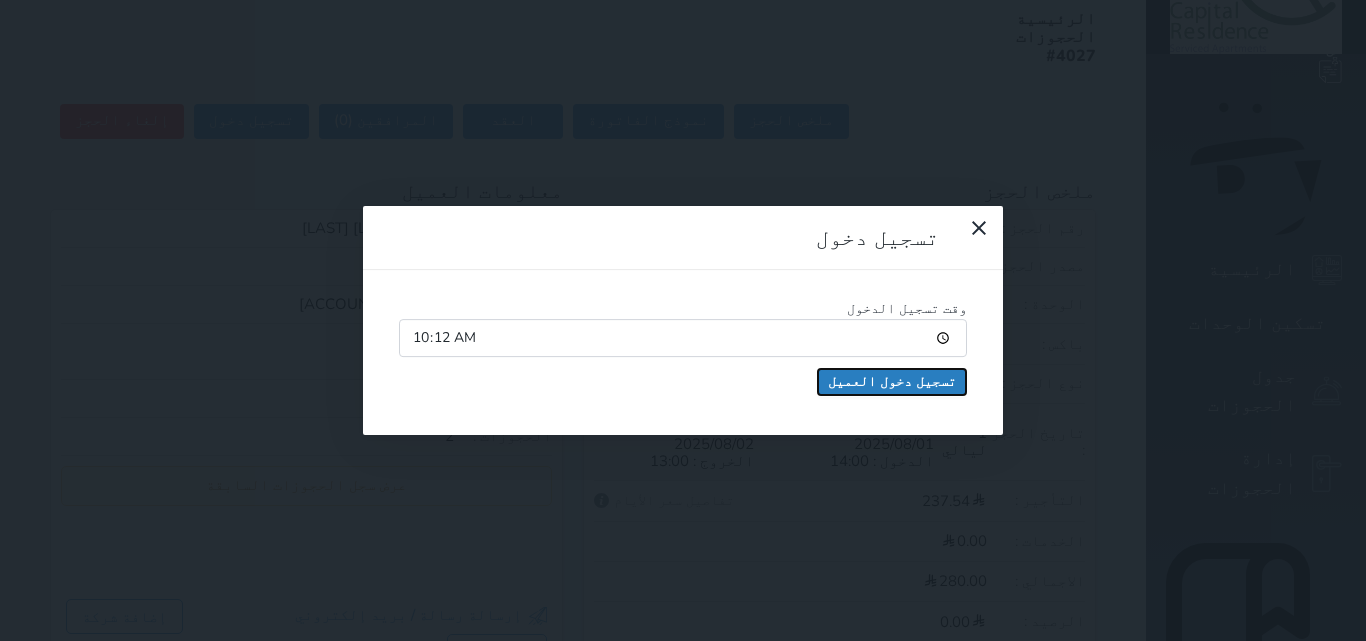 click on "تسجيل دخول العميل" at bounding box center (892, 382) 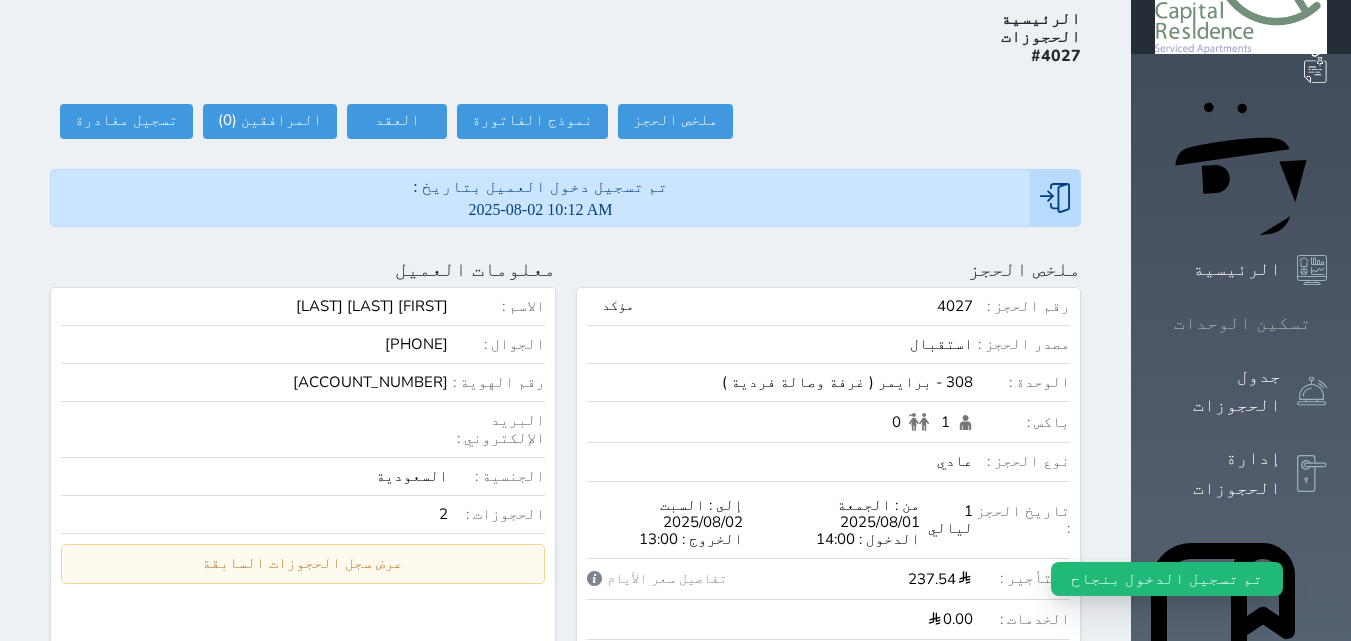 click on "تسكين الوحدات" at bounding box center (1242, 323) 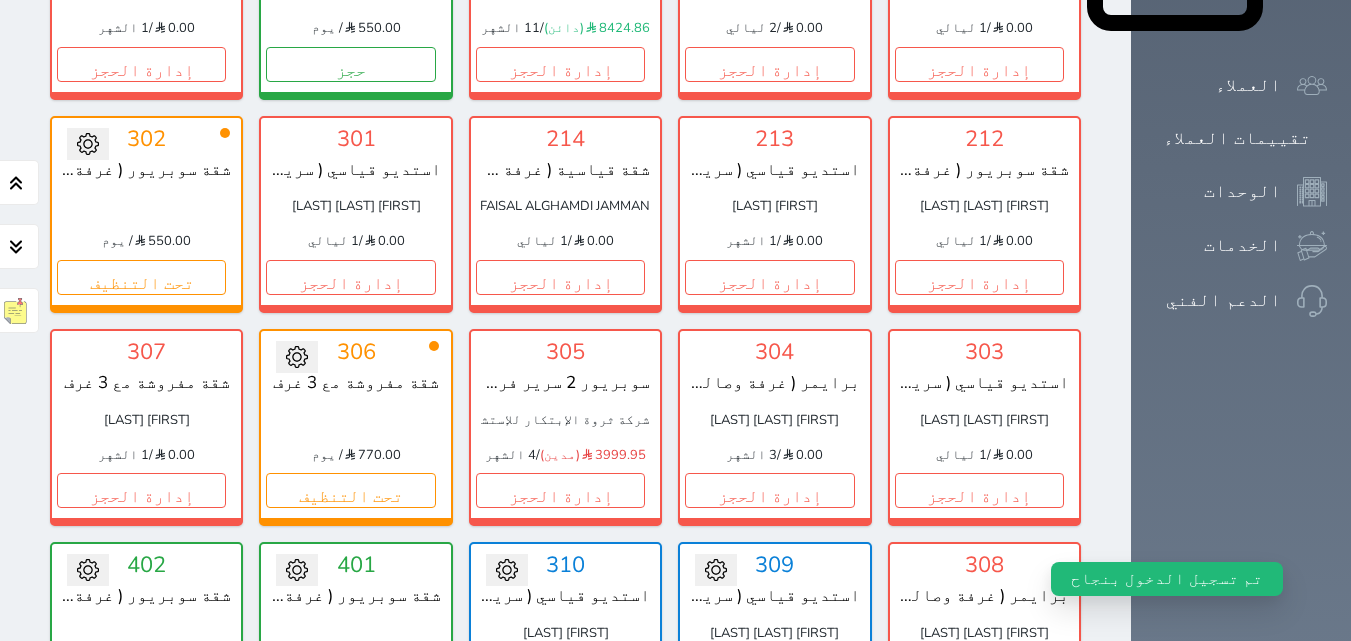 scroll, scrollTop: 1360, scrollLeft: 0, axis: vertical 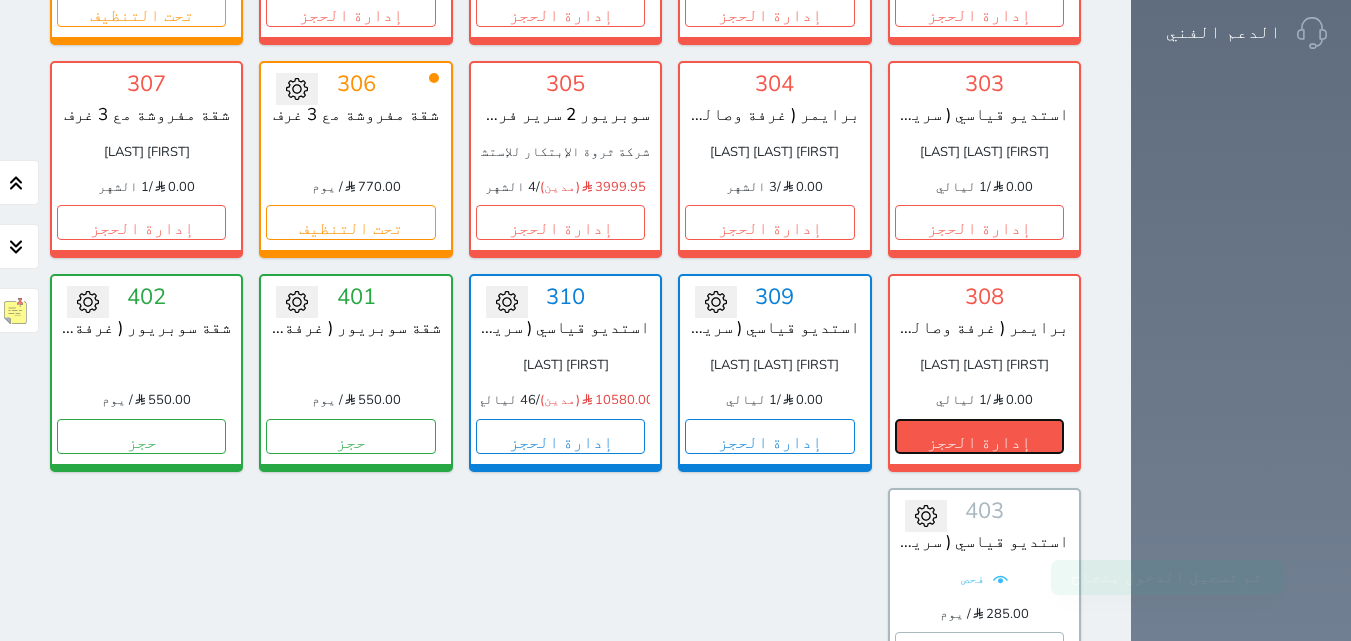 click on "إدارة الحجز" at bounding box center [979, 436] 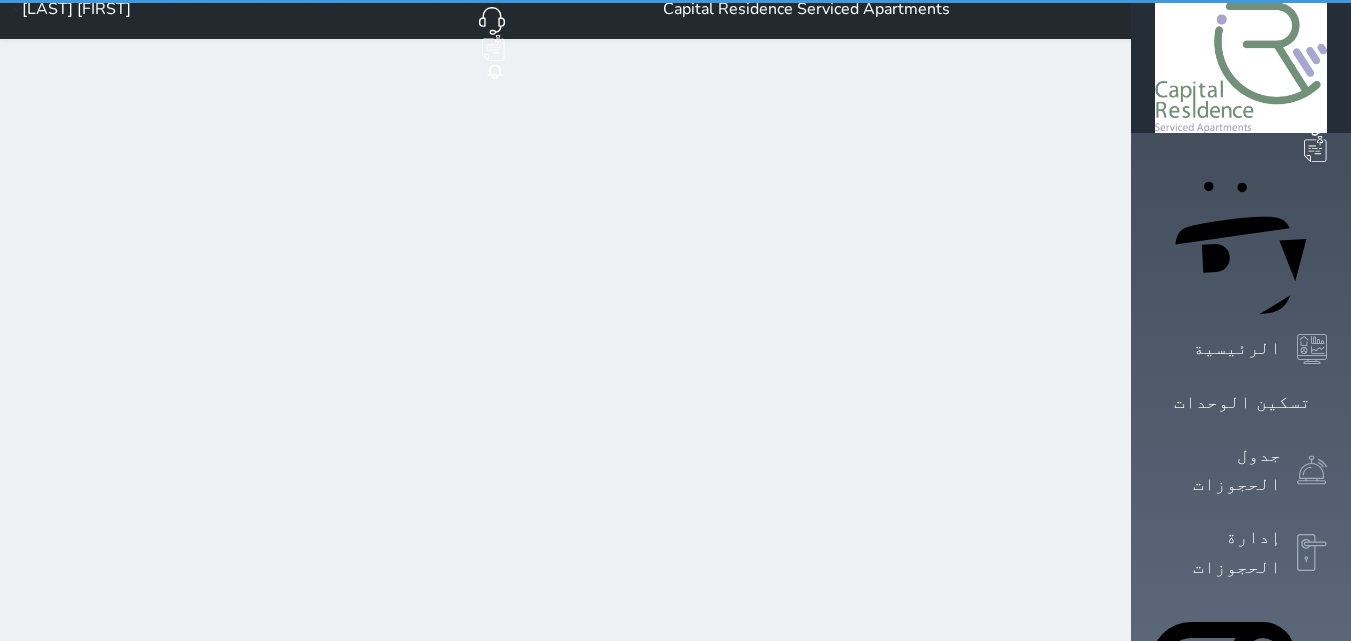 scroll, scrollTop: 0, scrollLeft: 0, axis: both 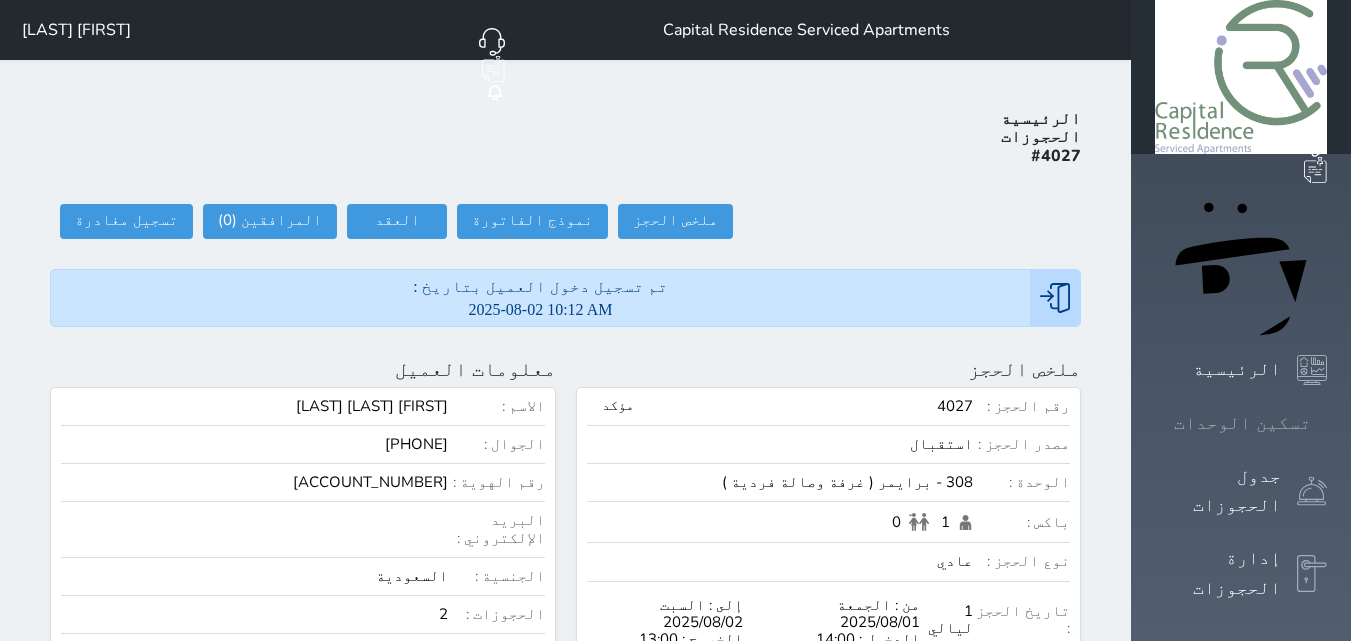 click 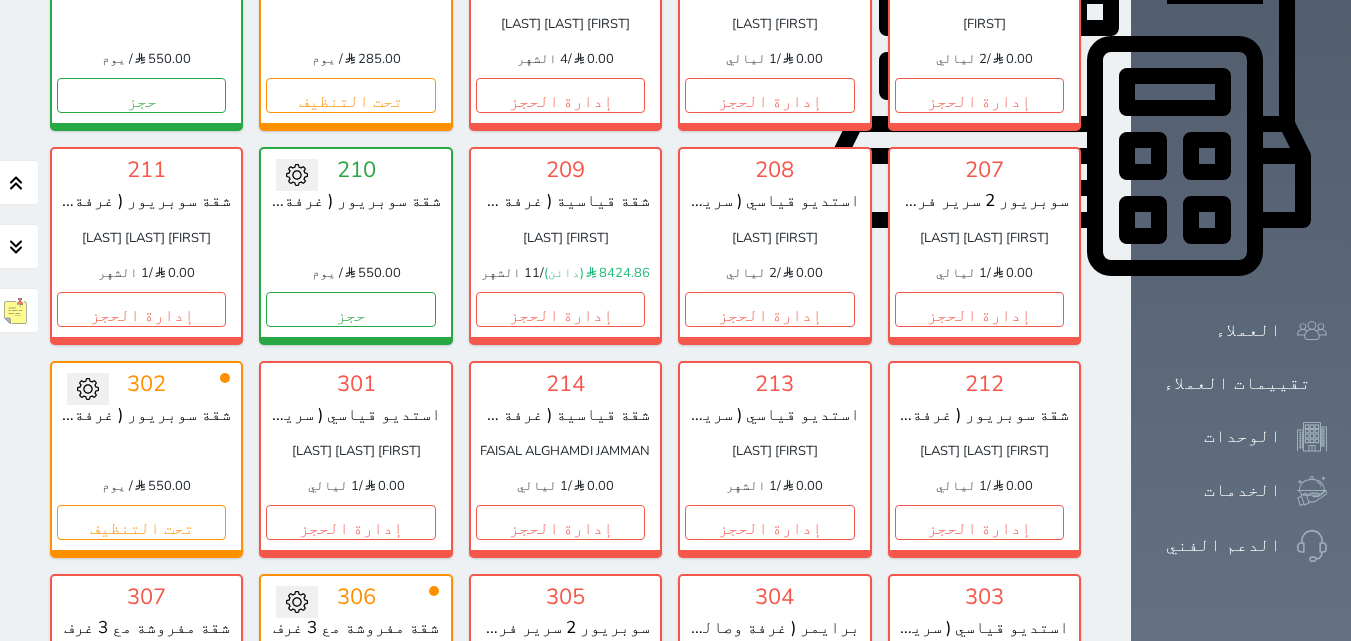 scroll, scrollTop: 960, scrollLeft: 0, axis: vertical 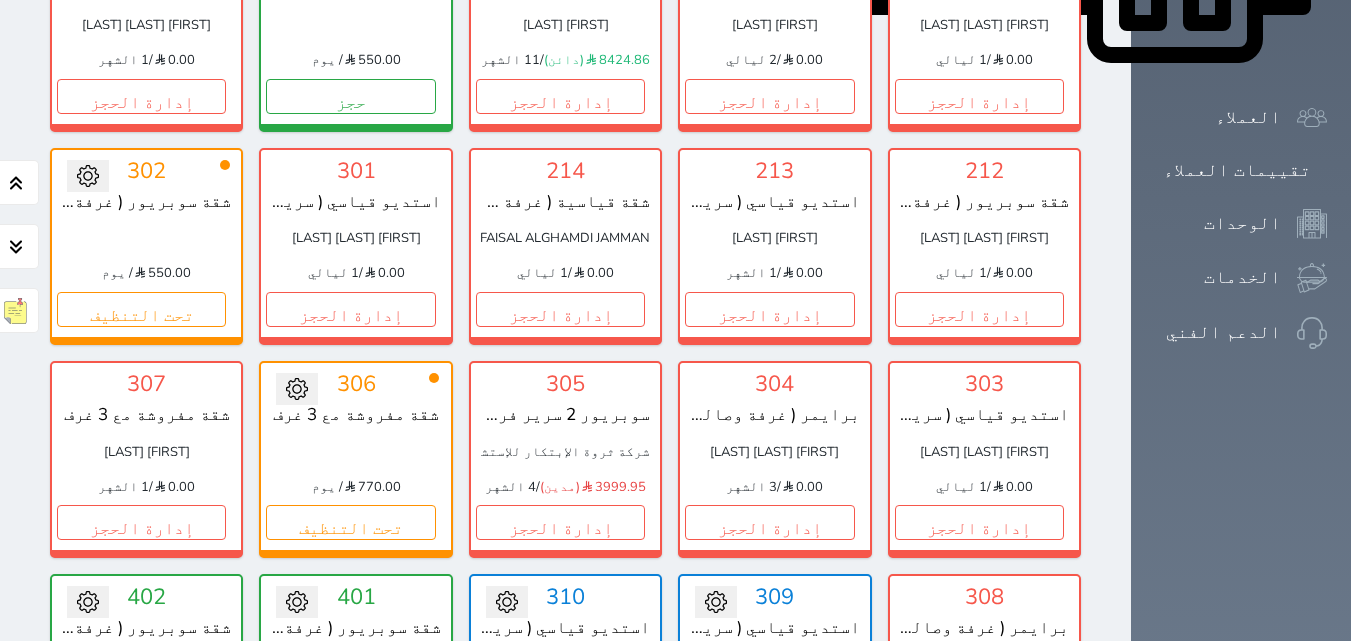 click on "إدارة الحجز" at bounding box center (769, 736) 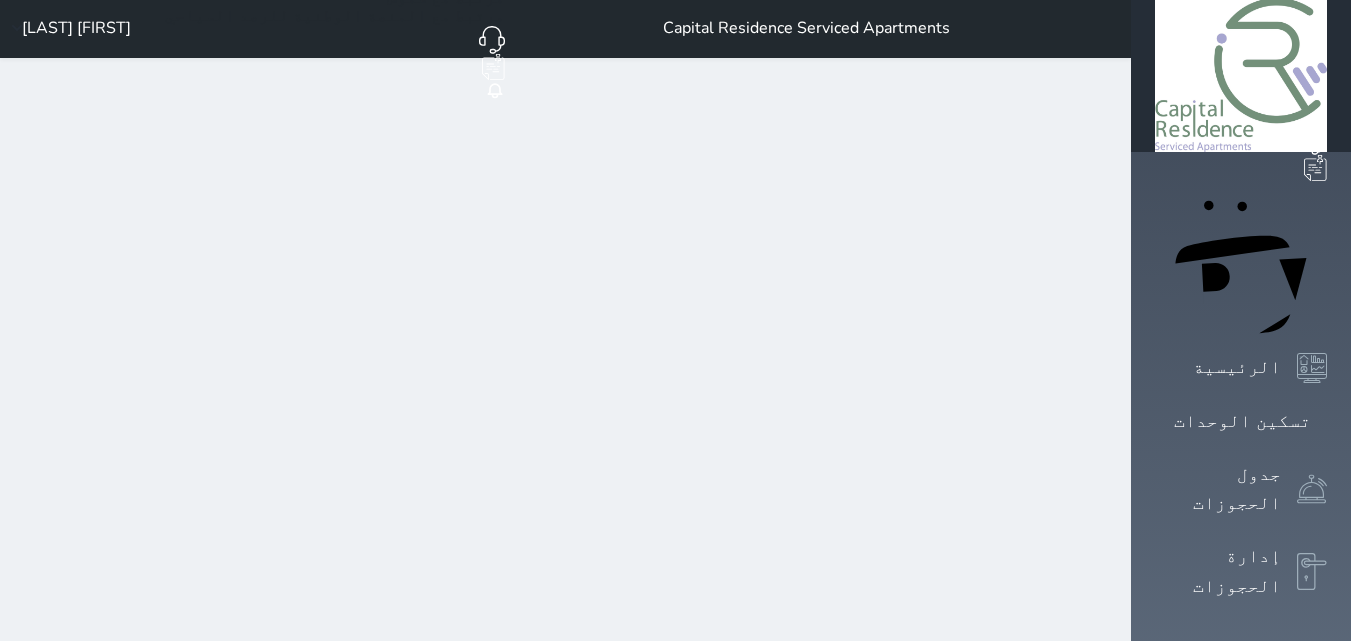 scroll, scrollTop: 0, scrollLeft: 0, axis: both 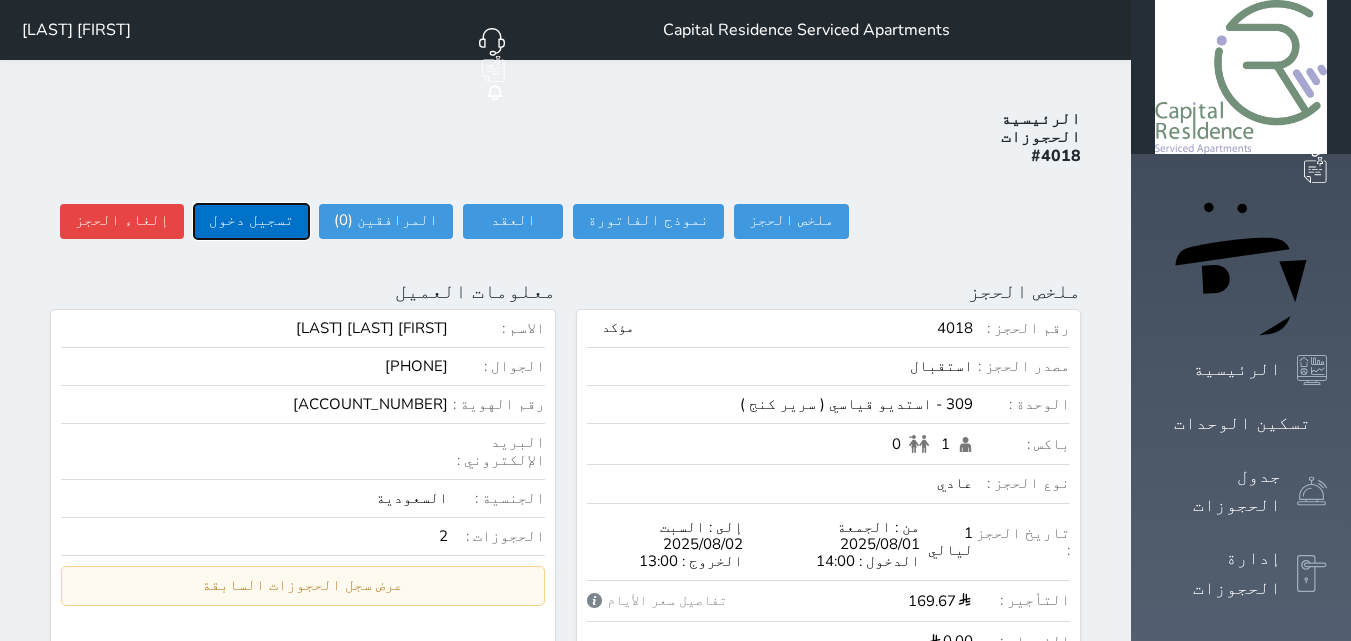 click on "تسجيل دخول" at bounding box center (251, 221) 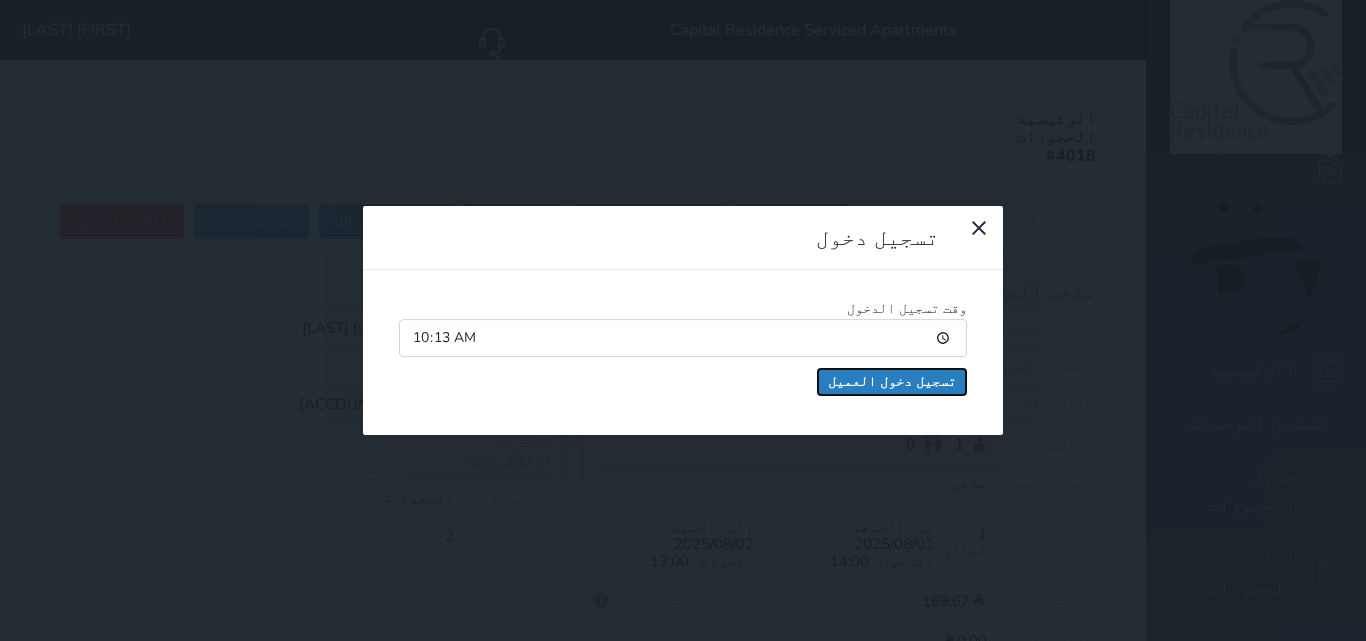 click on "تسجيل دخول العميل" at bounding box center [892, 382] 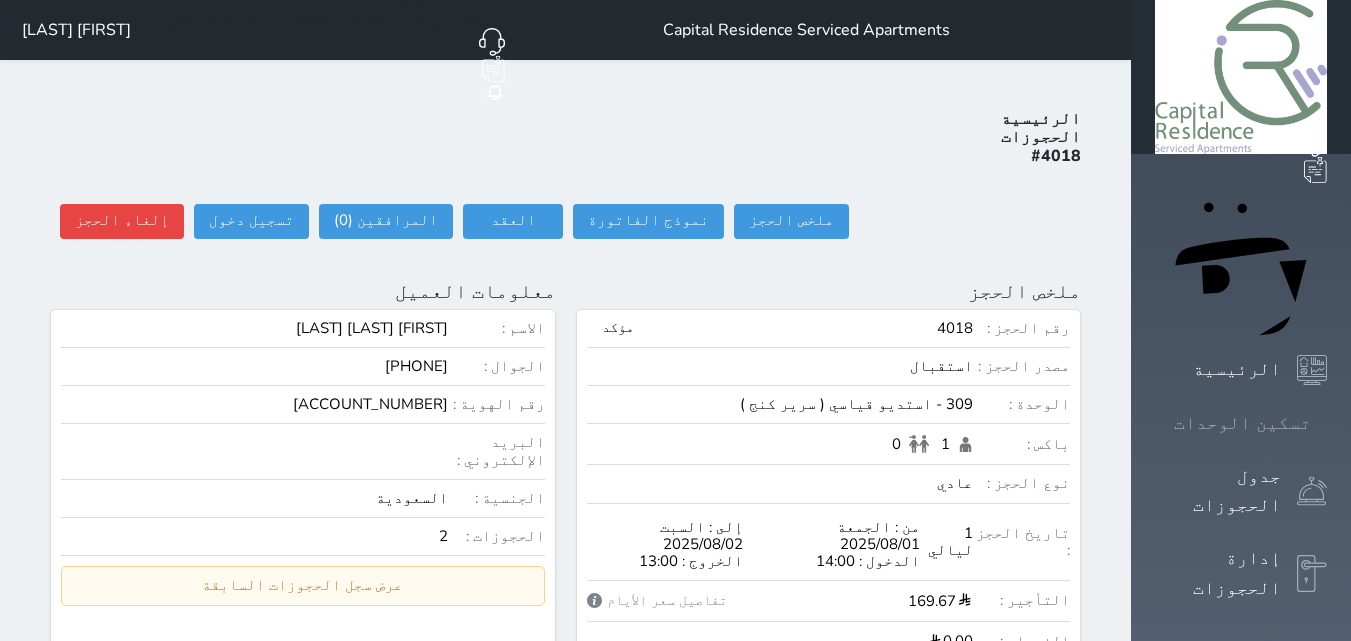 click on "تسكين الوحدات" at bounding box center (1241, 423) 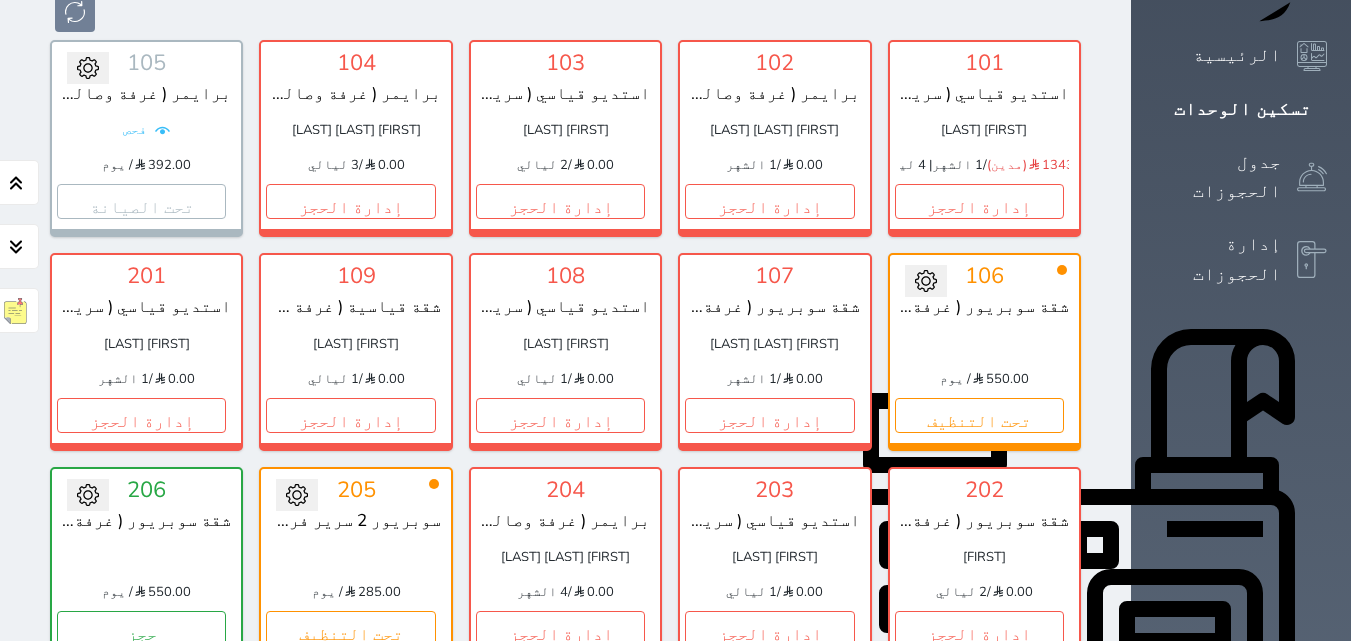 scroll, scrollTop: 360, scrollLeft: 0, axis: vertical 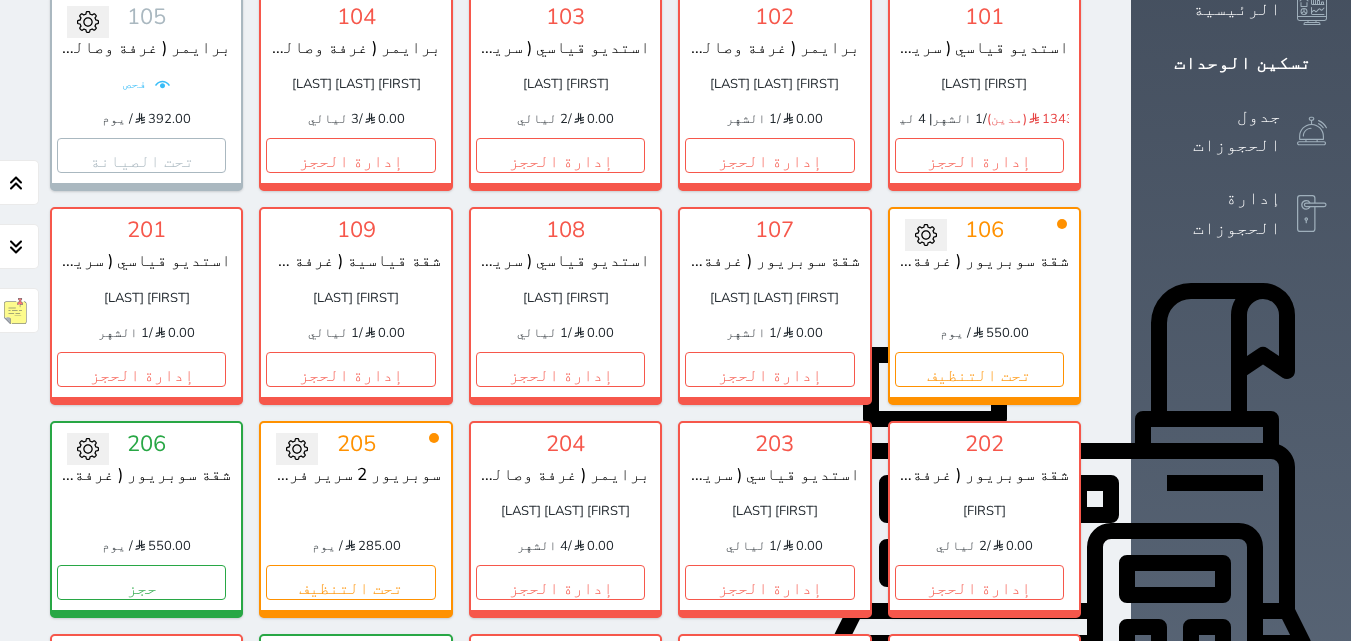click on "إدارة الحجز" at bounding box center (979, 796) 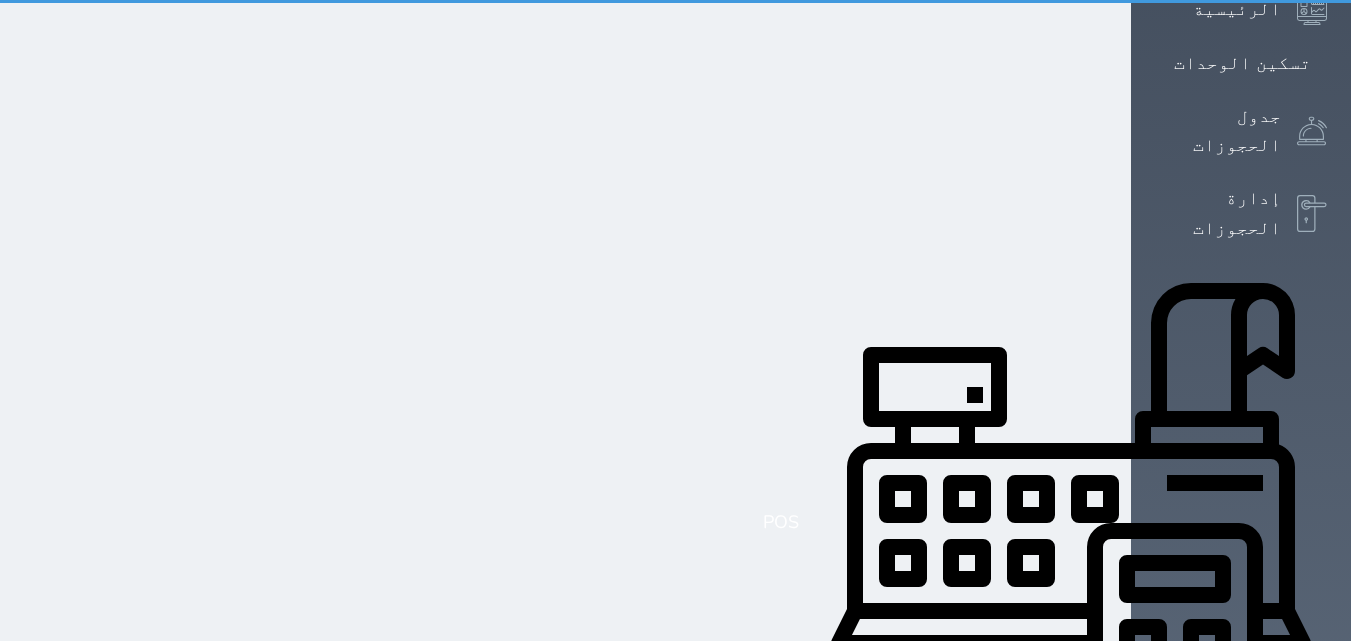 scroll, scrollTop: 0, scrollLeft: 0, axis: both 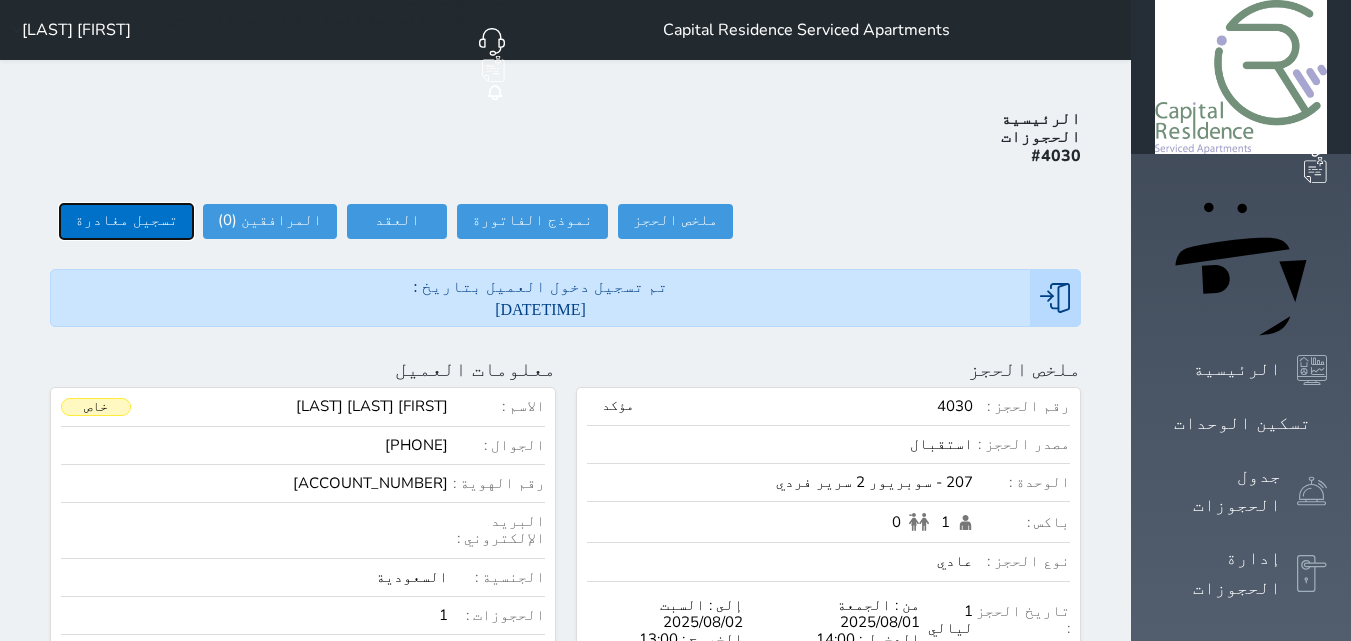 click on "تسجيل مغادرة" at bounding box center (126, 221) 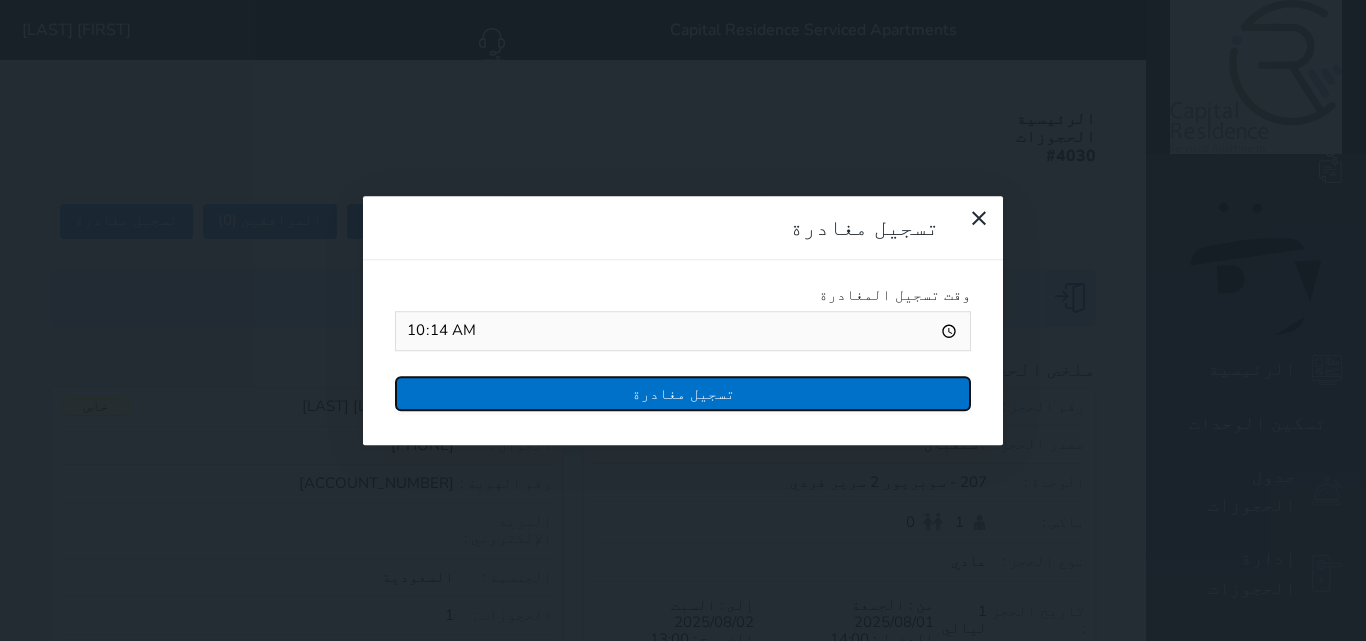 click on "تسجيل مغادرة" at bounding box center (683, 393) 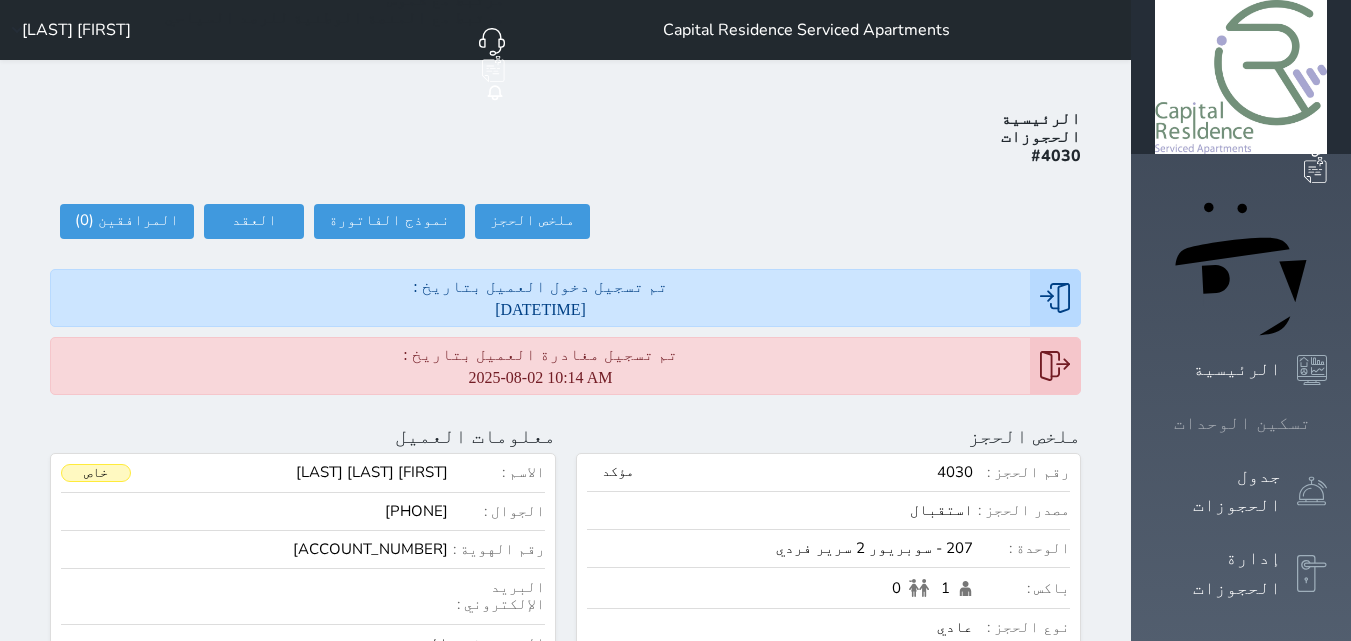click 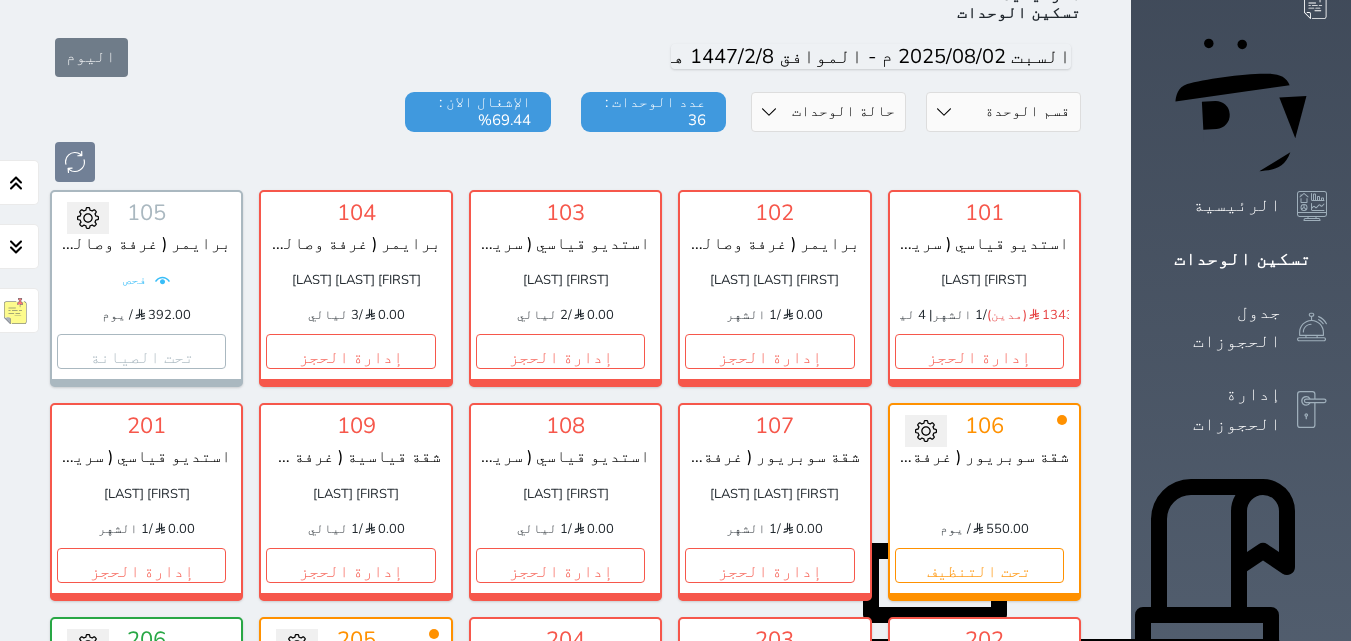 scroll, scrollTop: 360, scrollLeft: 0, axis: vertical 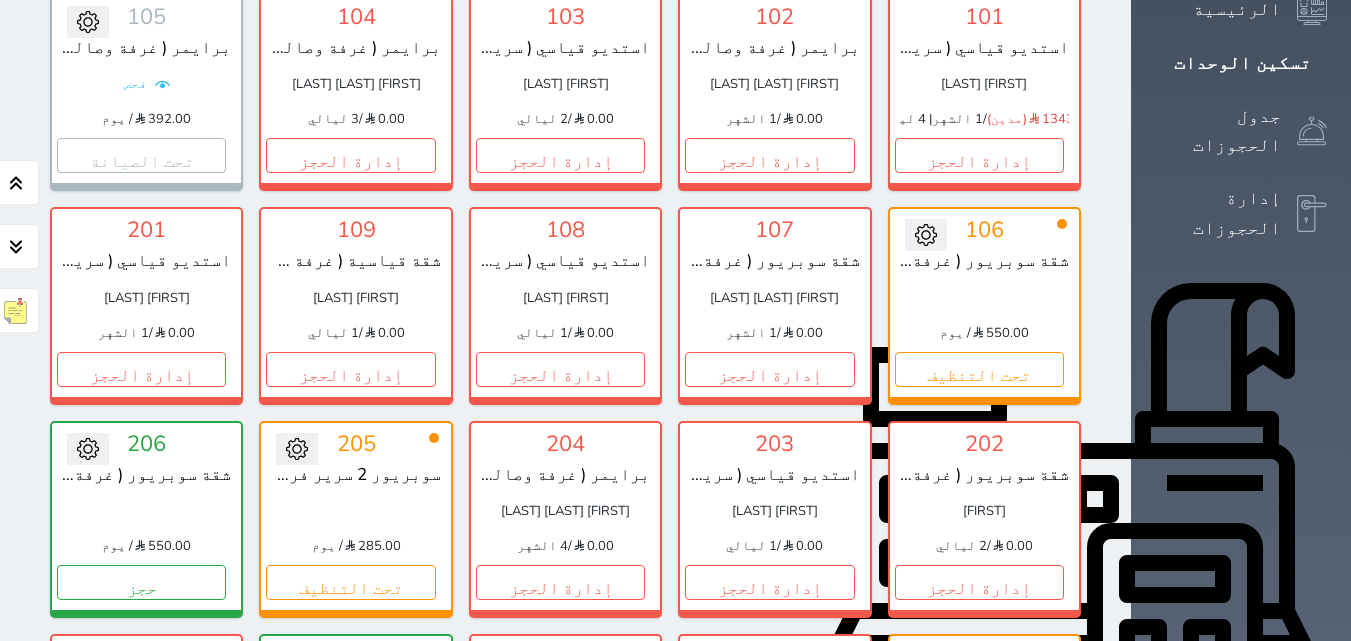 click on "تحت التنظيف" at bounding box center (979, 796) 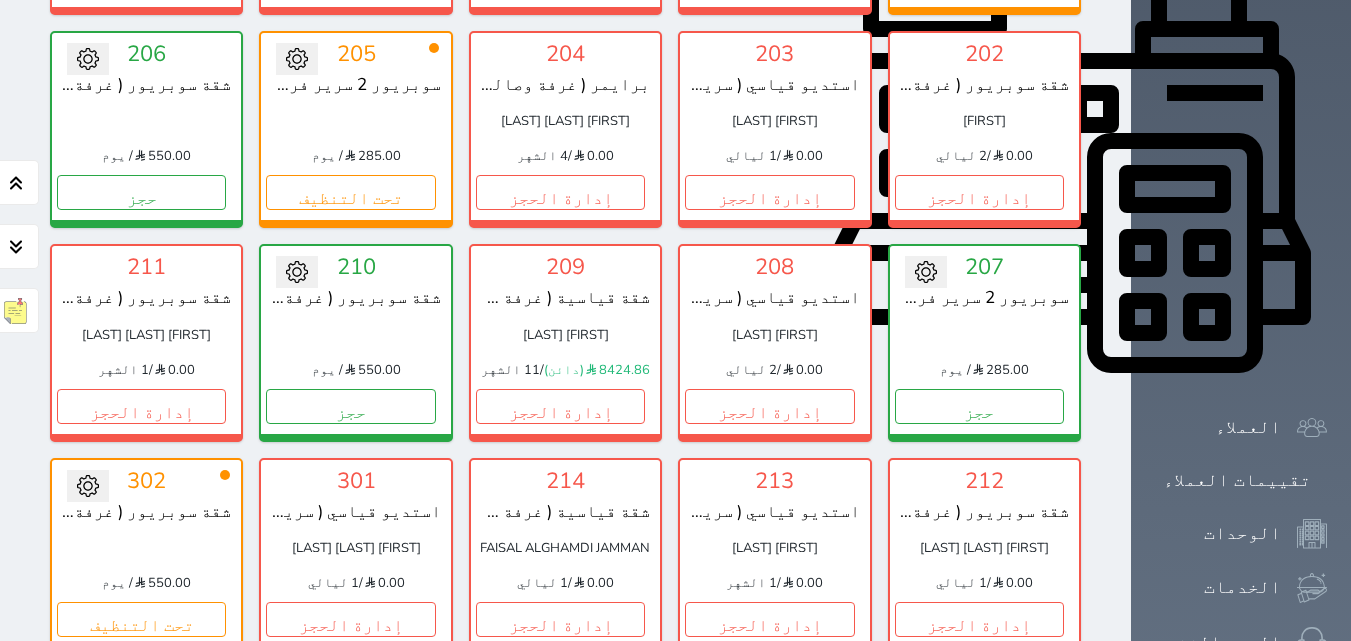 scroll, scrollTop: 860, scrollLeft: 0, axis: vertical 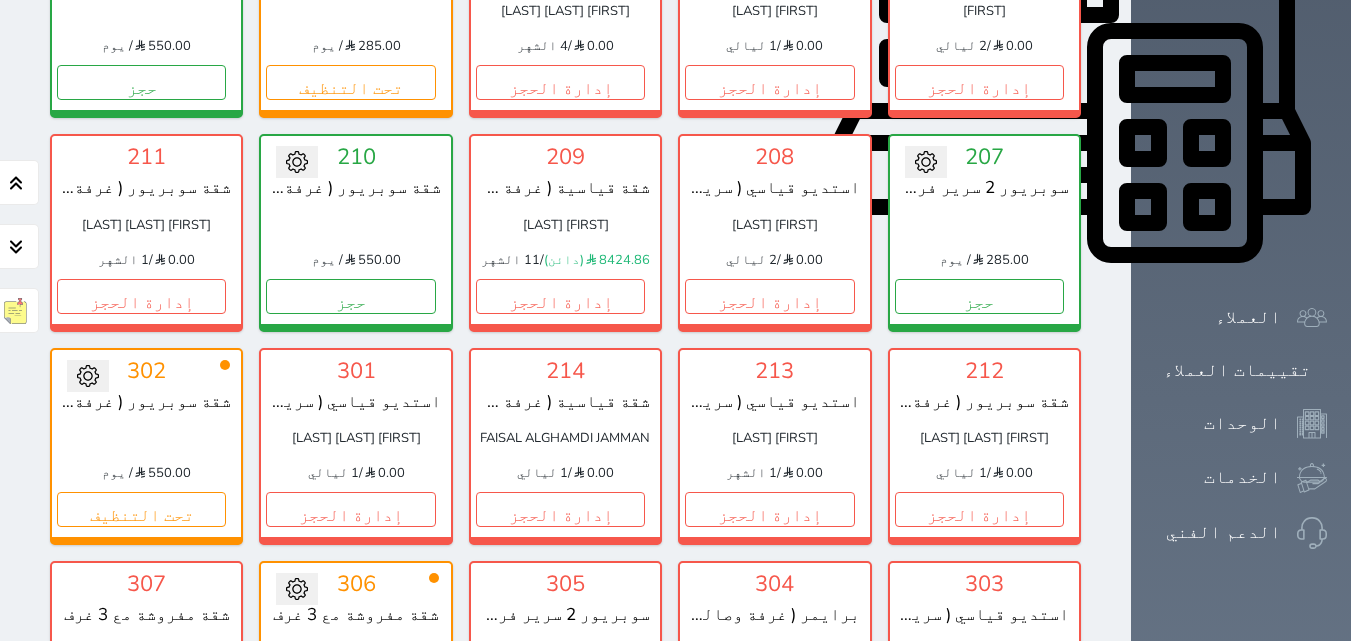 click on "إدارة الحجز" at bounding box center [141, 722] 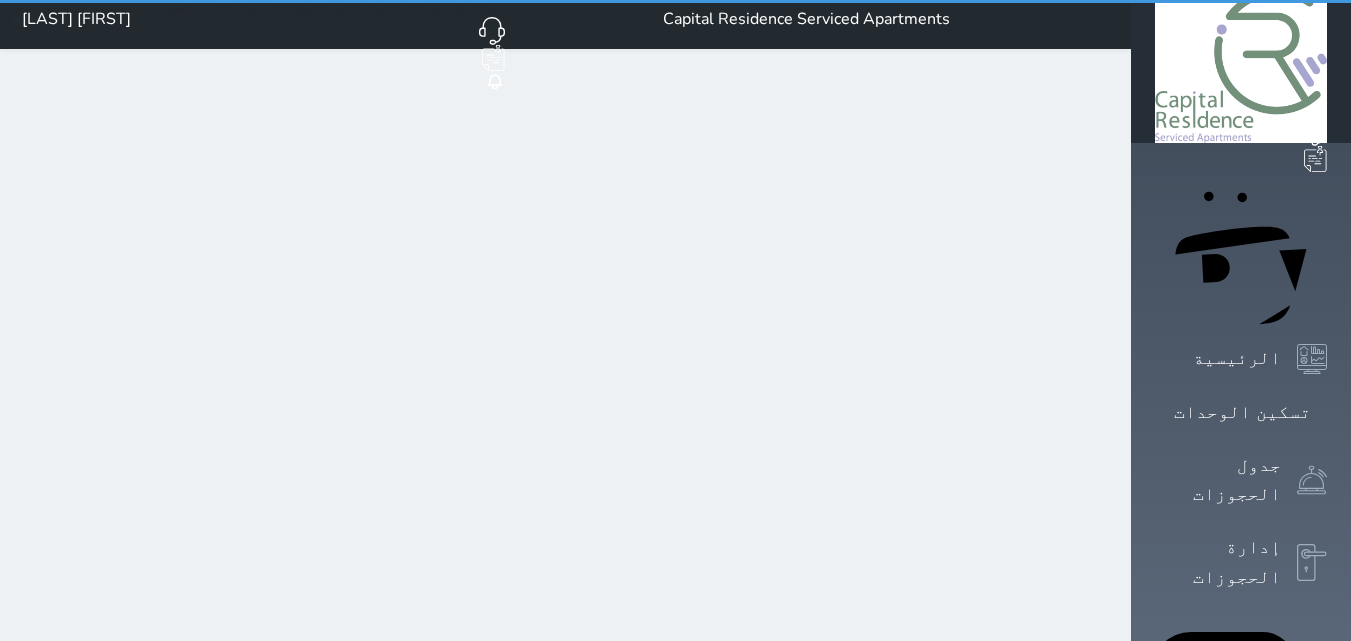 scroll, scrollTop: 0, scrollLeft: 0, axis: both 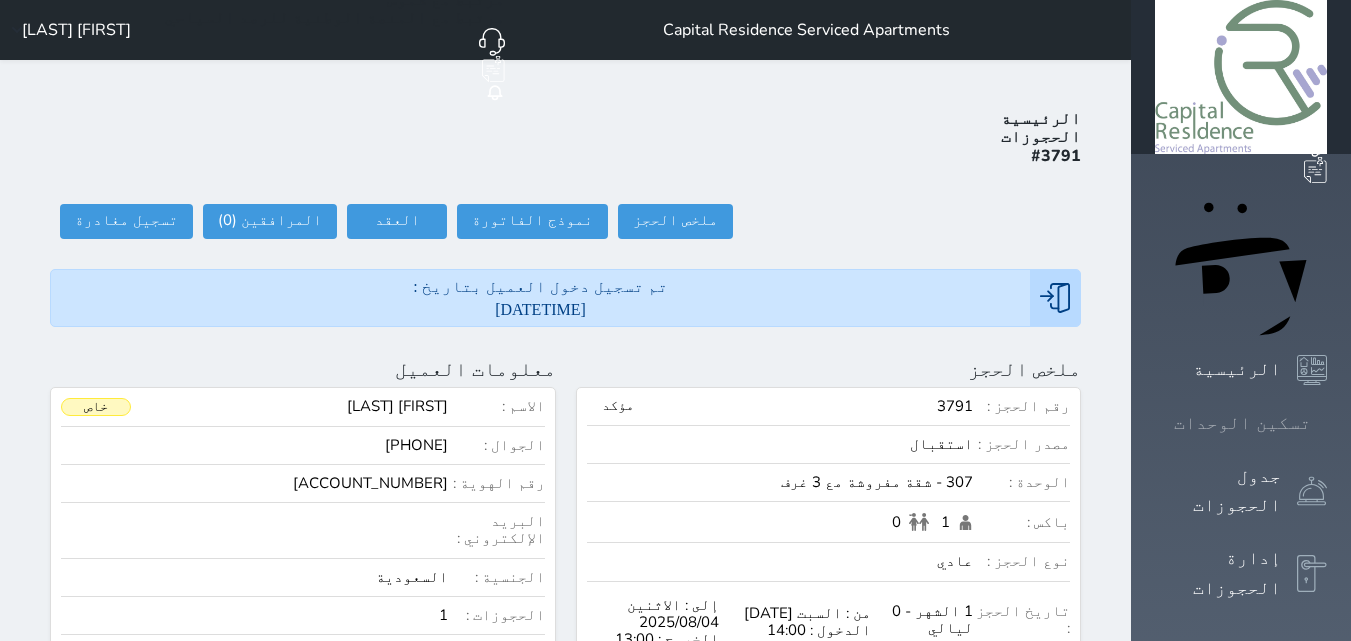 click 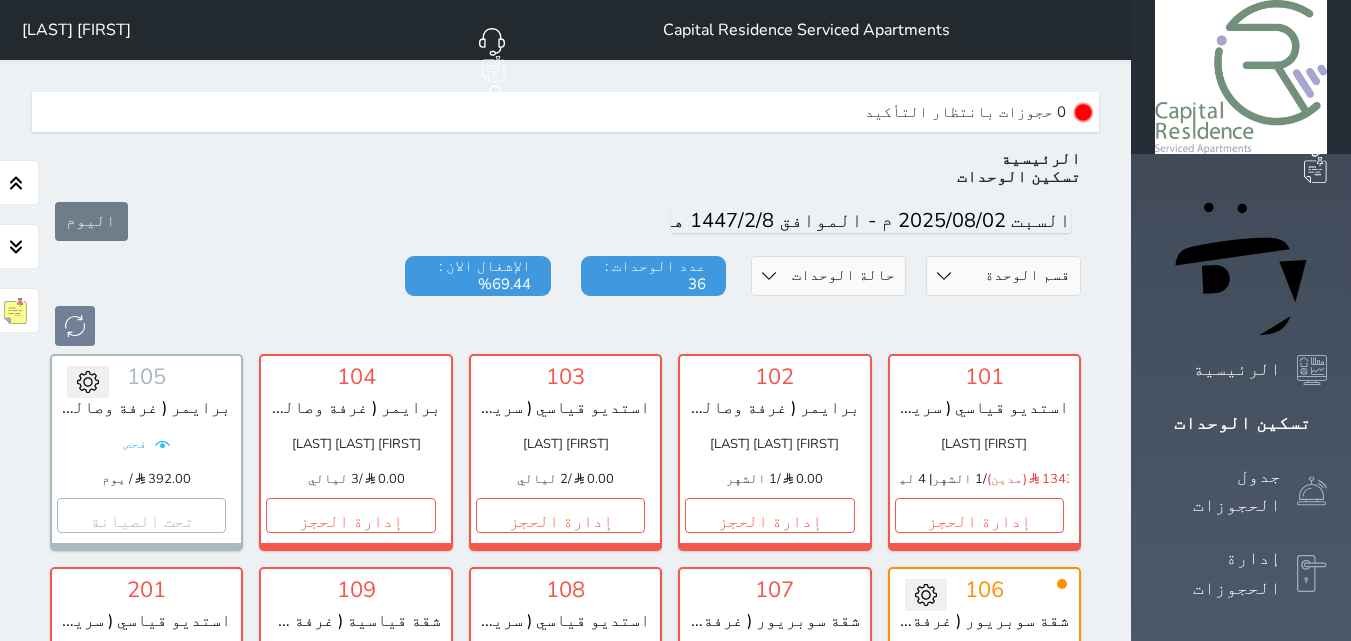 scroll, scrollTop: 60, scrollLeft: 0, axis: vertical 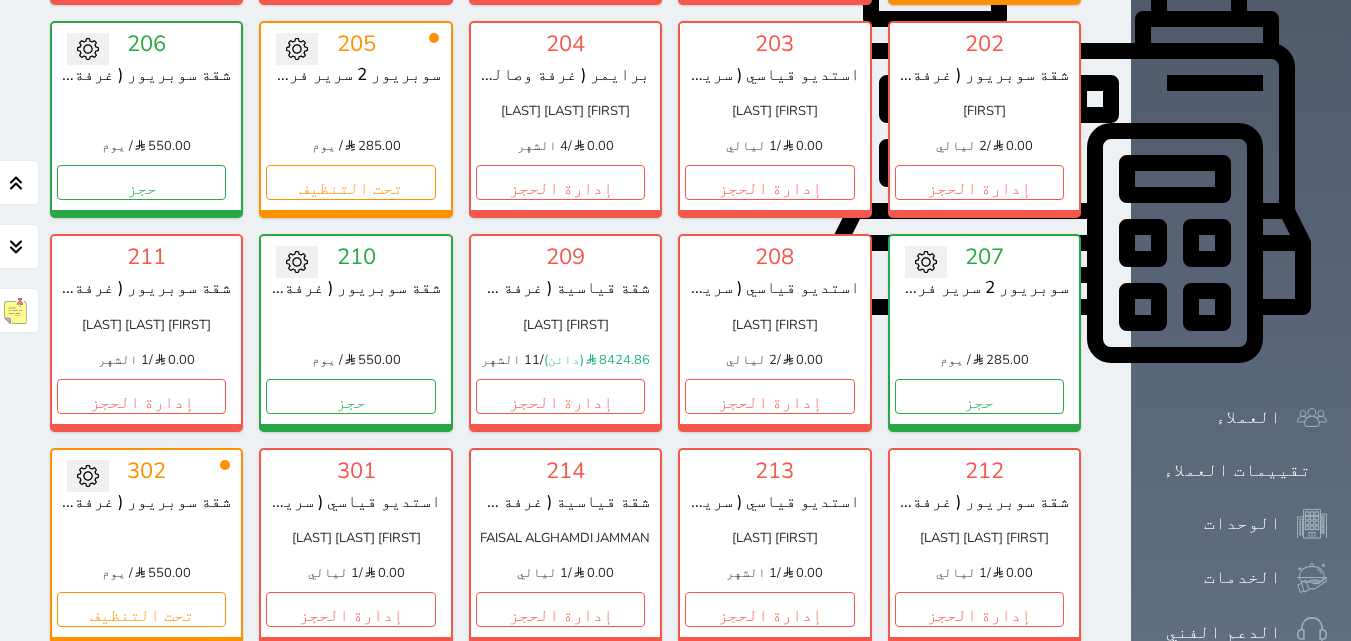 click on "إدارة الحجز" at bounding box center [141, 822] 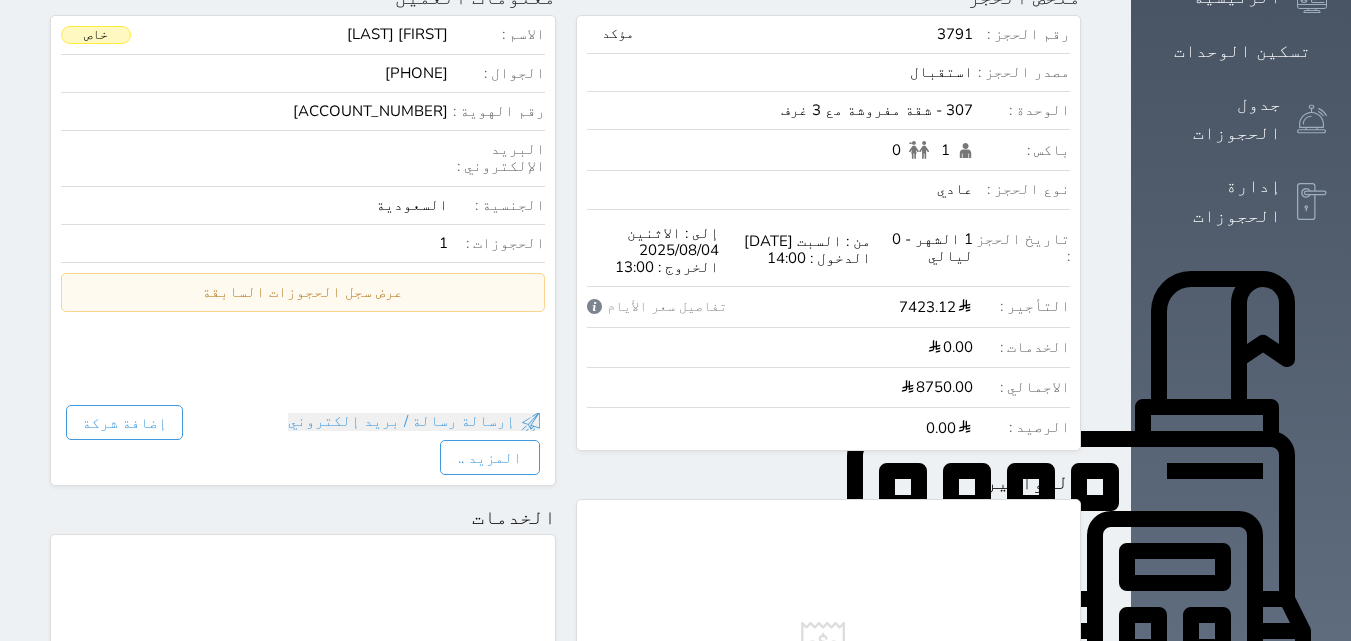 scroll, scrollTop: 0, scrollLeft: 0, axis: both 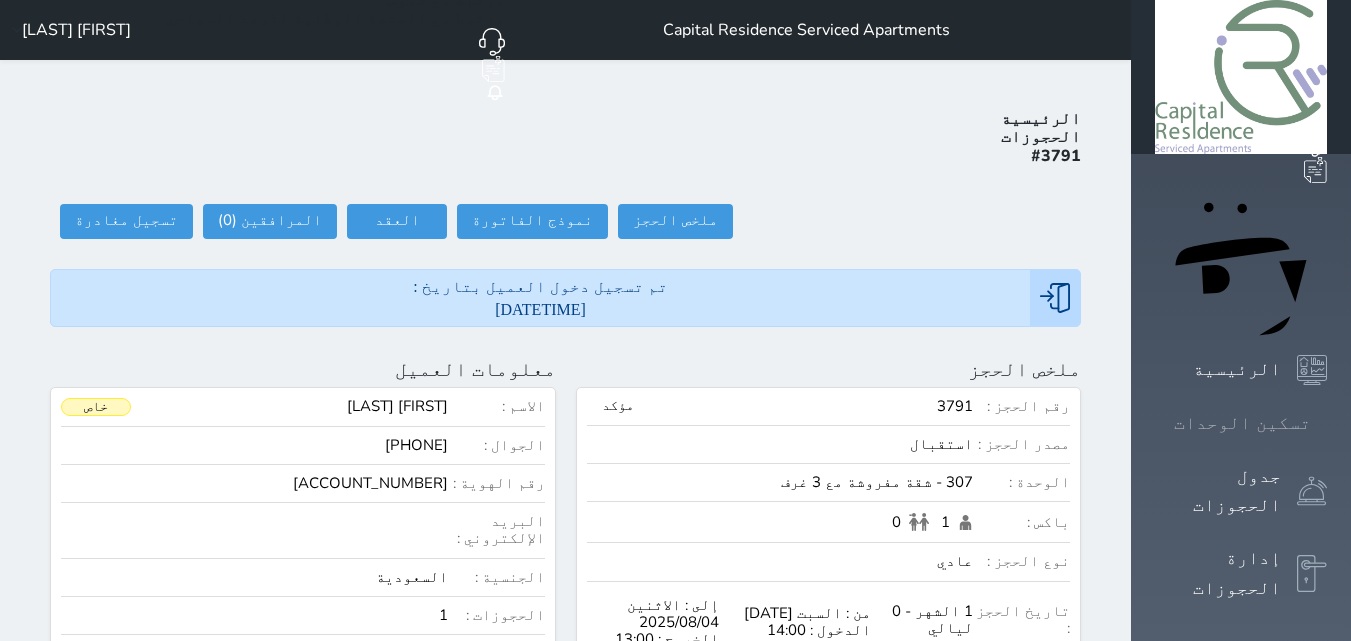 click at bounding box center [1327, 423] 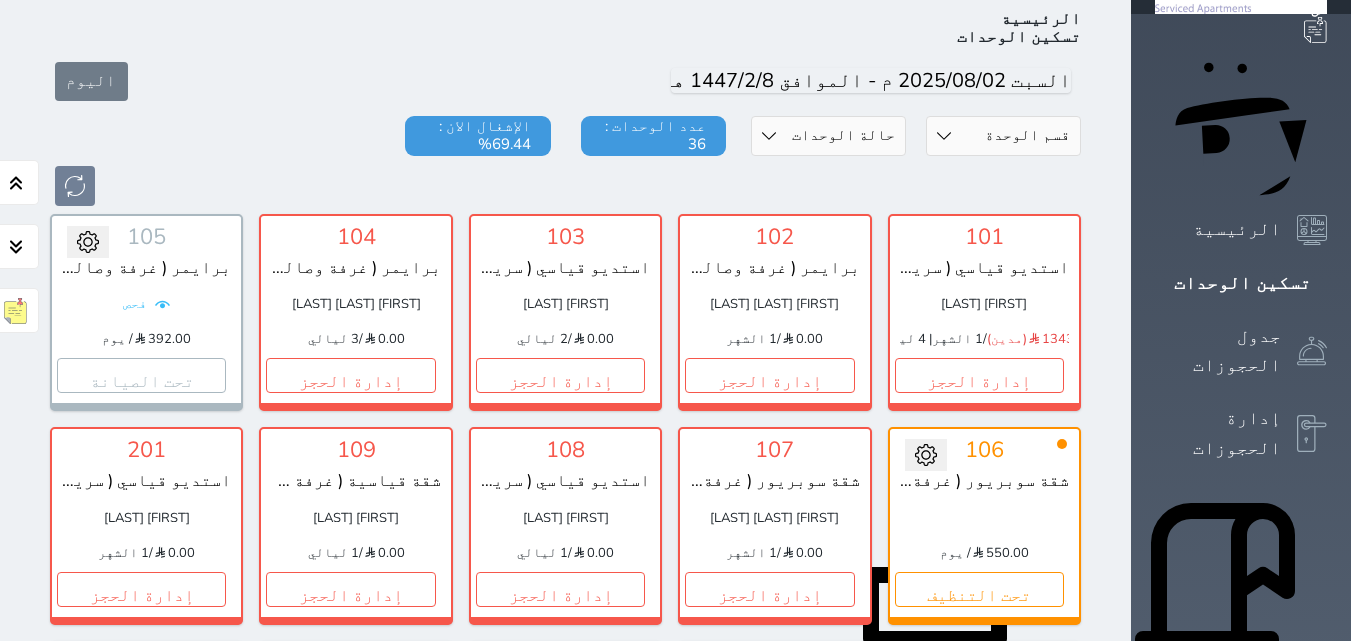 scroll, scrollTop: 0, scrollLeft: 0, axis: both 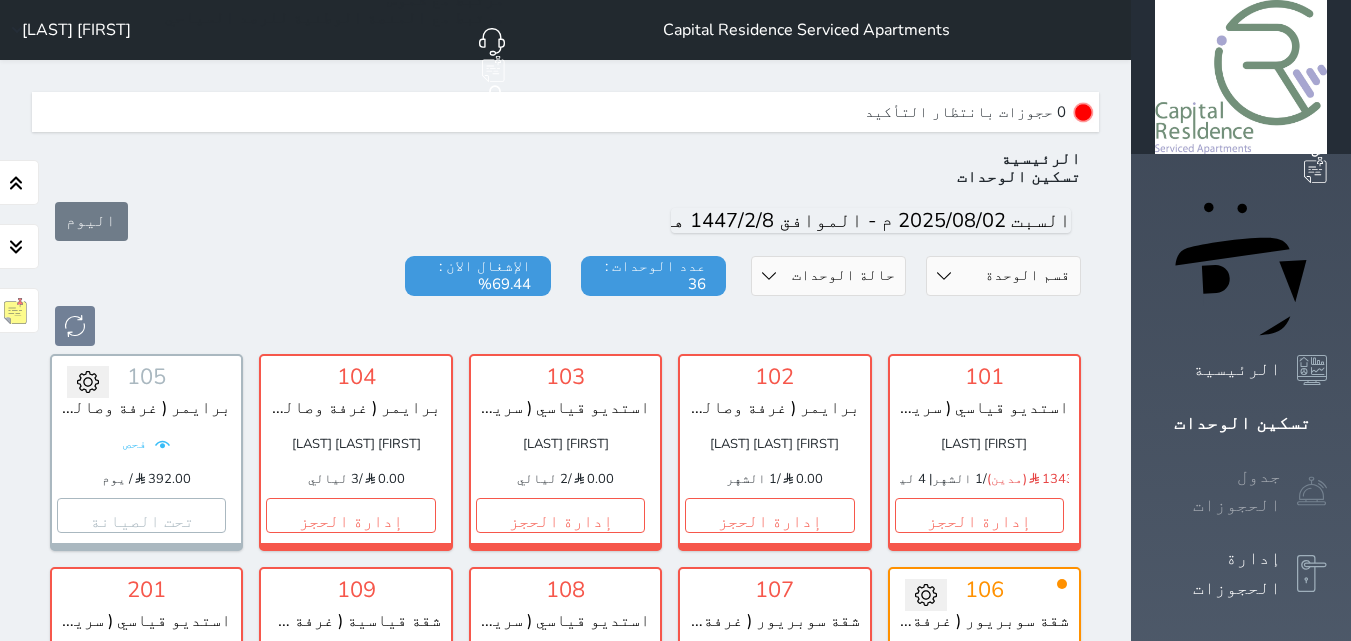 click 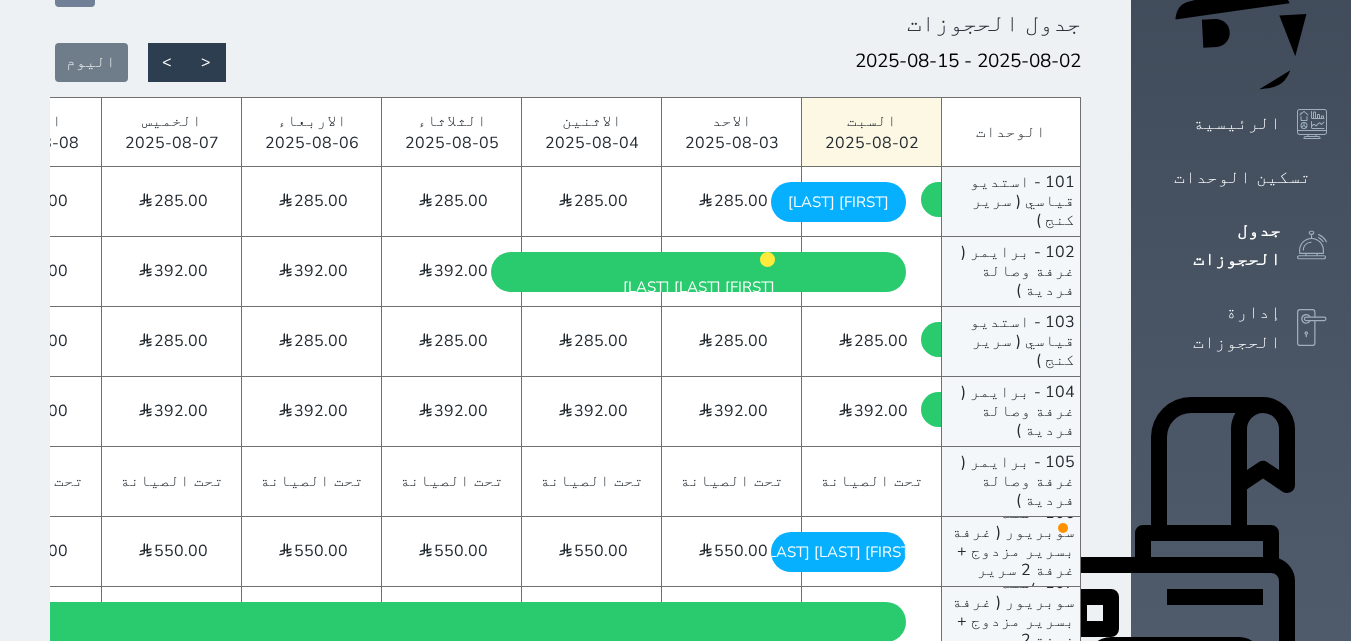 scroll, scrollTop: 200, scrollLeft: 0, axis: vertical 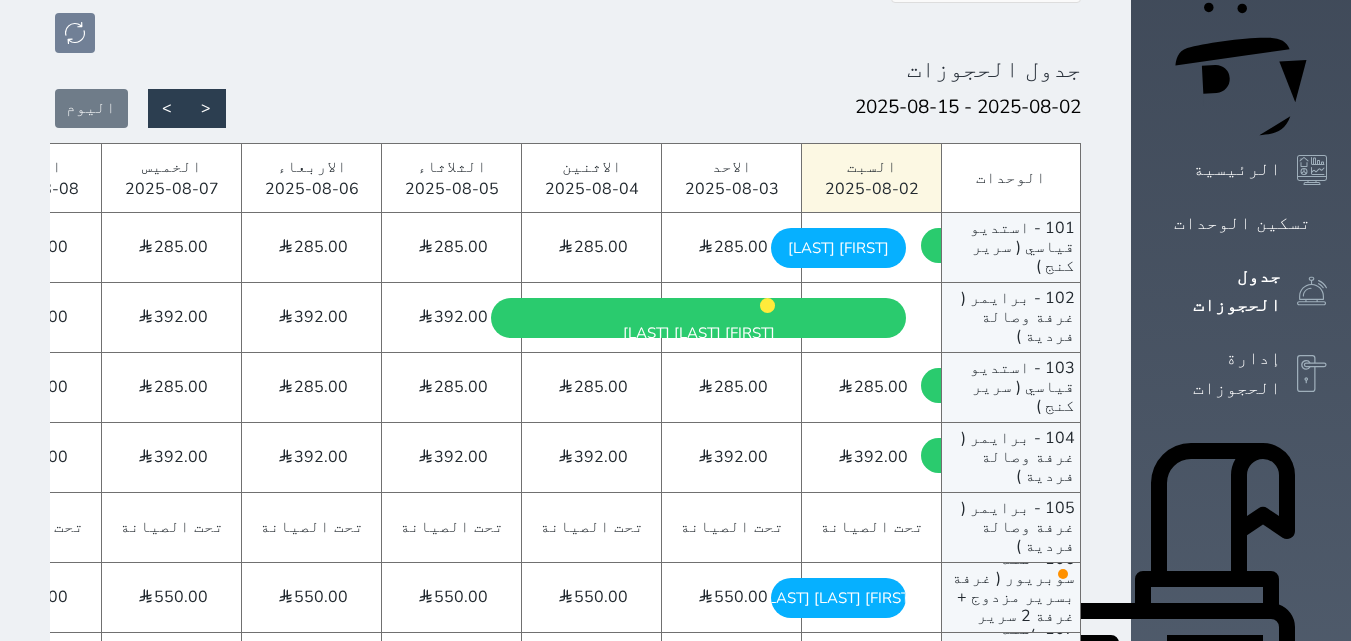 click on "[FIRST] [LAST]
[DAY] - [DATE]/[MONTH]" at bounding box center [838, 248] 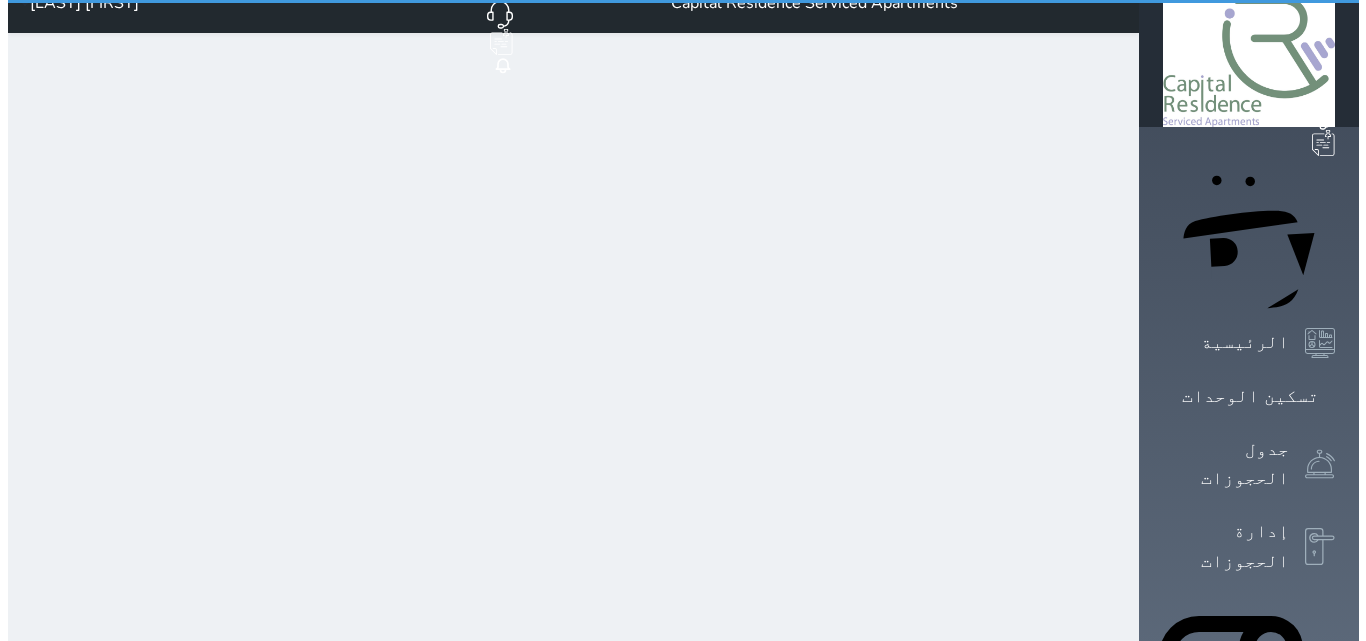 scroll, scrollTop: 0, scrollLeft: 0, axis: both 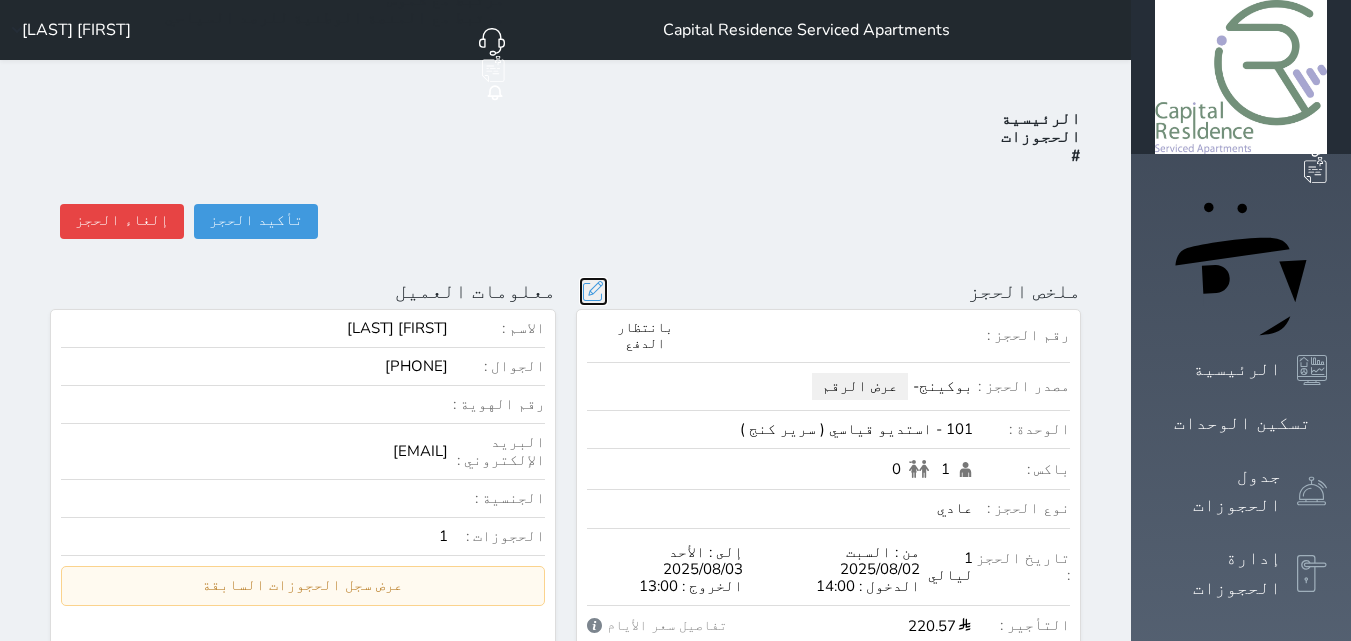 click at bounding box center (593, 291) 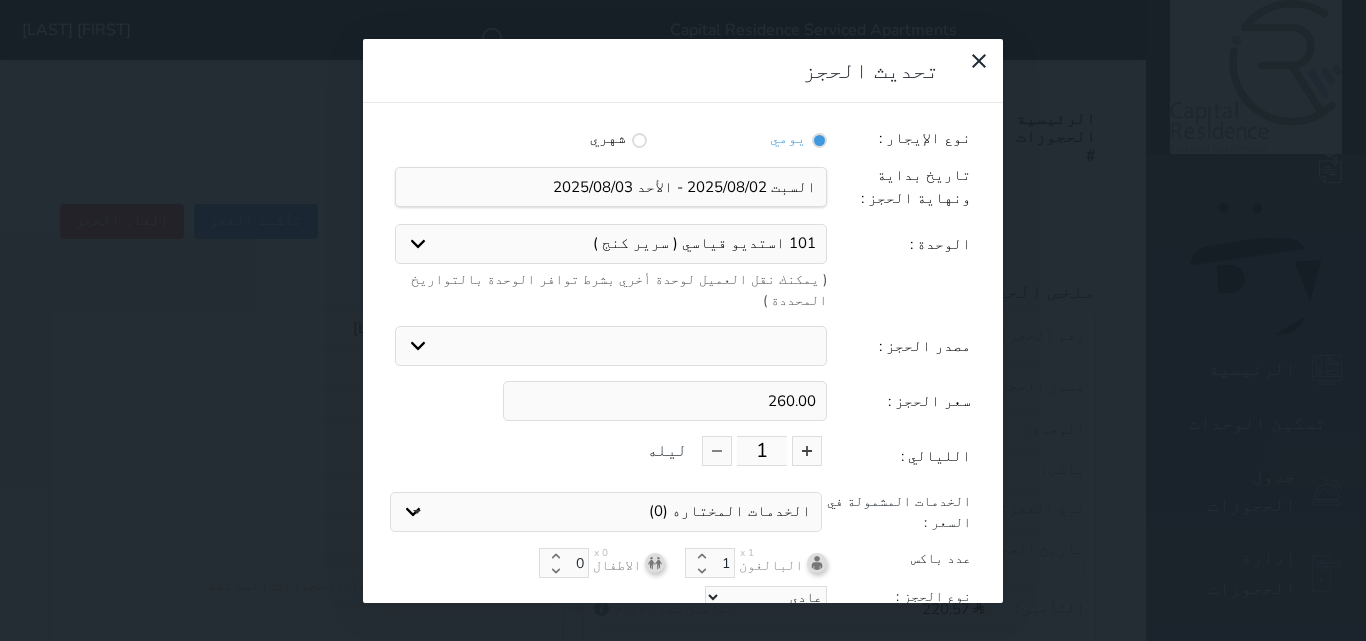 click on "[NUMBER] [ROOM_TYPE]" at bounding box center (611, 244) 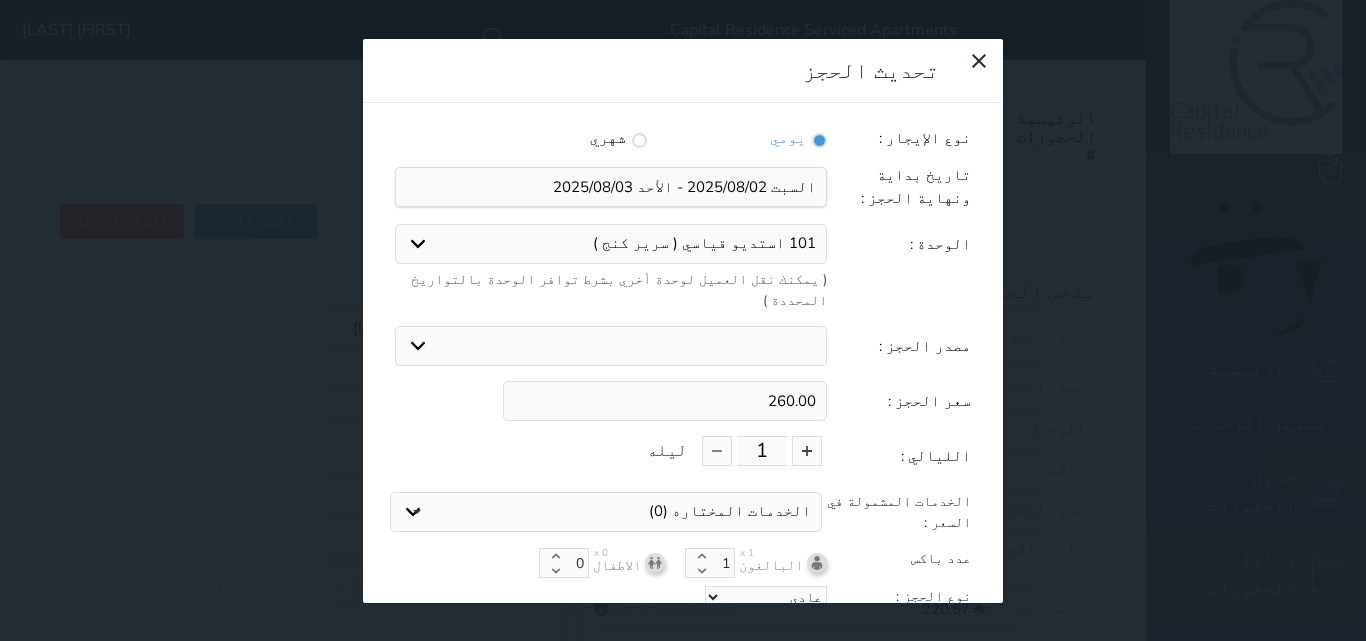 click on "[NUMBER] [ROOM_TYPE]" at bounding box center (611, 244) 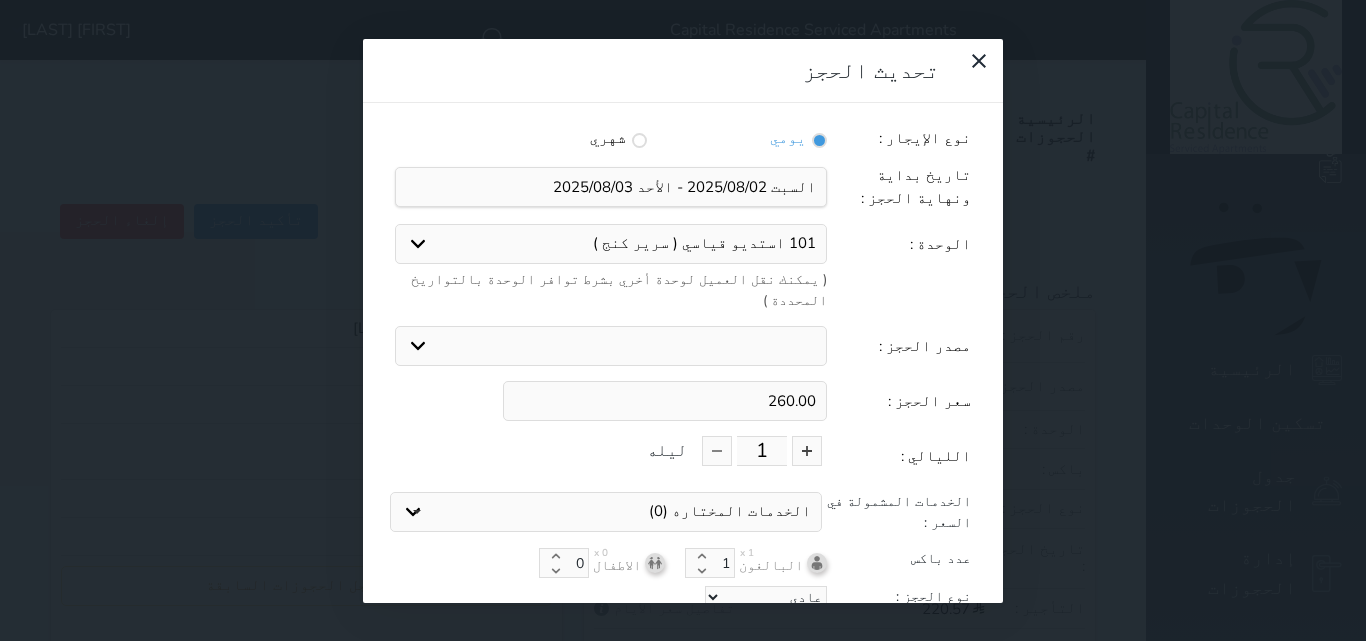 click on "[NUMBER] [ROOM_TYPE]" at bounding box center [611, 244] 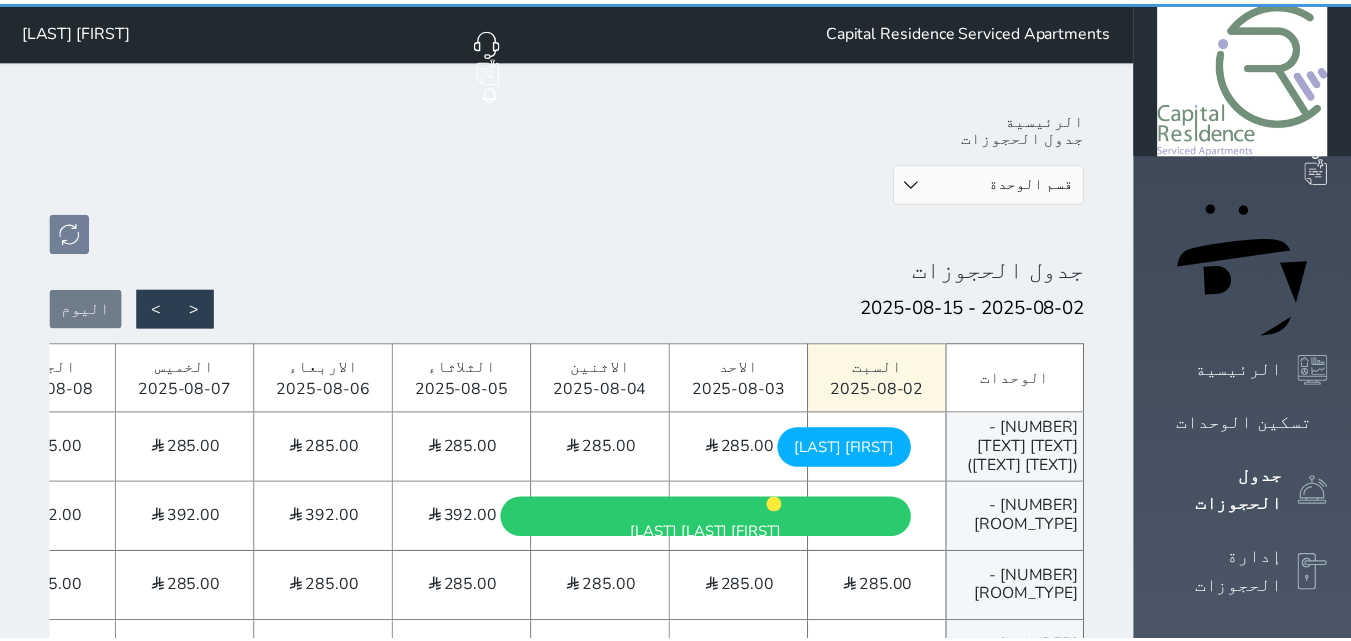 scroll, scrollTop: 200, scrollLeft: 0, axis: vertical 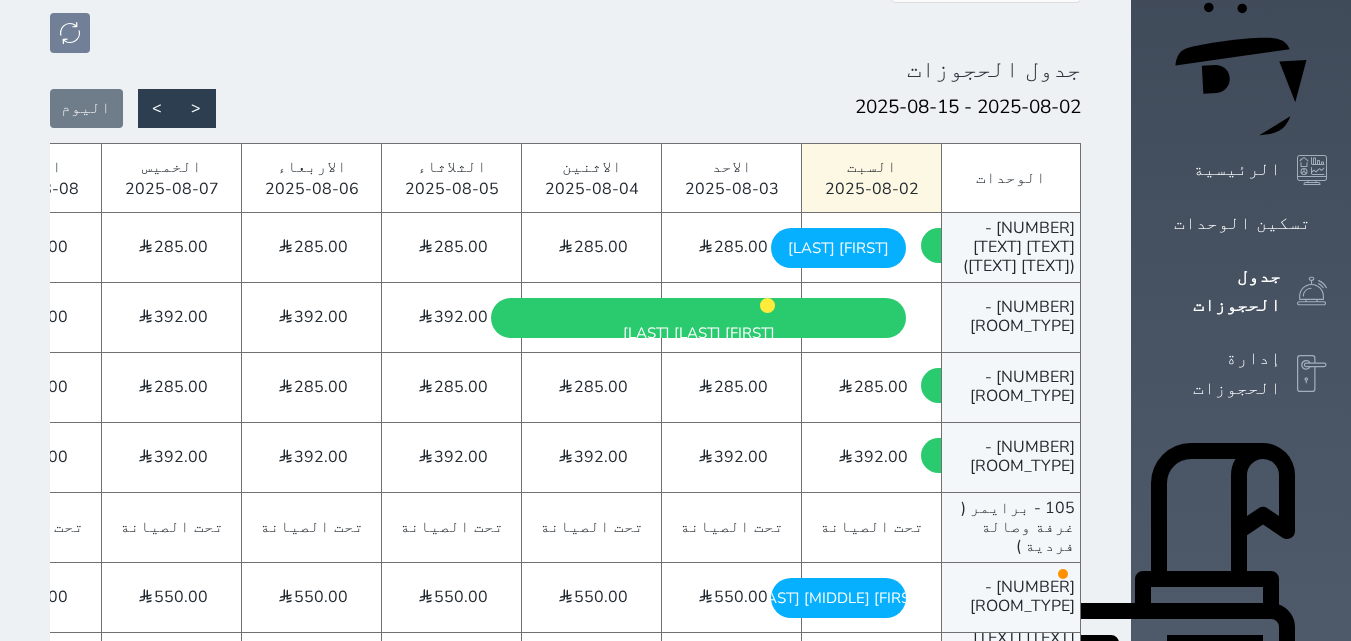 click on "[FIRST] [LAST]
[DAY] - [DATE]/[MONTH]" at bounding box center [838, 248] 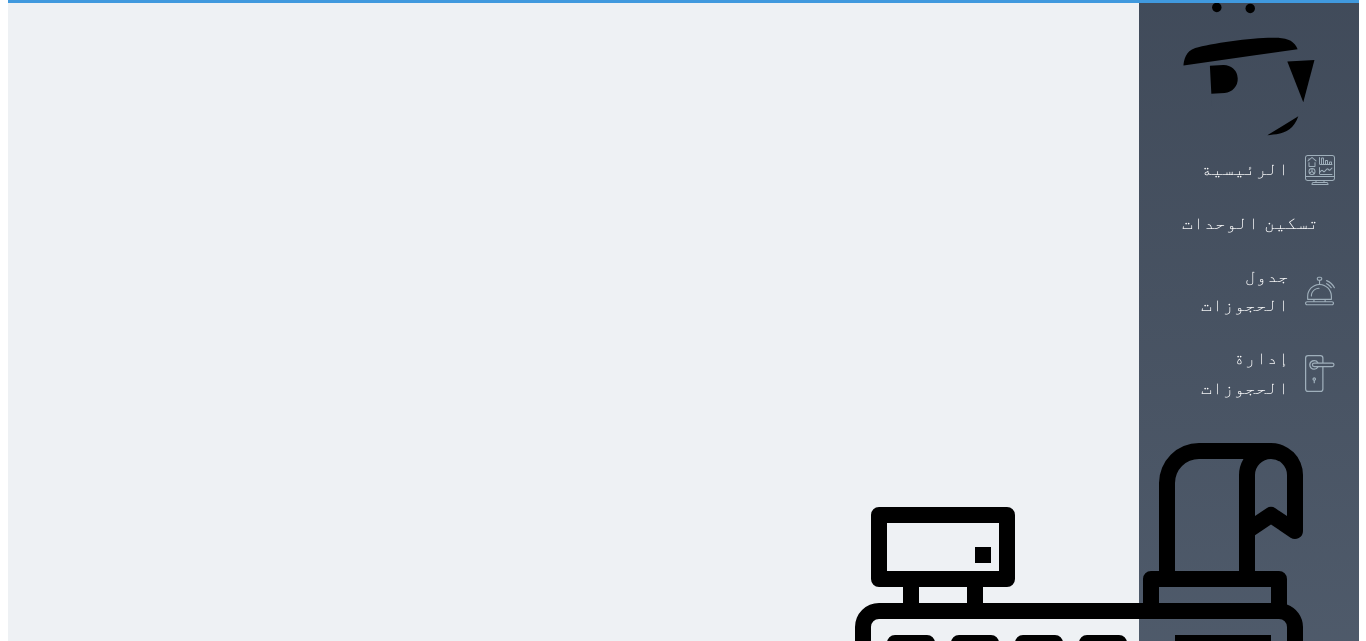 scroll, scrollTop: 0, scrollLeft: 0, axis: both 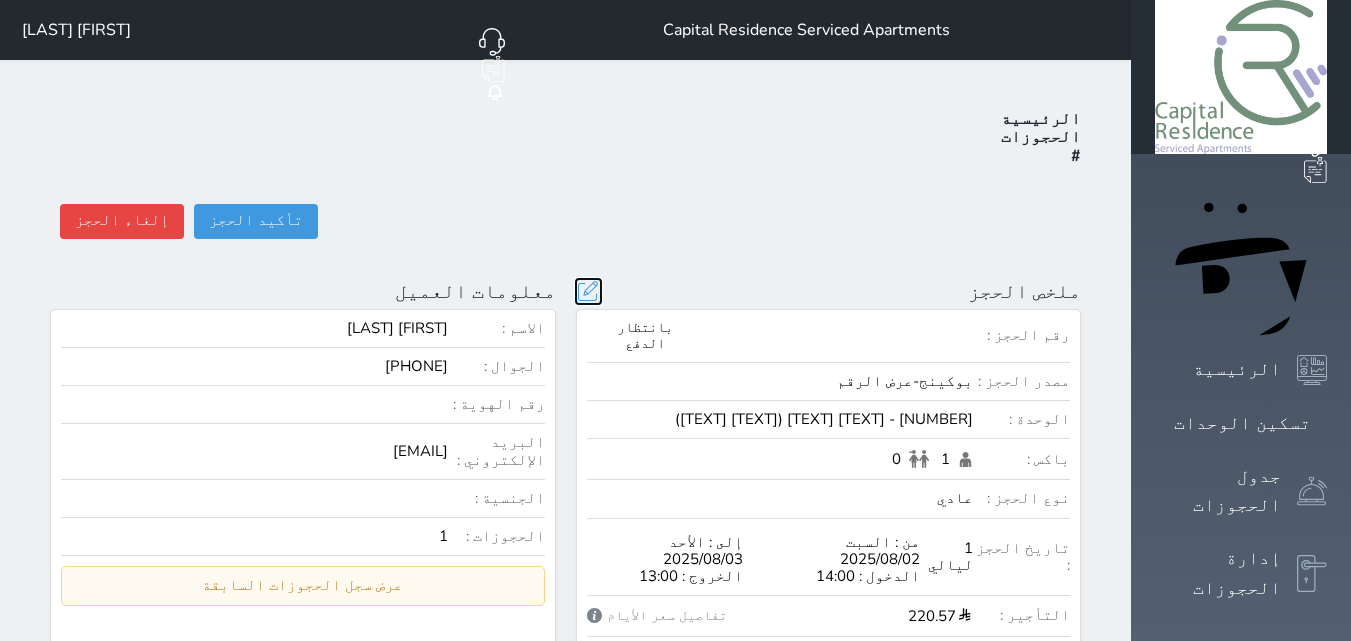 click at bounding box center [588, 291] 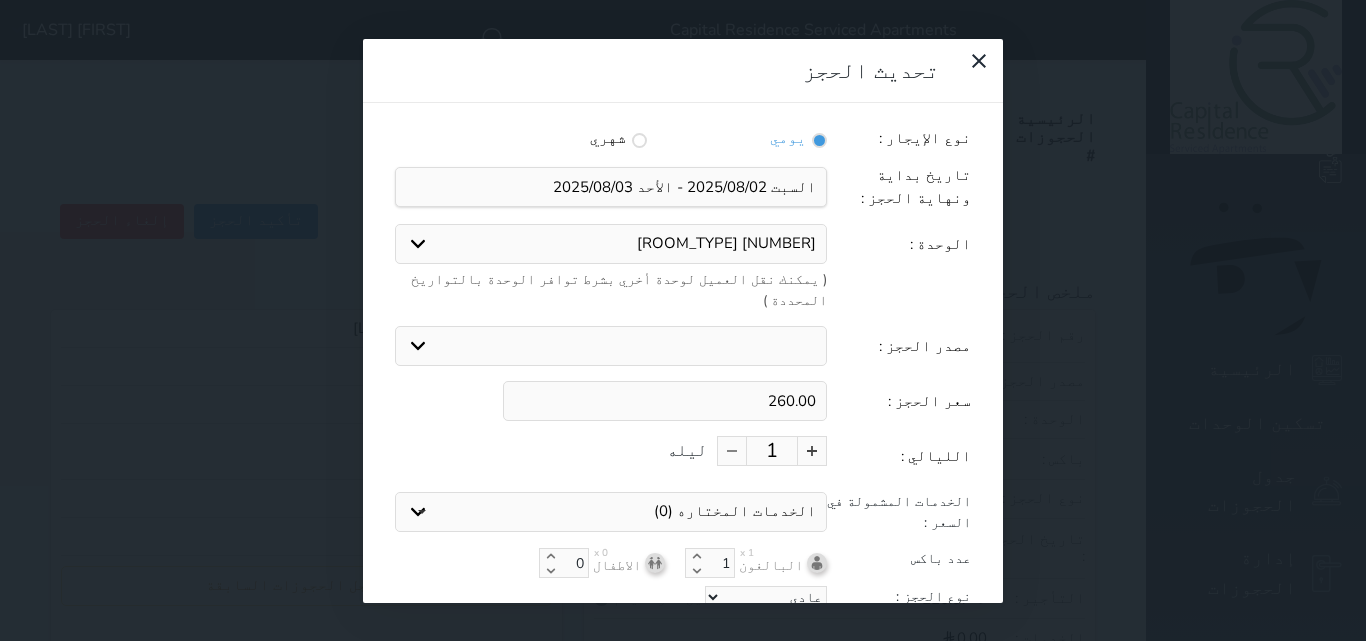 click on "[ROOM_TYPE] [ROOM_TYPE] [ROOM_TYPE] [ROOM_TYPE] [ROOM_TYPE] [ROOM_TYPE] [ROOM_TYPE] [ROOM_TYPE] [ROOM_TYPE] [ROOM_TYPE] [ROOM_TYPE] [ROOM_TYPE] [ROOM_TYPE] [ROOM_TYPE] [ROOM_TYPE] [ROOM_TYPE] [ROOM_TYPE]" at bounding box center [611, 244] 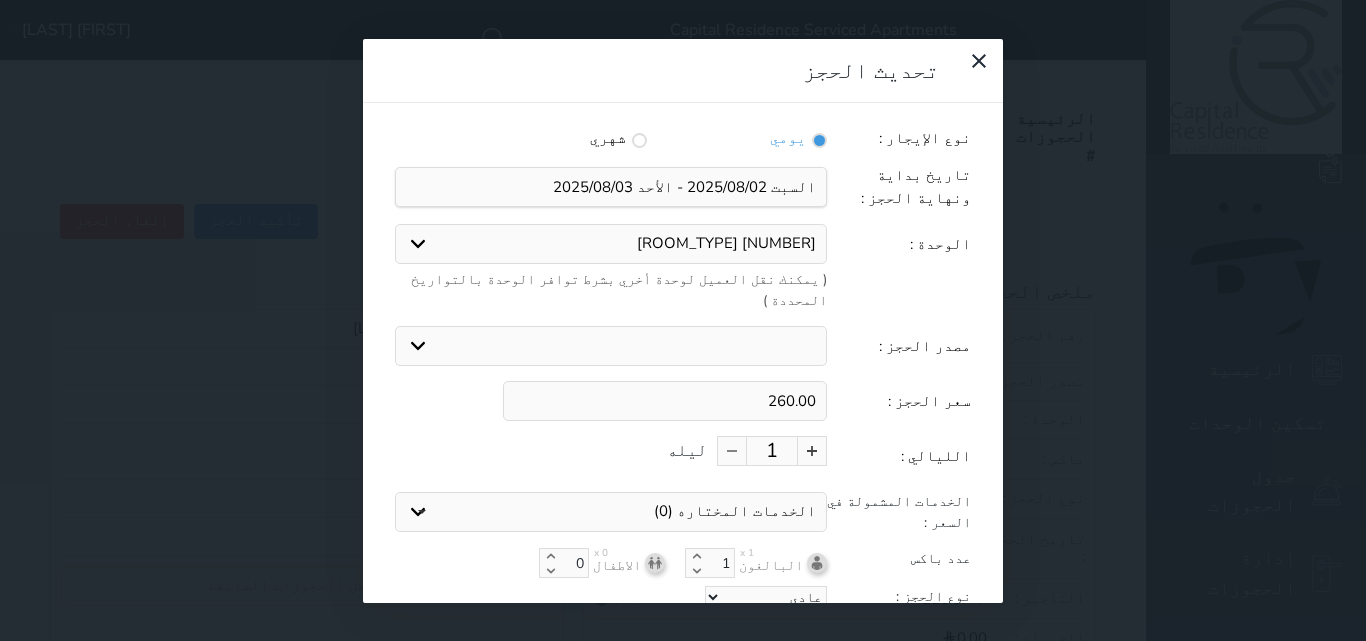 select on "[NUMBER]" 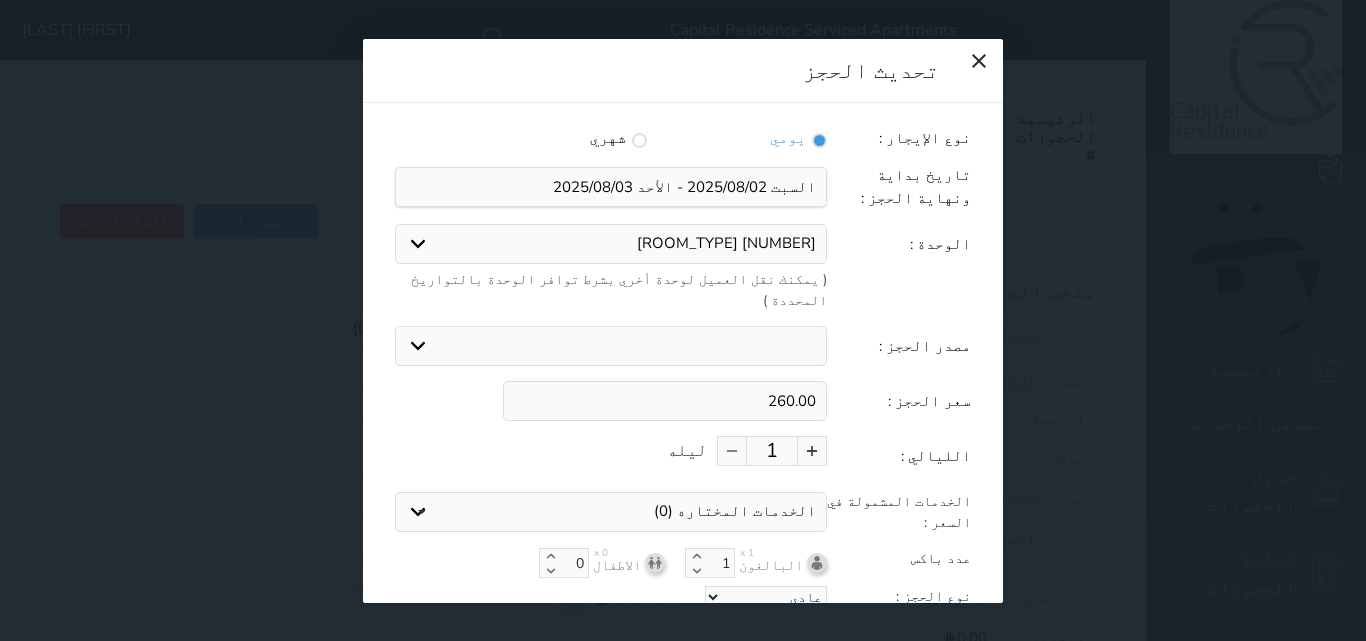 click on "[ROOM_TYPE] [ROOM_TYPE] [ROOM_TYPE] [ROOM_TYPE] [ROOM_TYPE] [ROOM_TYPE] [ROOM_TYPE] [ROOM_TYPE] [ROOM_TYPE] [ROOM_TYPE] [ROOM_TYPE] [ROOM_TYPE] [ROOM_TYPE] [ROOM_TYPE] [ROOM_TYPE] [ROOM_TYPE] [ROOM_TYPE]" at bounding box center (611, 244) 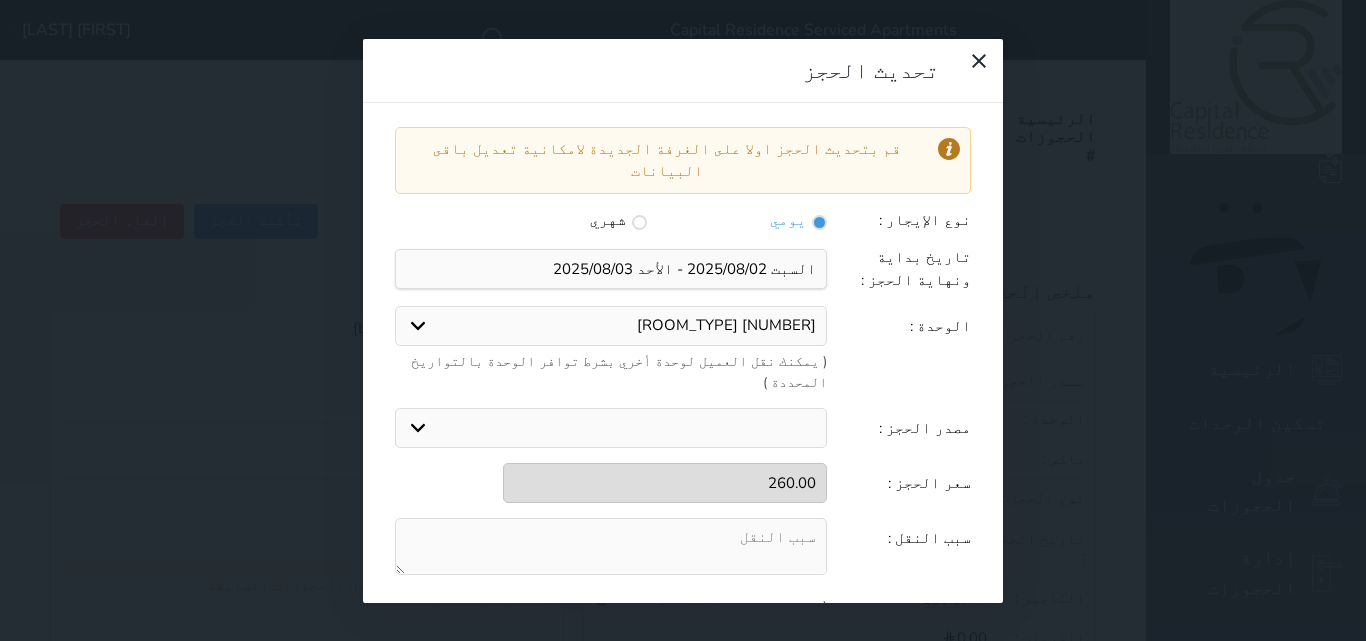click at bounding box center [611, 546] 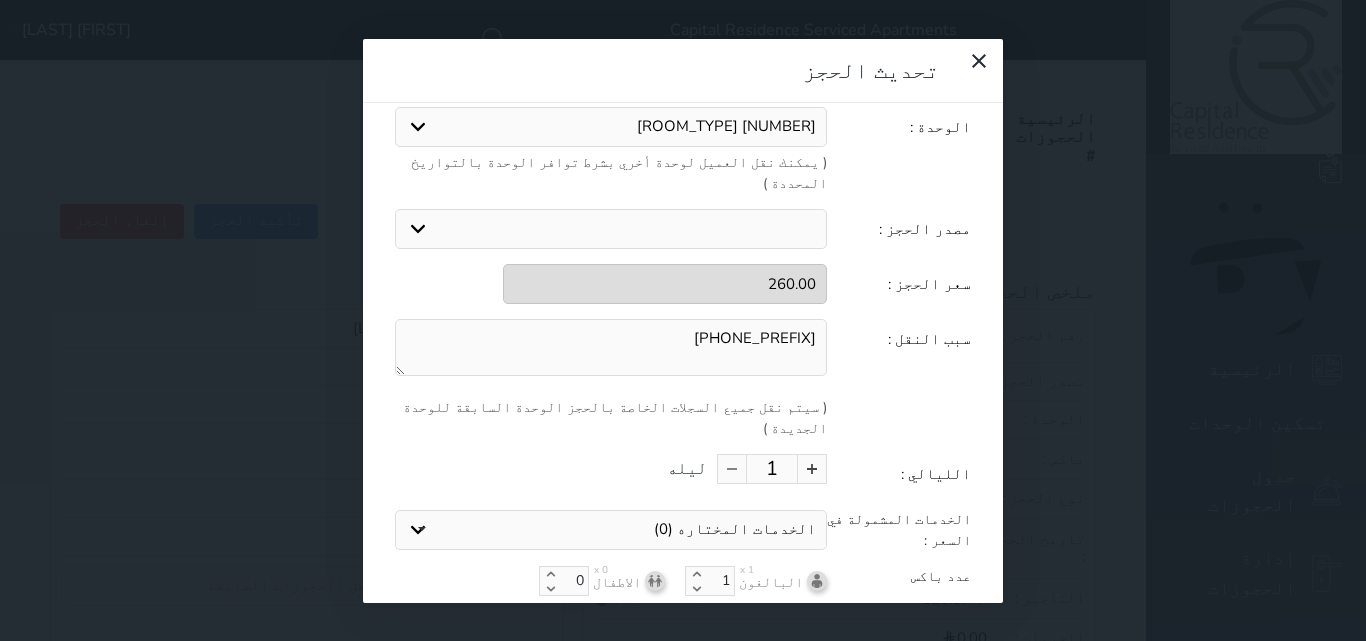 scroll, scrollTop: 219, scrollLeft: 0, axis: vertical 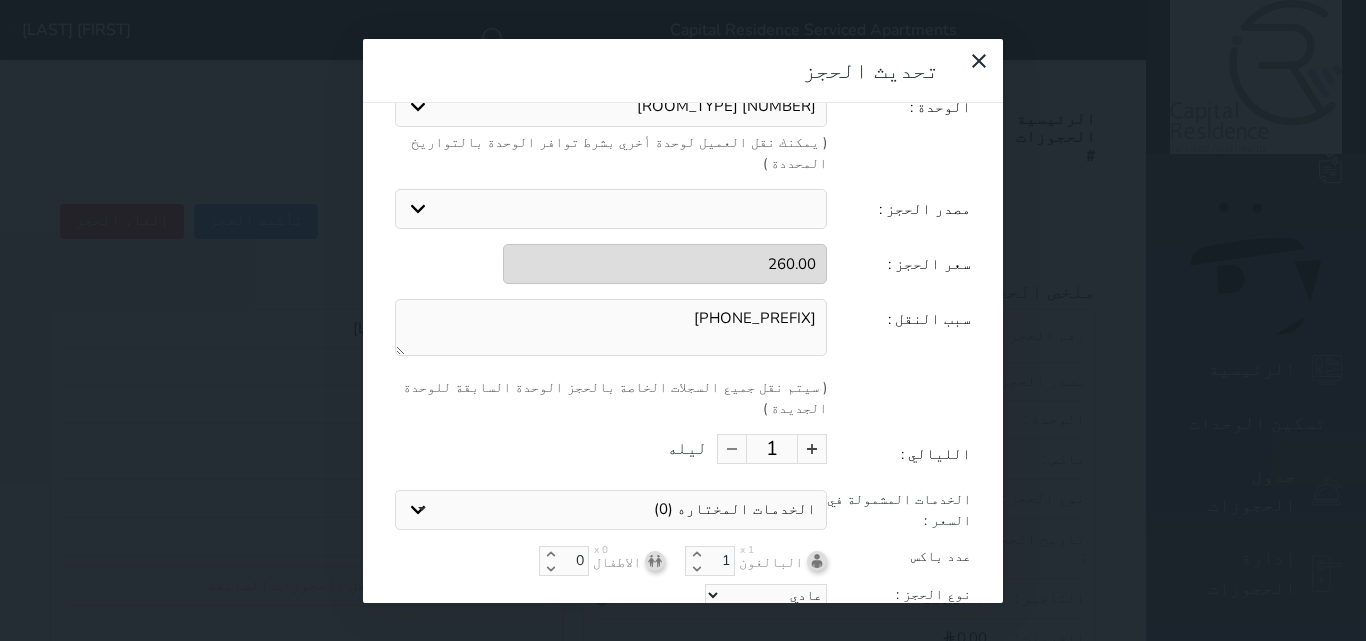 type on "[PHONE_PREFIX]" 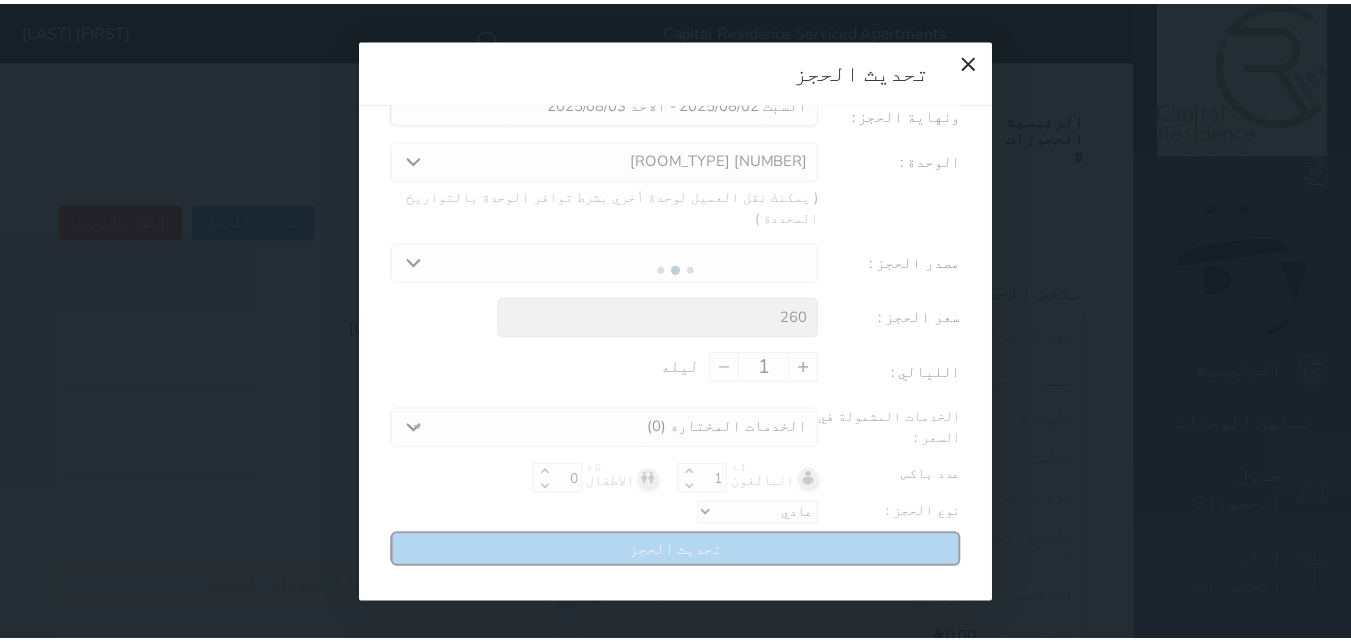 scroll, scrollTop: 104, scrollLeft: 0, axis: vertical 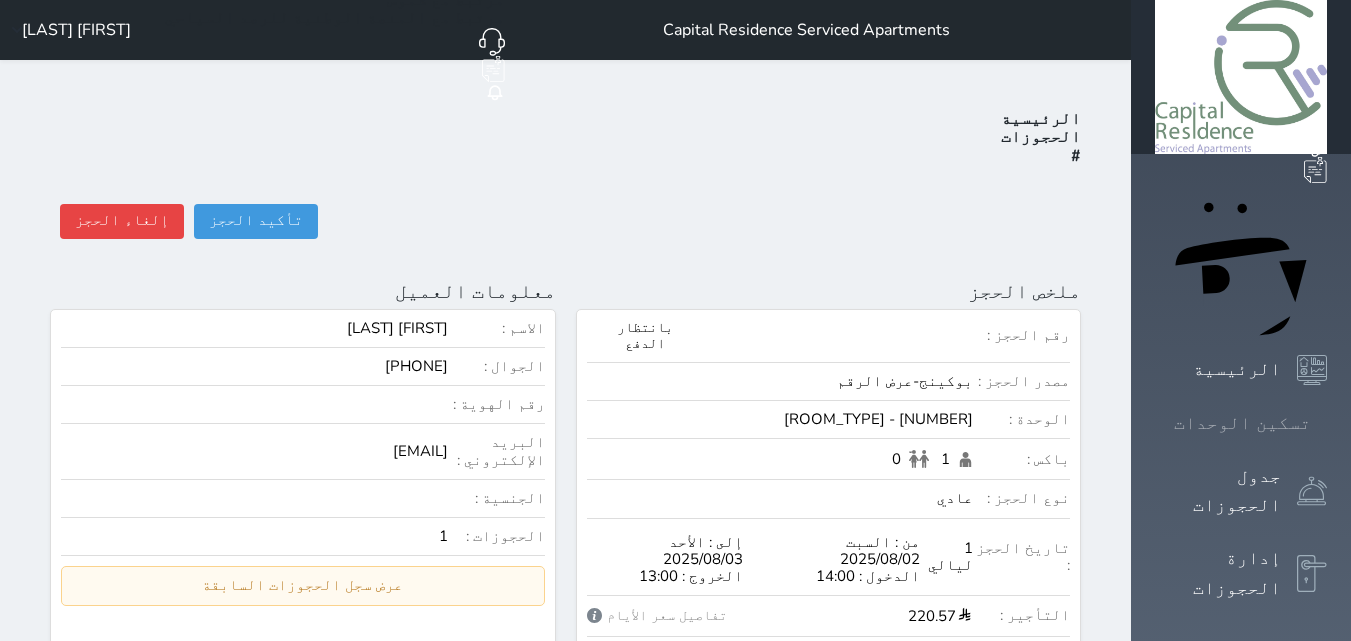 click 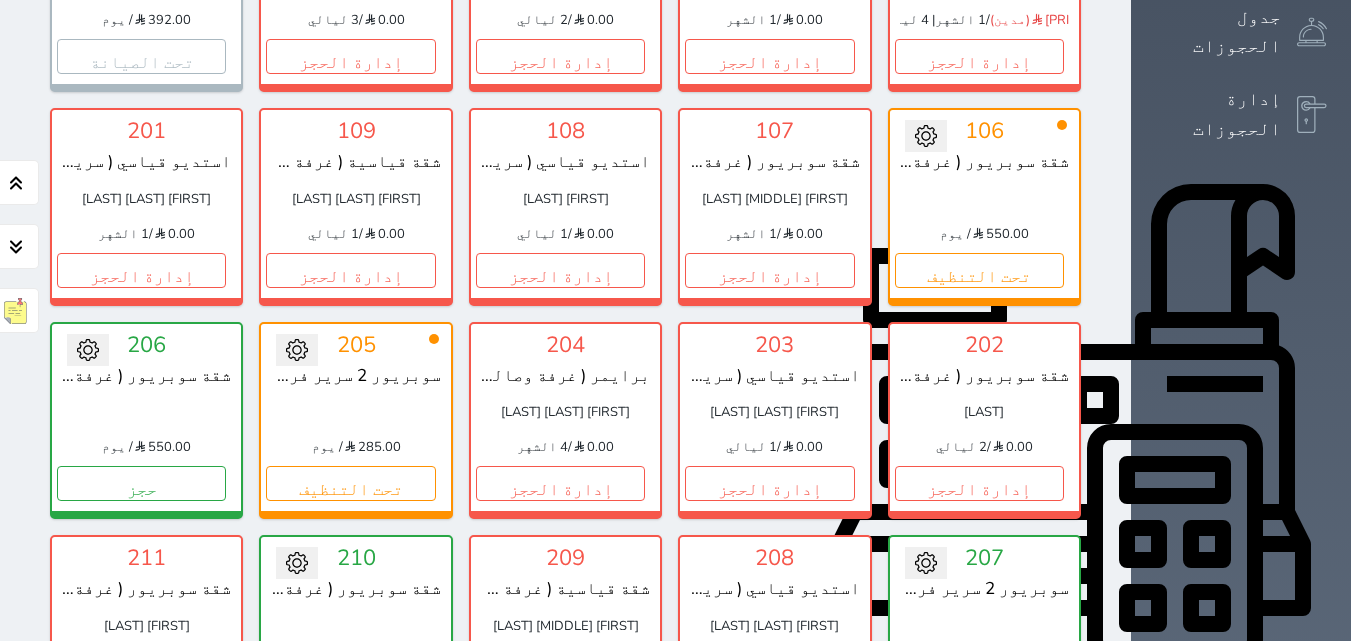 scroll, scrollTop: 460, scrollLeft: 0, axis: vertical 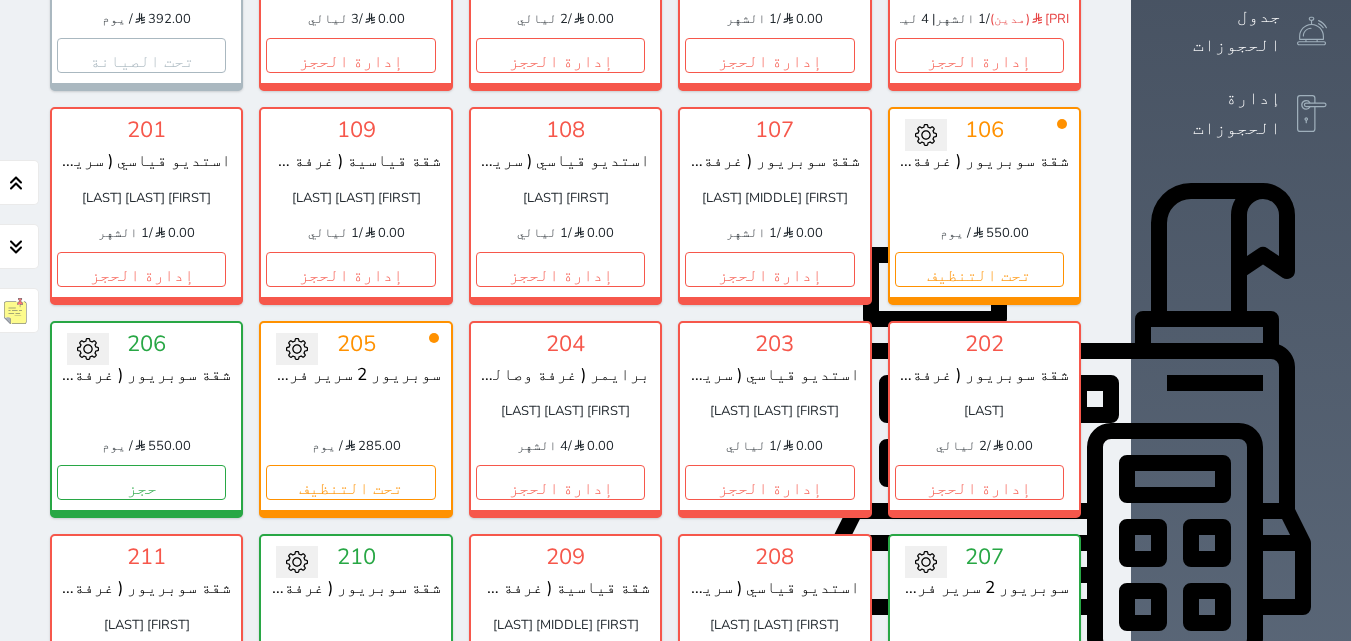 click 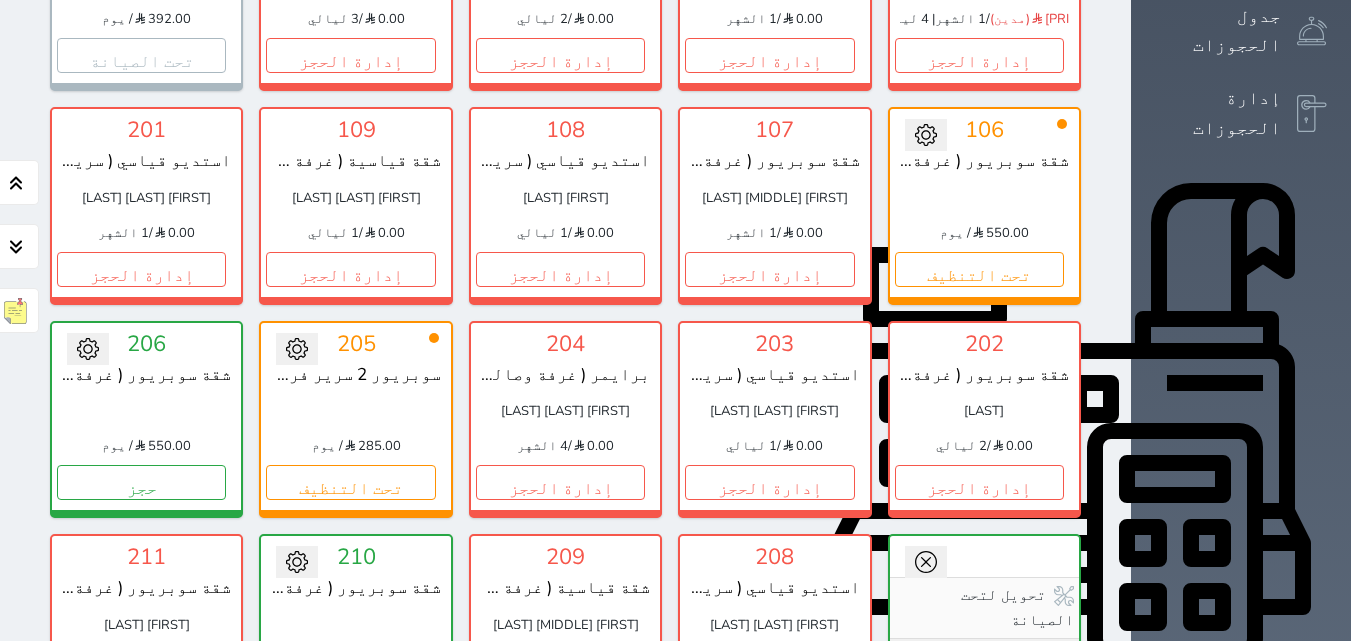 click on "تحويل لتحت التنظيف" at bounding box center (984, 669) 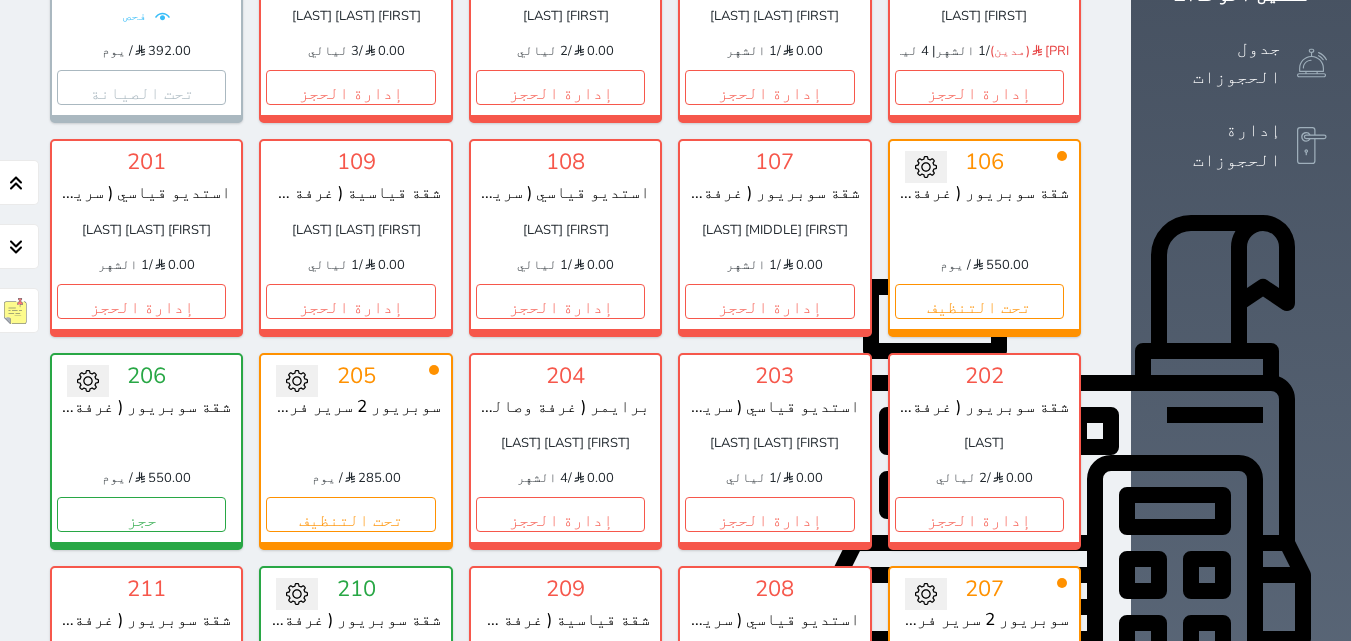 scroll, scrollTop: 460, scrollLeft: 0, axis: vertical 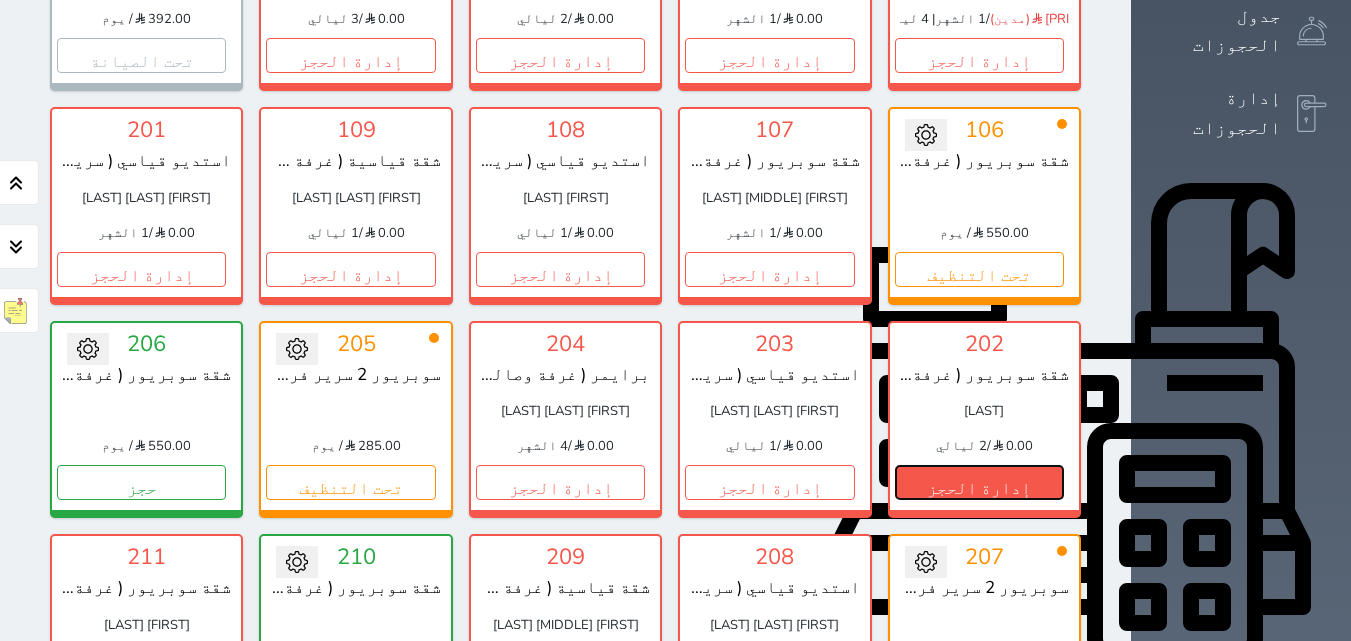 click on "إدارة الحجز" at bounding box center (979, 482) 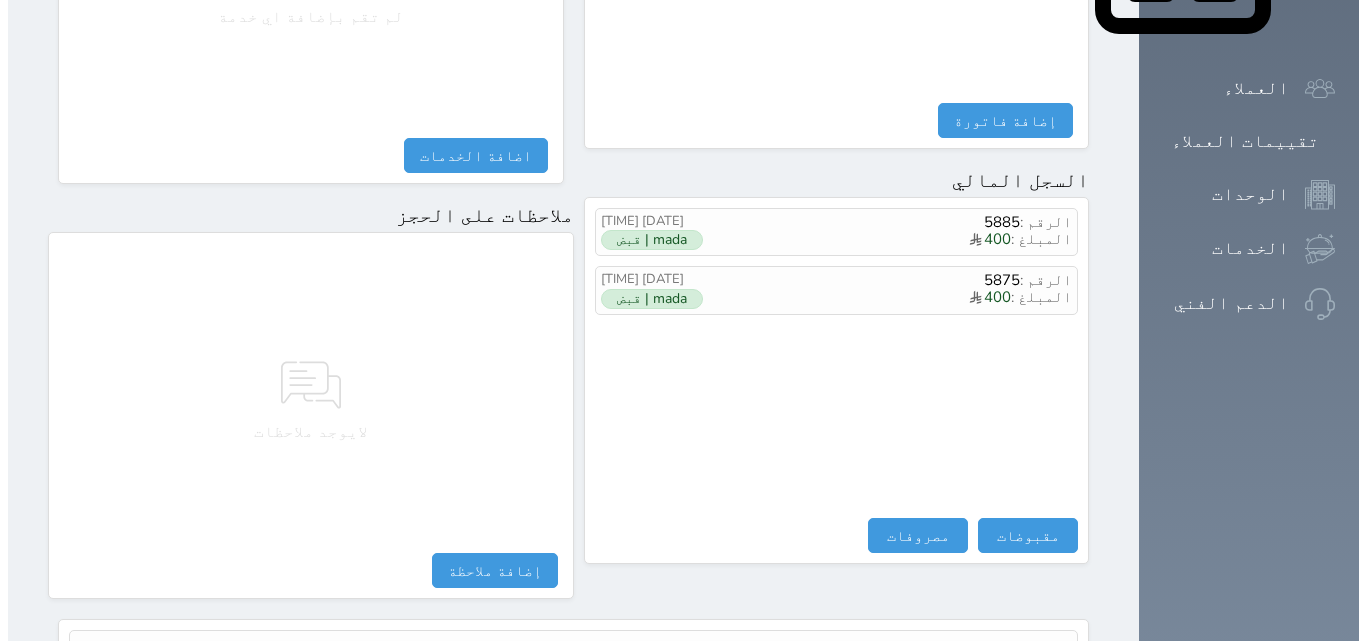 scroll, scrollTop: 1139, scrollLeft: 0, axis: vertical 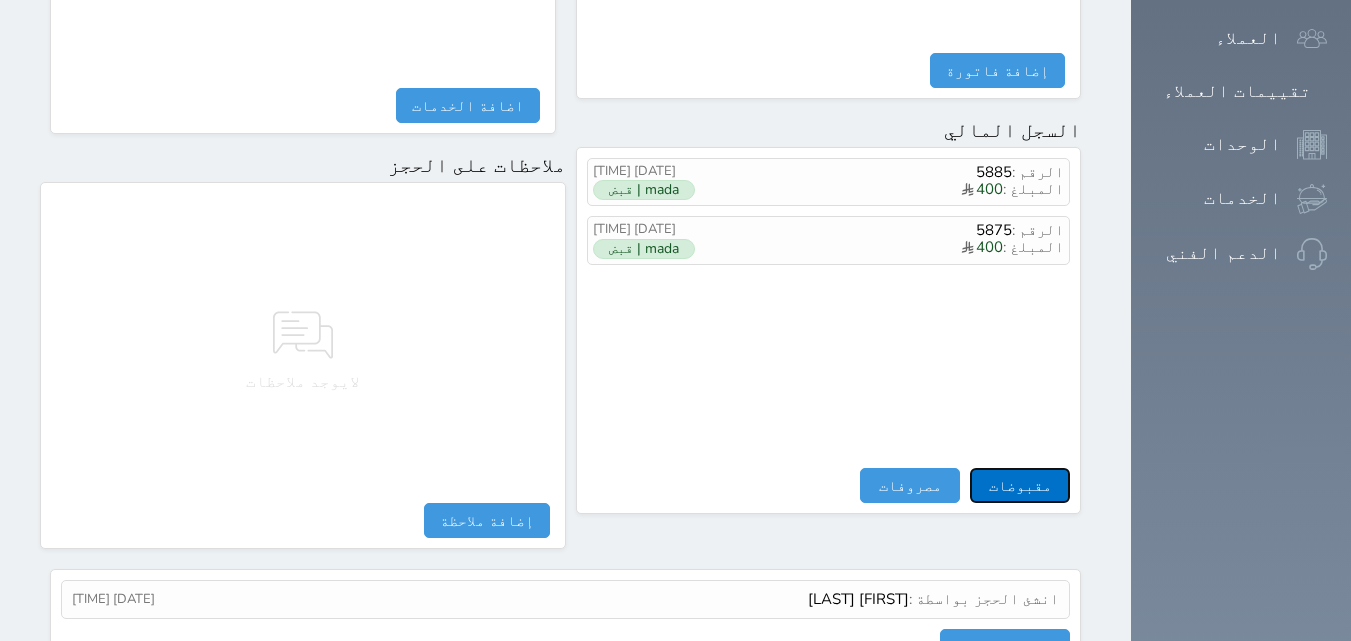 click on "مقبوضات" at bounding box center (1020, 485) 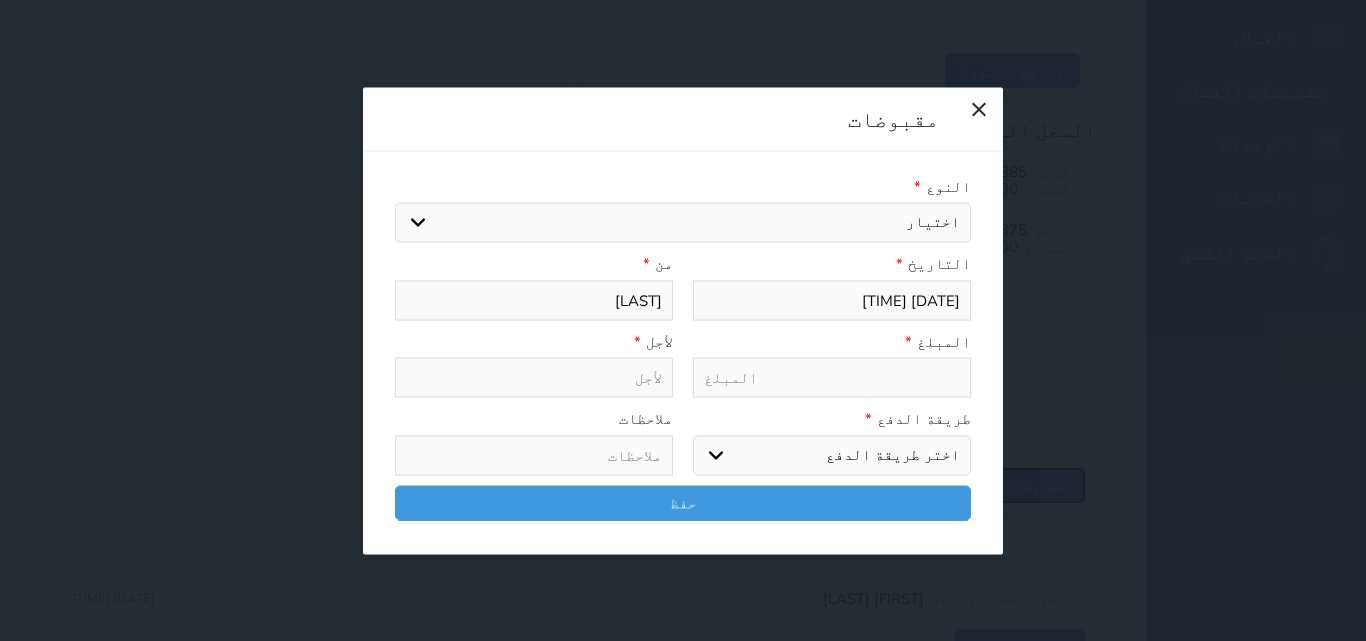 select 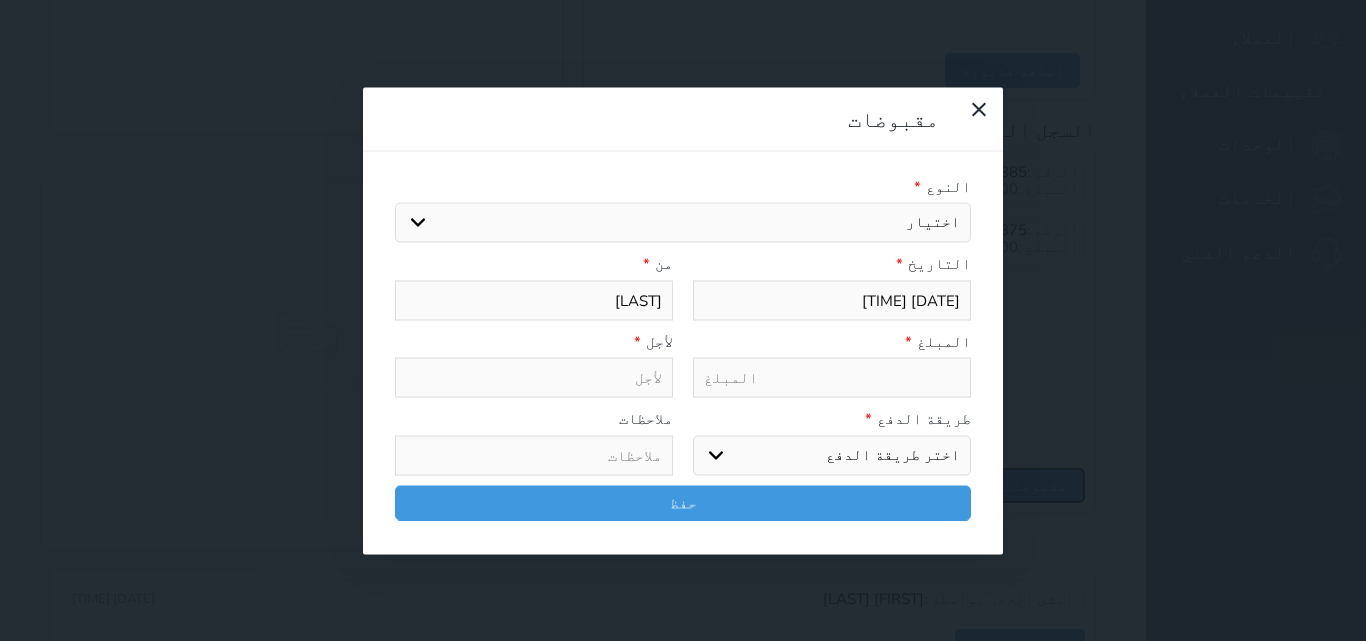 select 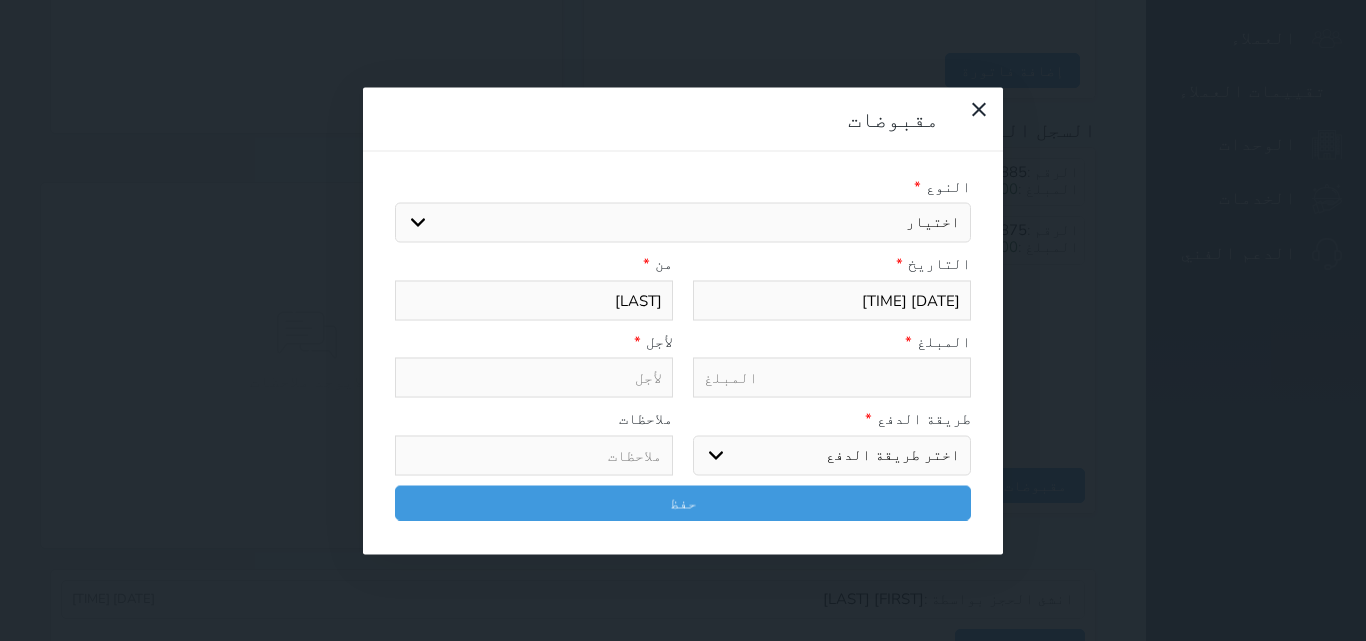 click at bounding box center [832, 378] 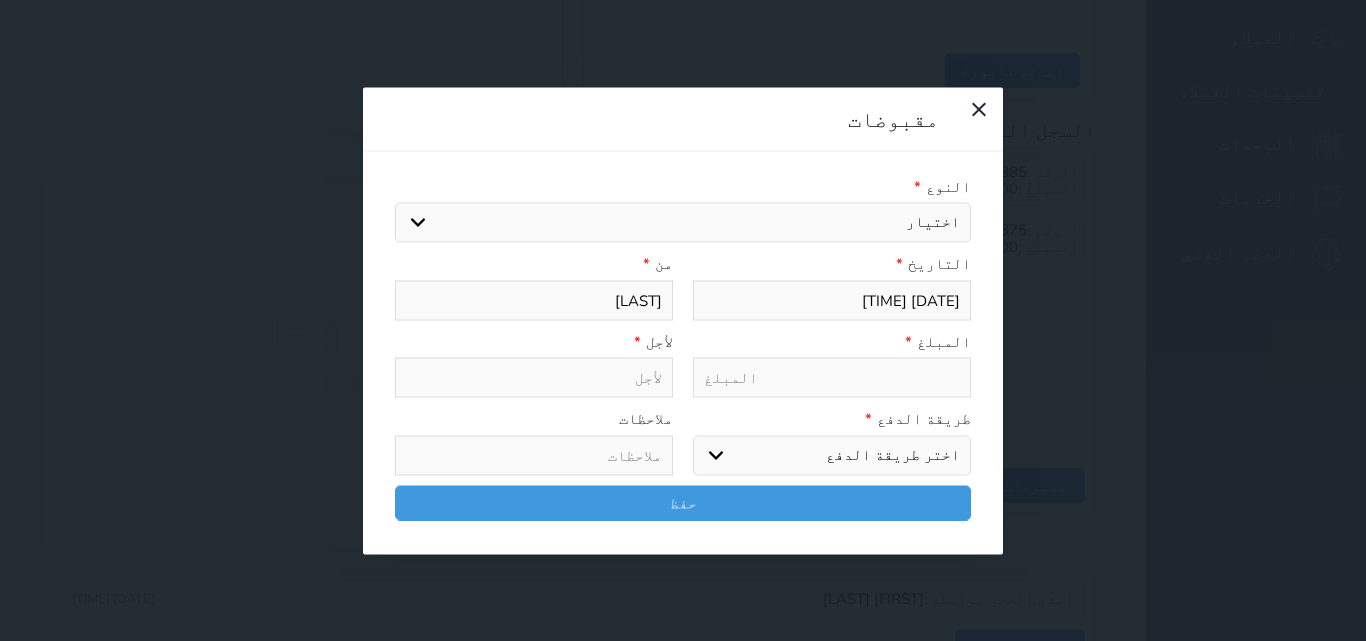 select 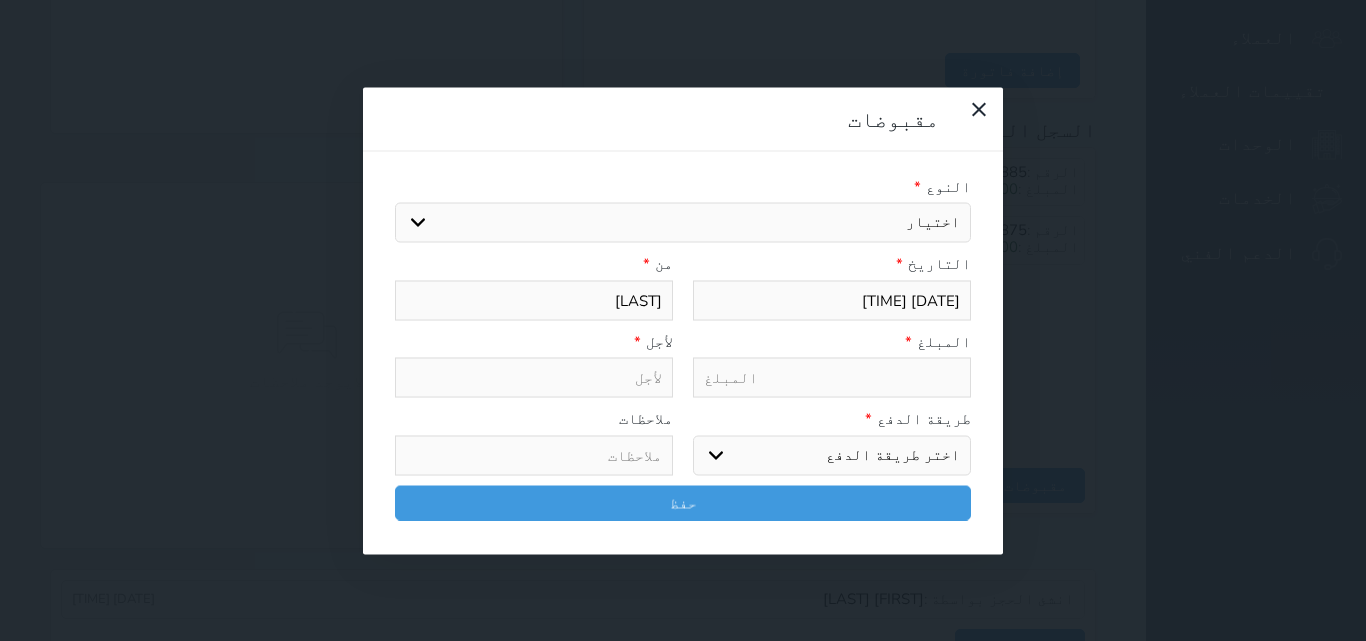 type on "4" 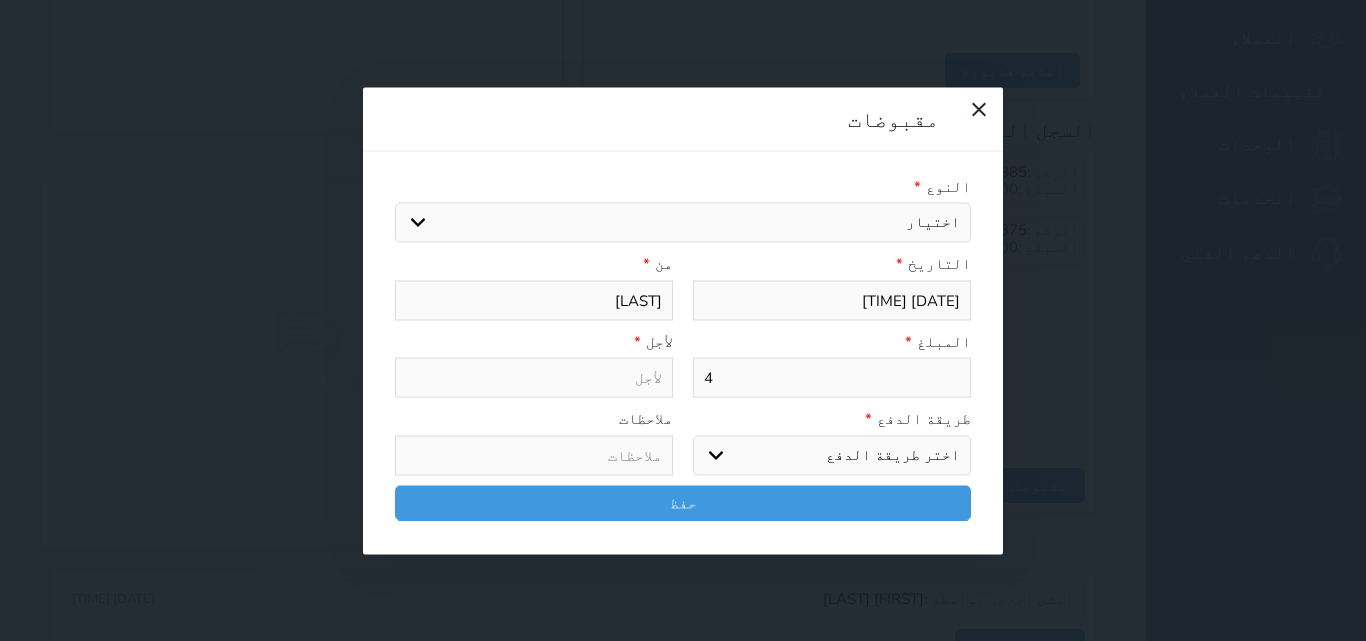 select 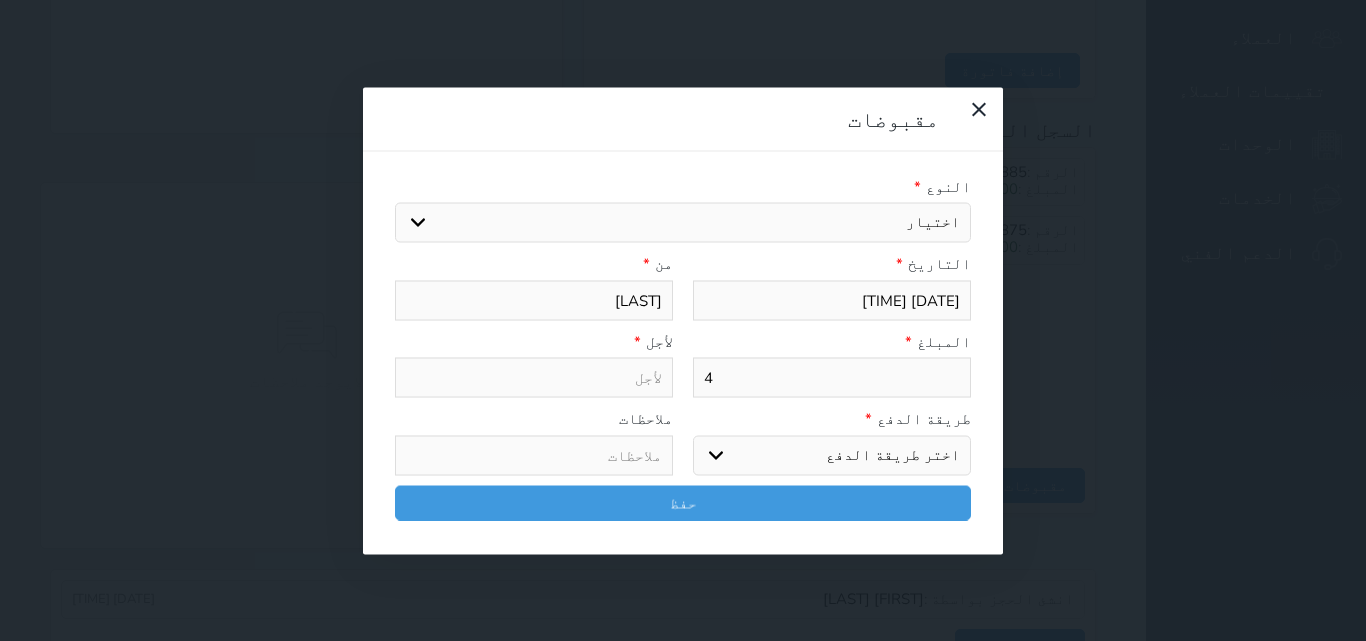 type on "40" 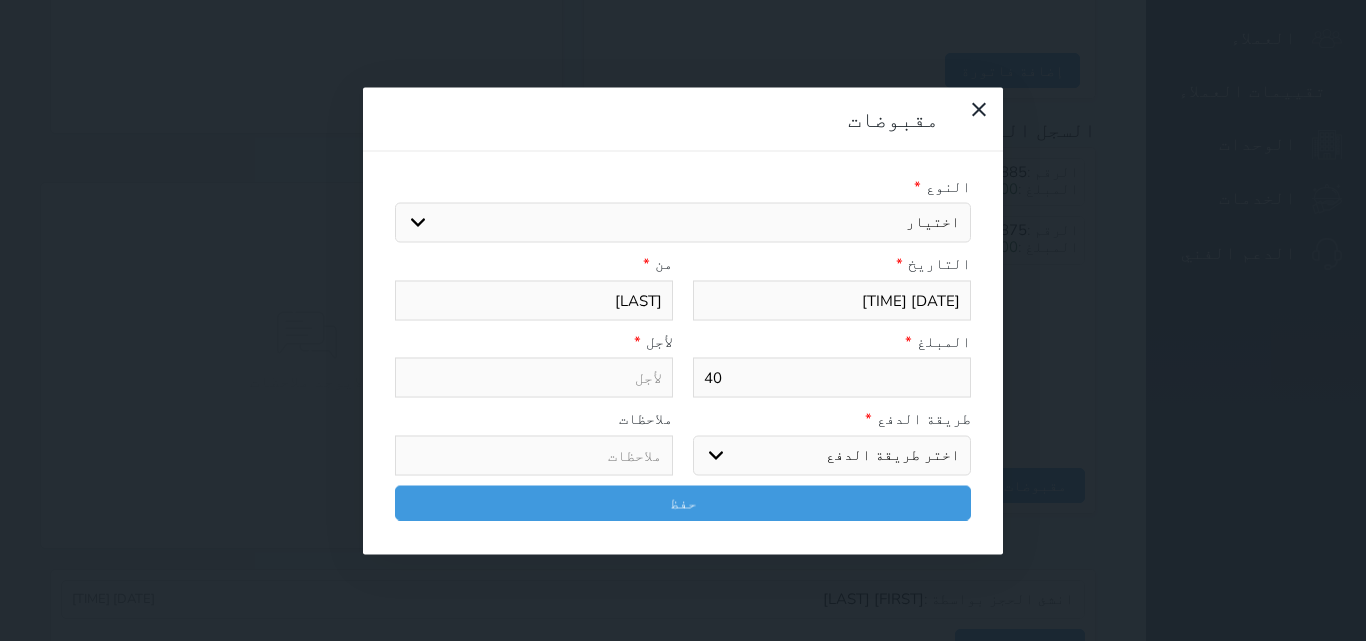 select 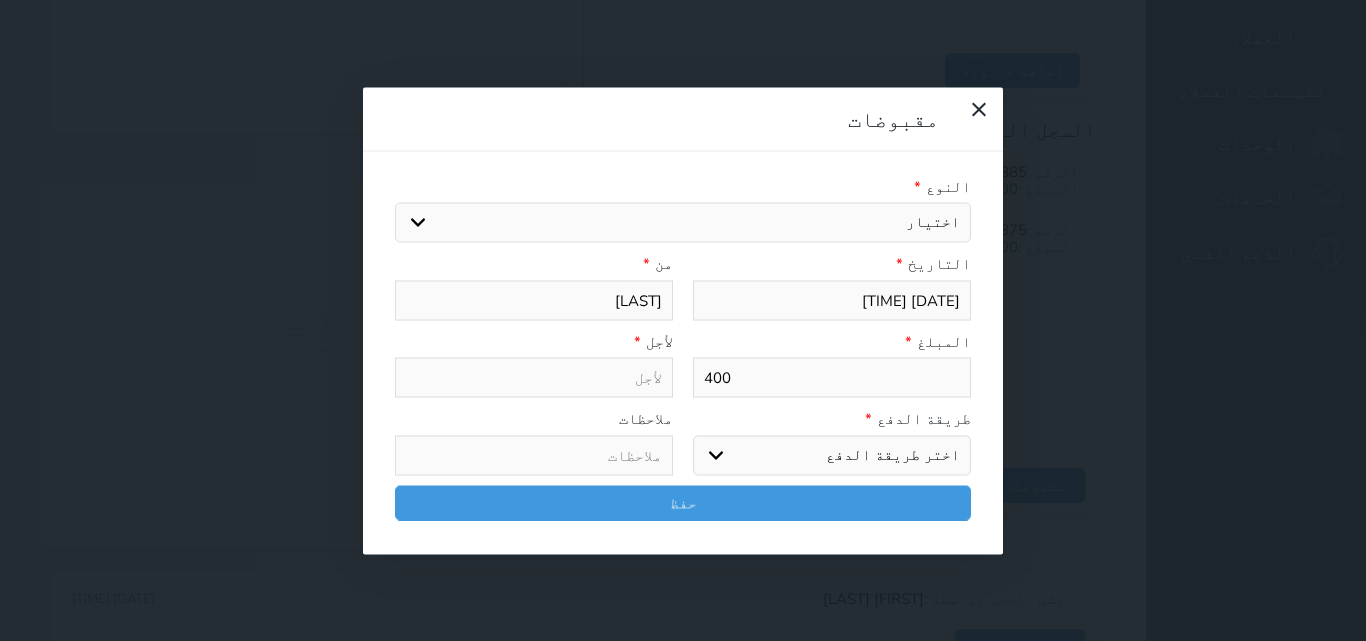 type on "400" 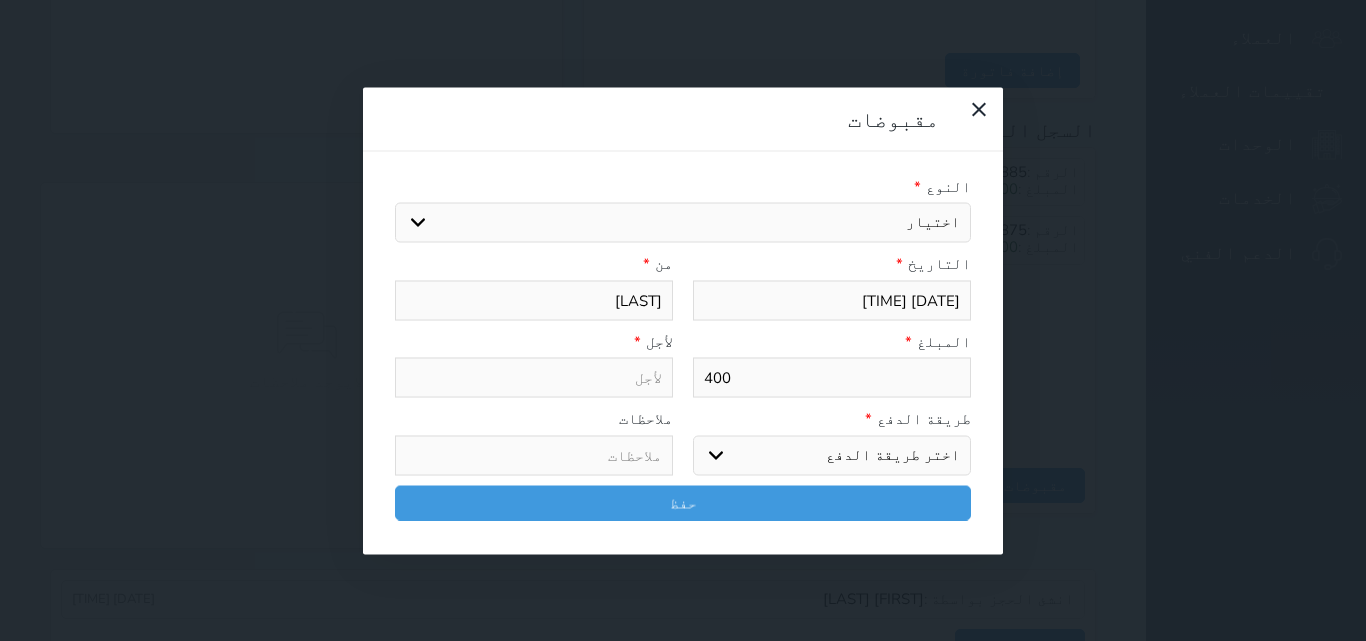 click on "اختر طريقة الدفع   دفع نقدى   تحويل بنكى   مدى   بطاقة ائتمان   آجل" at bounding box center [832, 455] 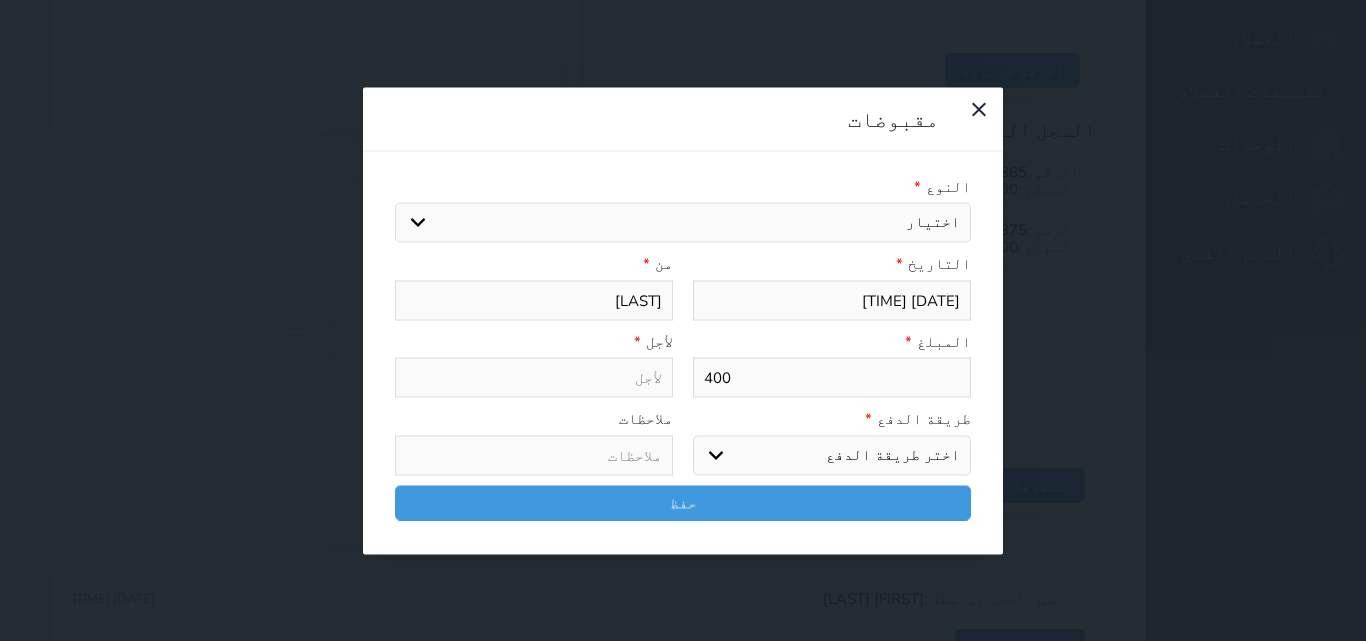 select on "mada" 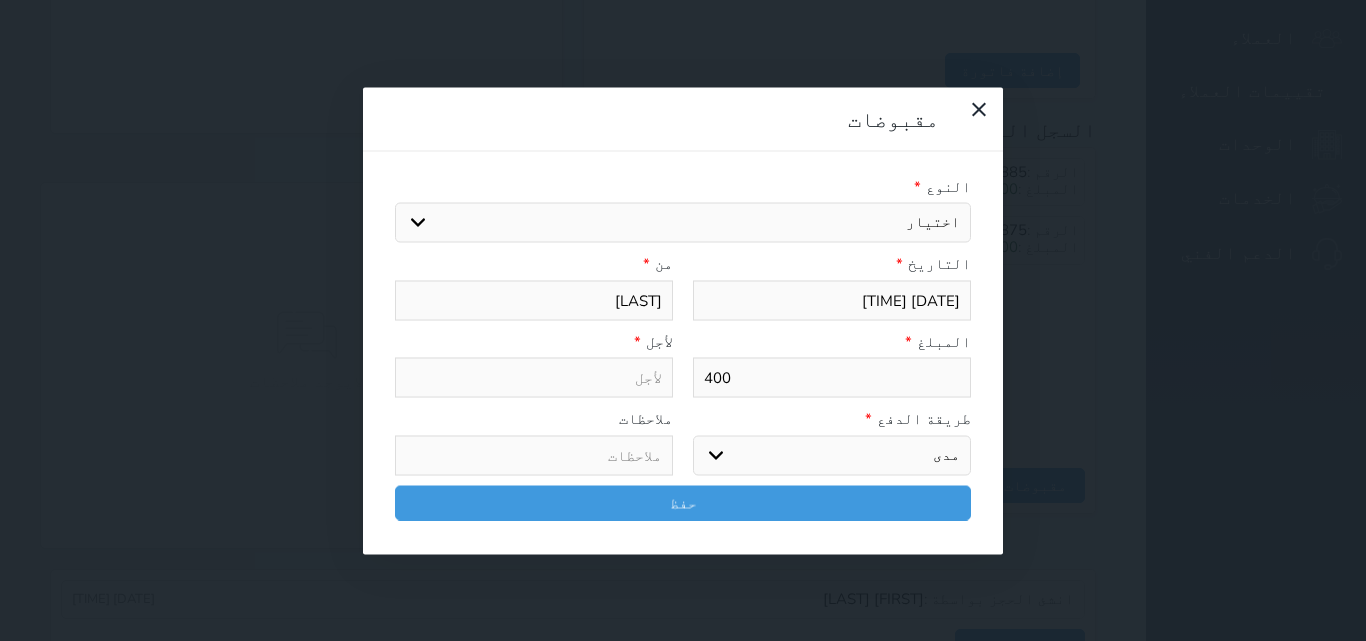 click on "اختر طريقة الدفع   دفع نقدى   تحويل بنكى   مدى   بطاقة ائتمان   آجل" at bounding box center (832, 455) 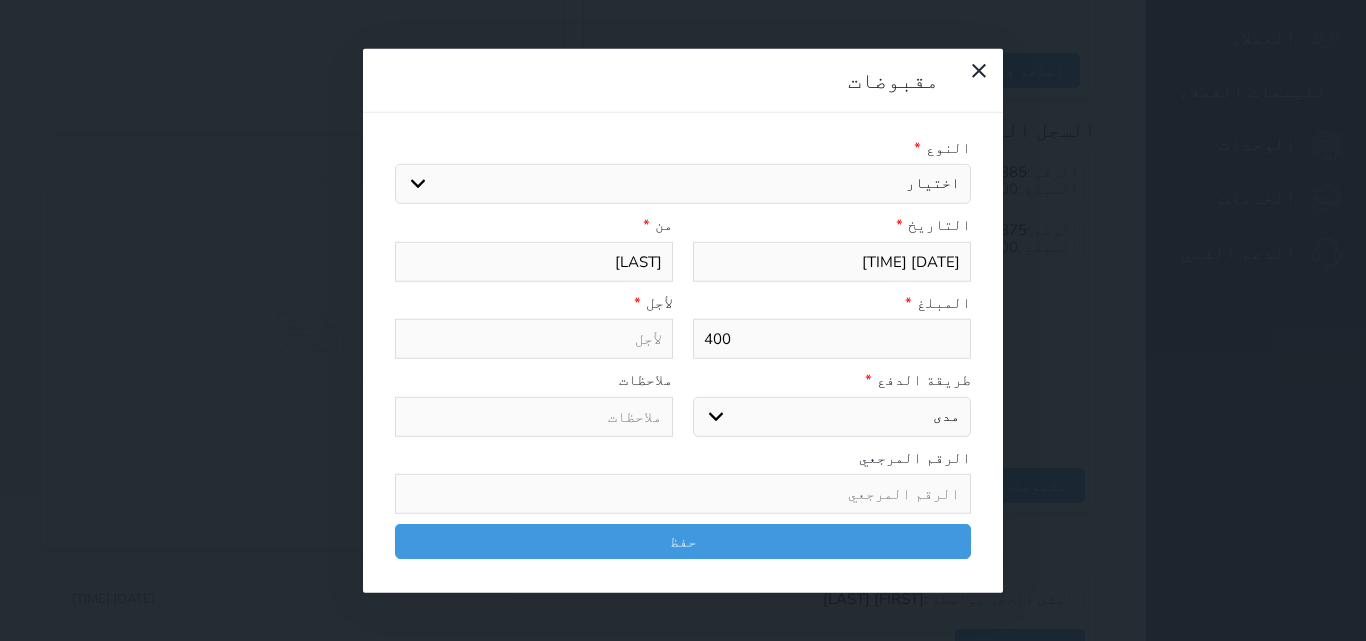 click on "اختيار   مقبوضات عامة قيمة إيجار فواتير تامين عربون لا ينطبق آخر مغسلة واي فاي - الإنترنت مواقف السيارات طعام الأغذية والمشروبات مشروبات المشروبات الباردة المشروبات الساخنة الإفطار غداء عشاء مخبز و كعك حمام سباحة الصالة الرياضية سبا و خدمات الجمال اختيار وإسقاط (خدمات النقل) ميني بار كابل - تلفزيون سرير إضافي تصفيف الشعر التسوق خدمات الجولات السياحية المنظمة خدمات الدليل السياحي" at bounding box center (683, 184) 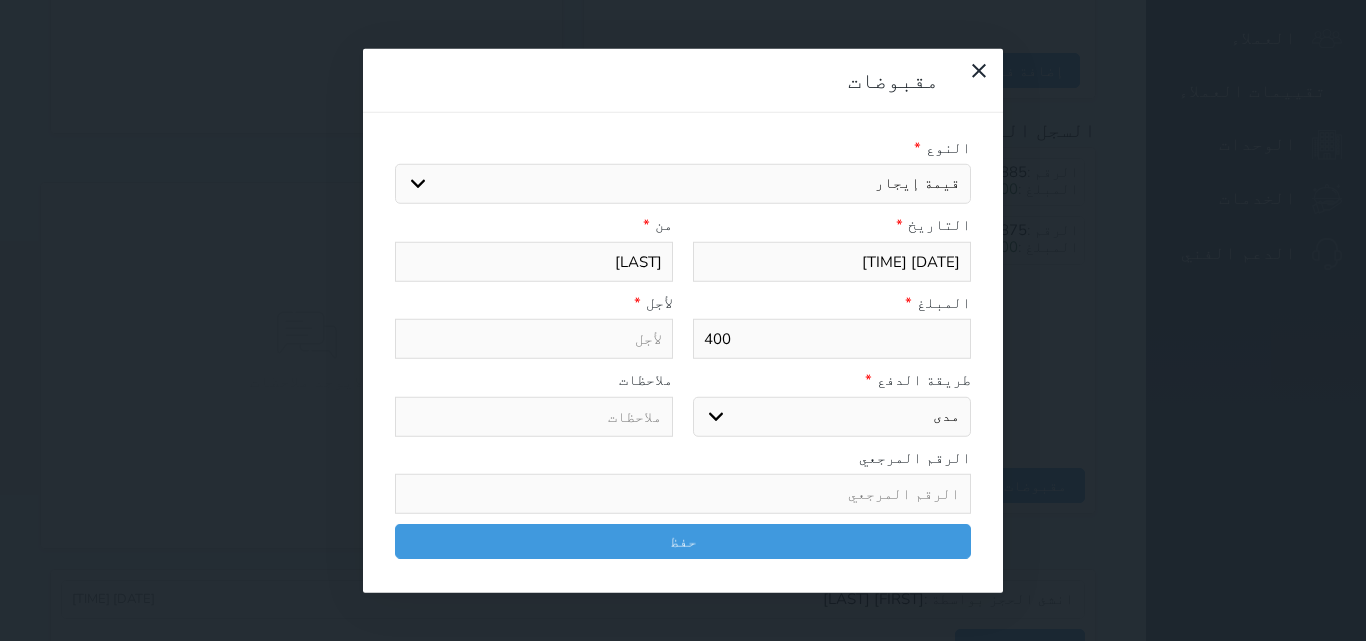 click on "اختيار   مقبوضات عامة قيمة إيجار فواتير تامين عربون لا ينطبق آخر مغسلة واي فاي - الإنترنت مواقف السيارات طعام الأغذية والمشروبات مشروبات المشروبات الباردة المشروبات الساخنة الإفطار غداء عشاء مخبز و كعك حمام سباحة الصالة الرياضية سبا و خدمات الجمال اختيار وإسقاط (خدمات النقل) ميني بار كابل - تلفزيون سرير إضافي تصفيف الشعر التسوق خدمات الجولات السياحية المنظمة خدمات الدليل السياحي" at bounding box center (683, 184) 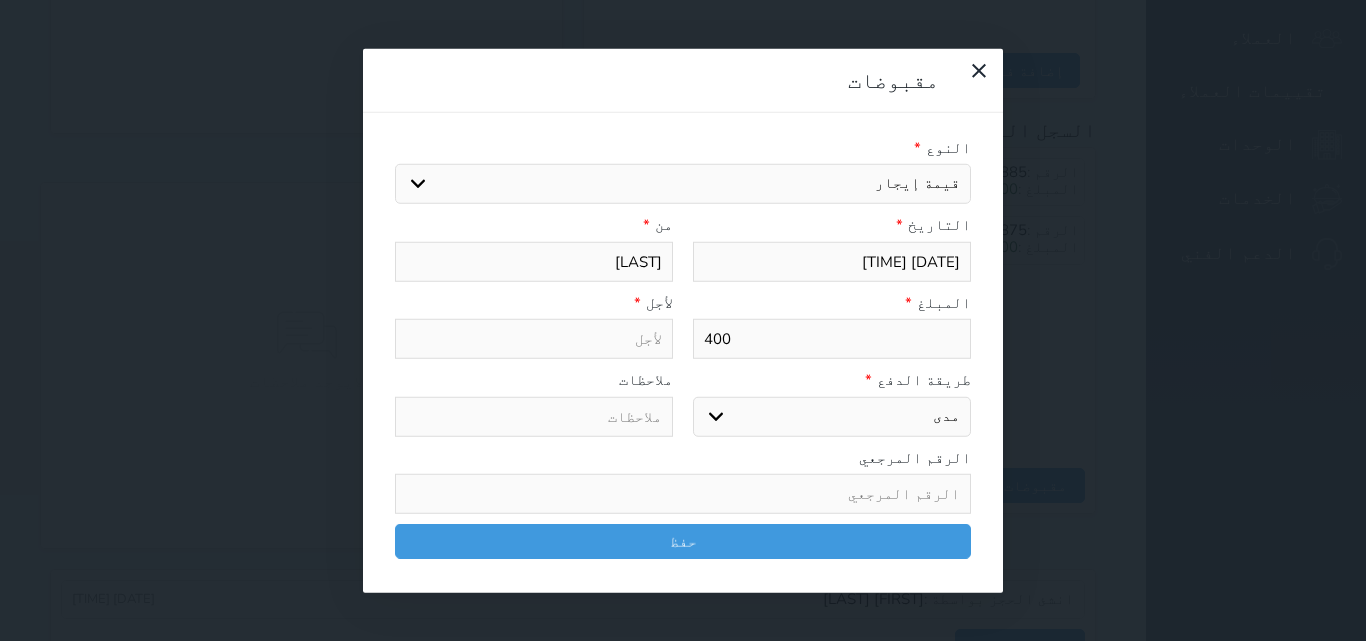 type on "قيمة إيجار - الوحدة - 202" 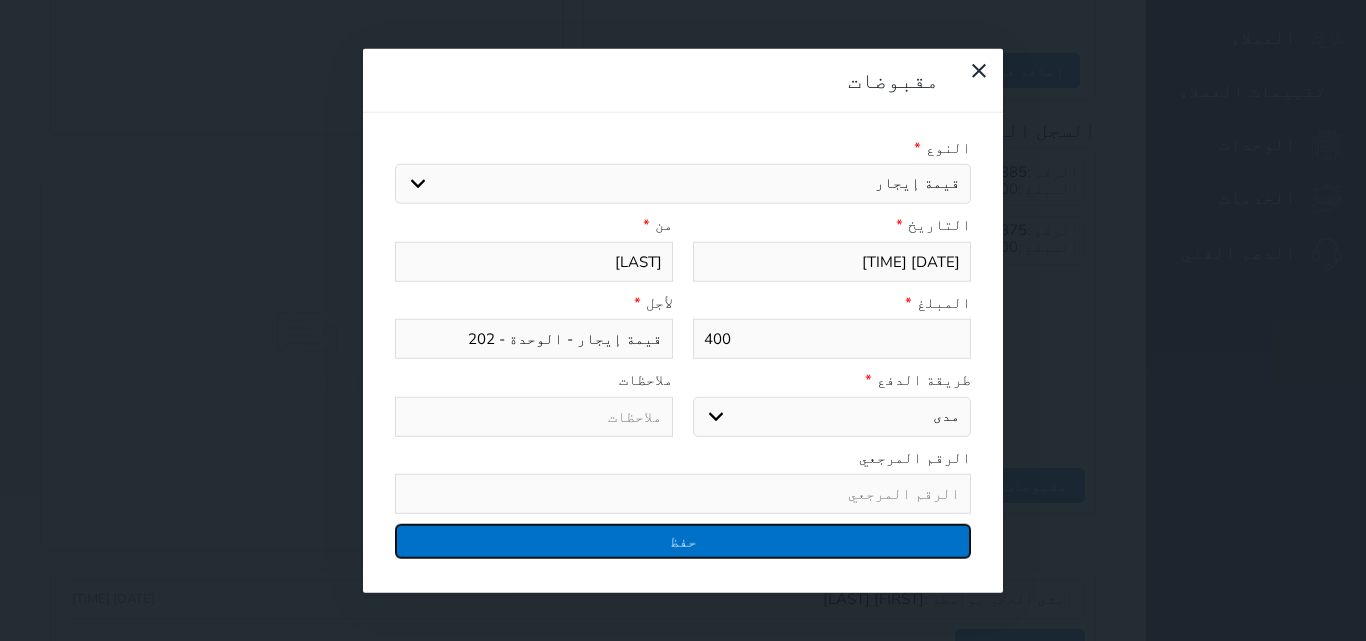 click on "حفظ" at bounding box center [683, 541] 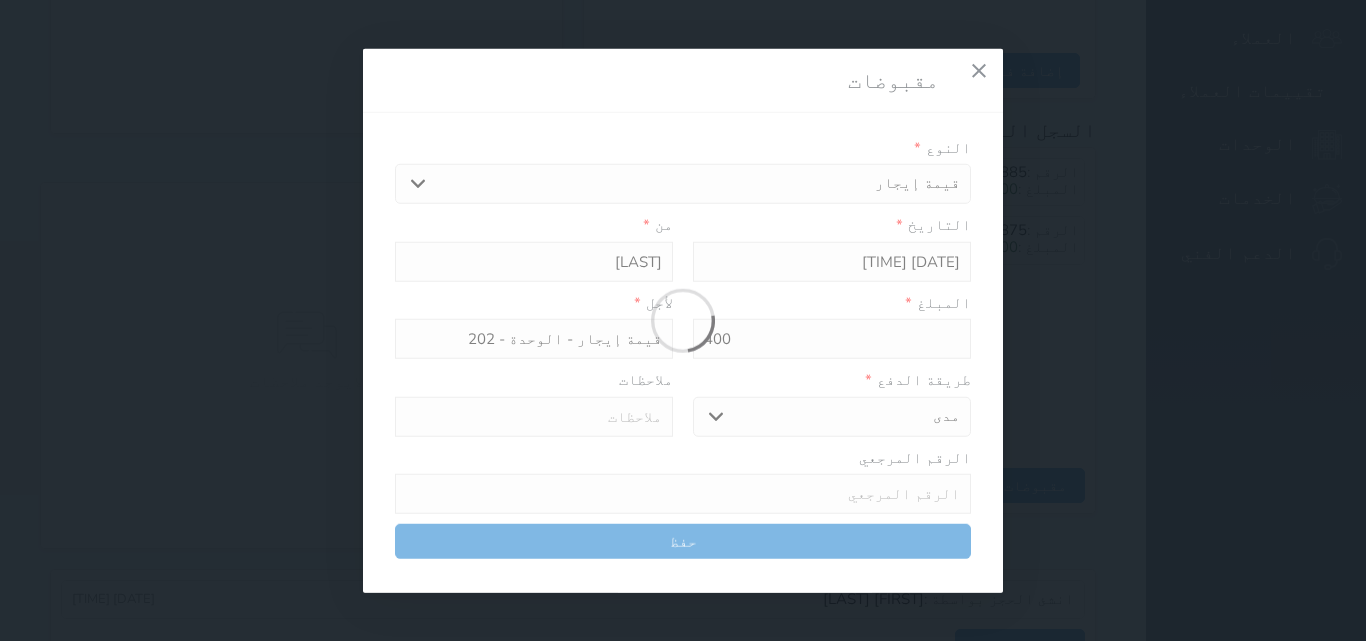 select 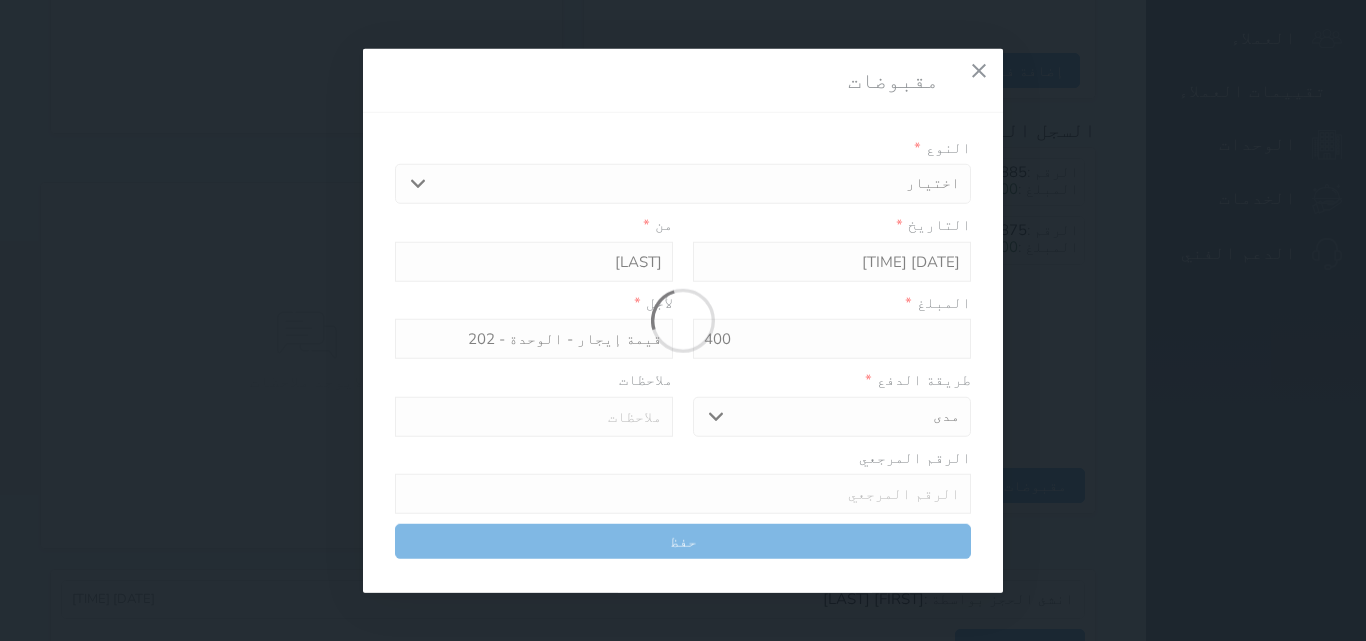 type 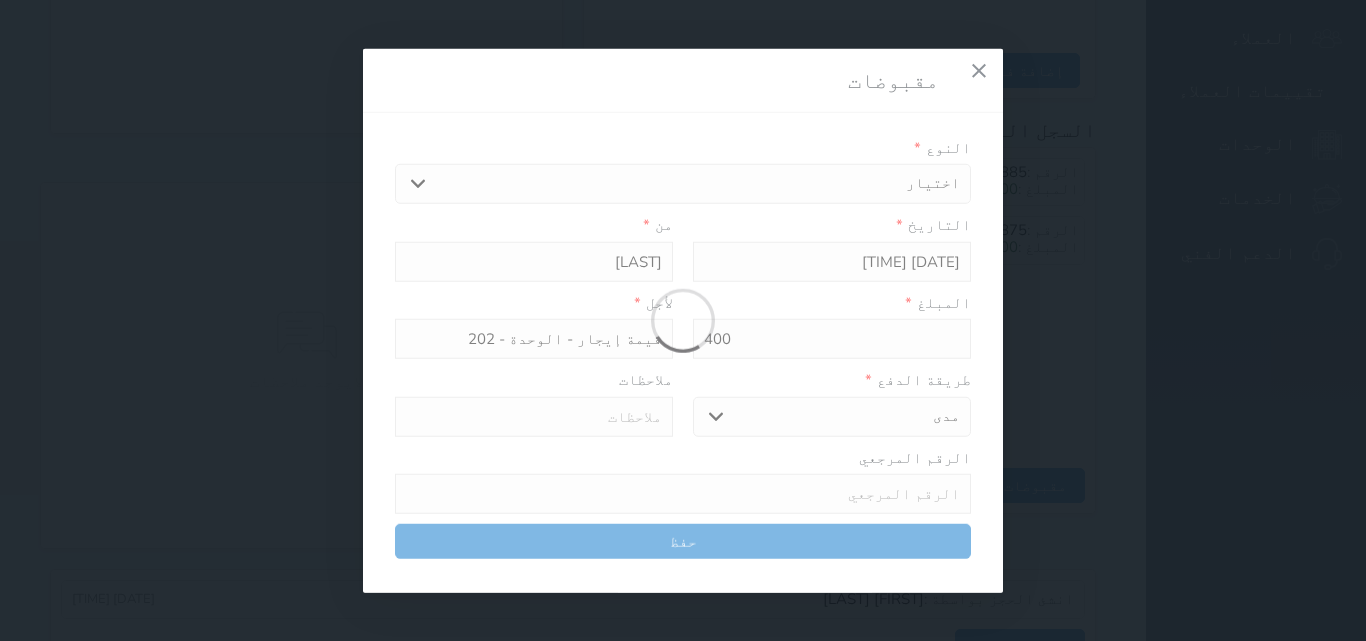 type on "0" 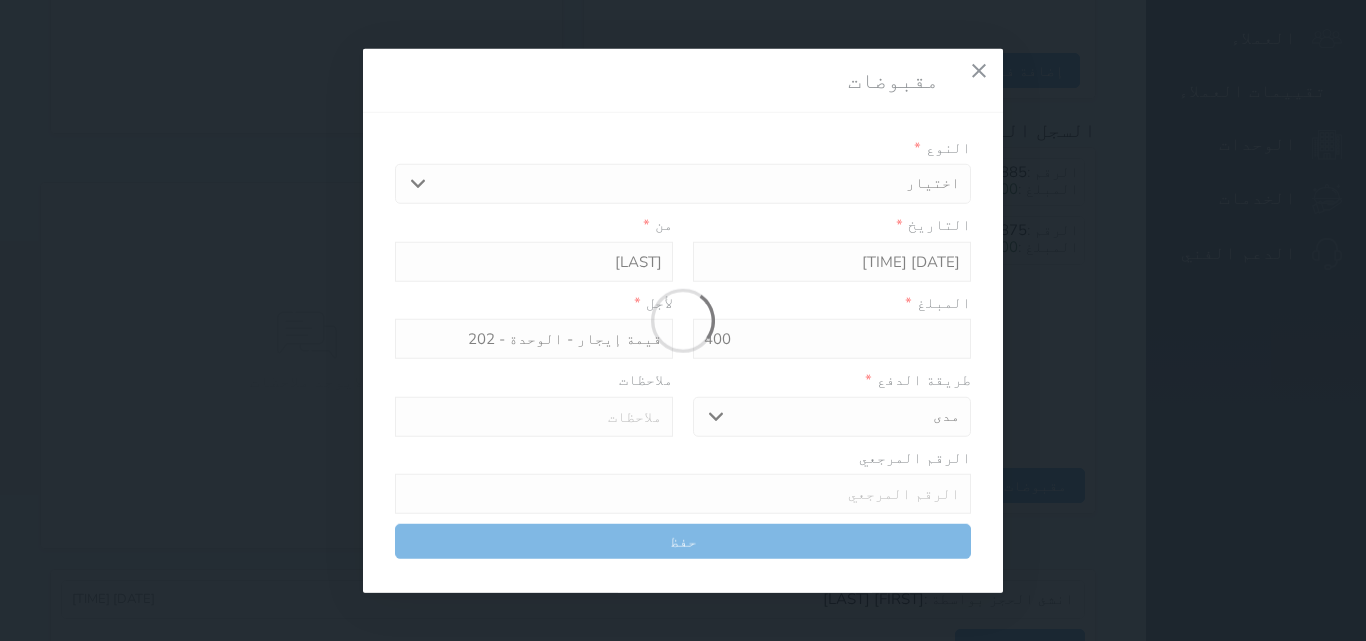 select 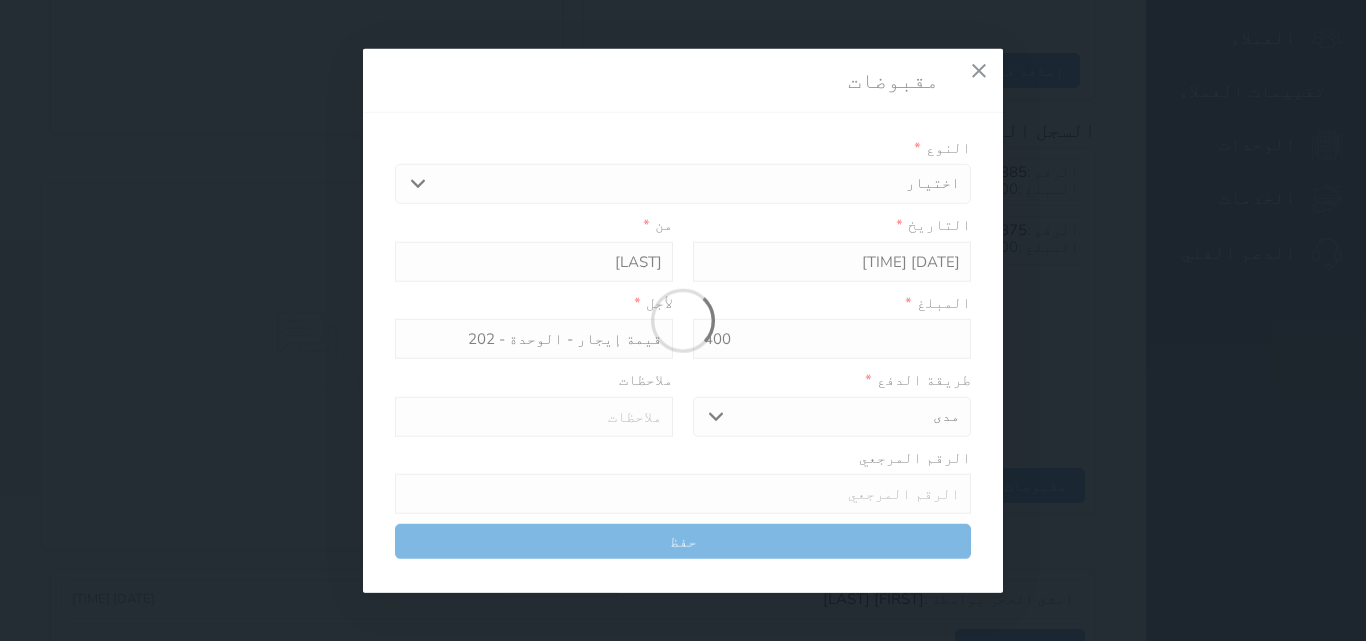 type on "0" 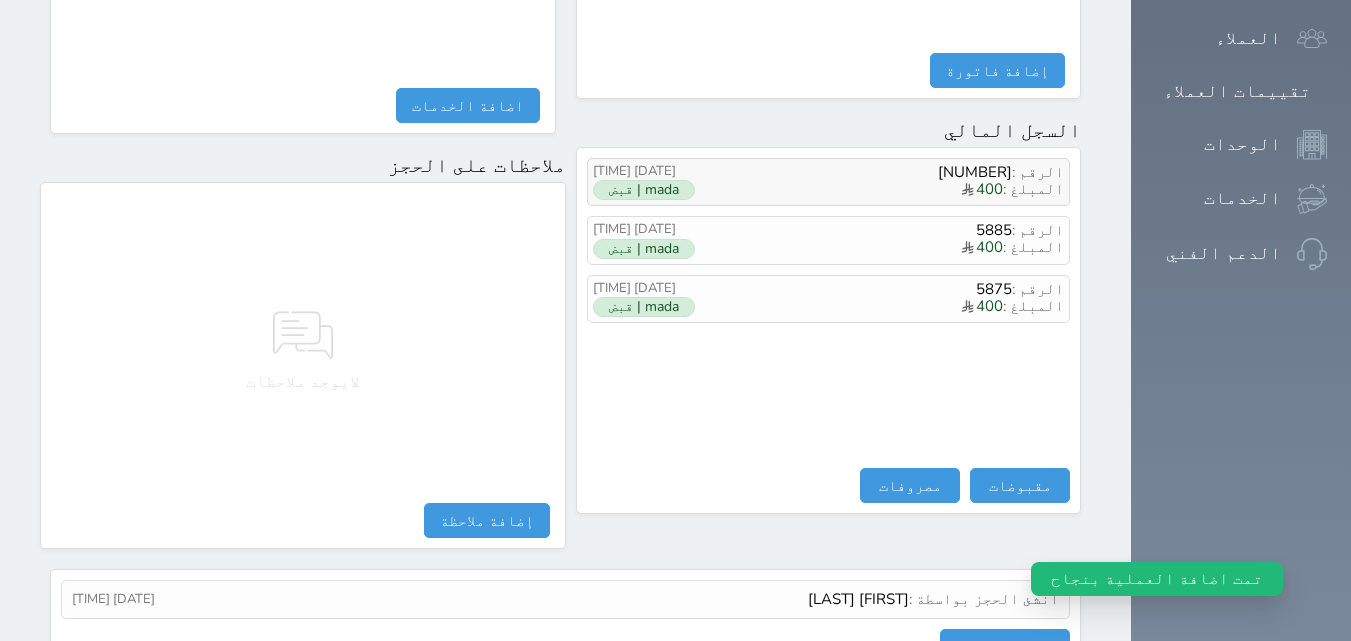 click on "المبلغ :  400" at bounding box center [899, 190] 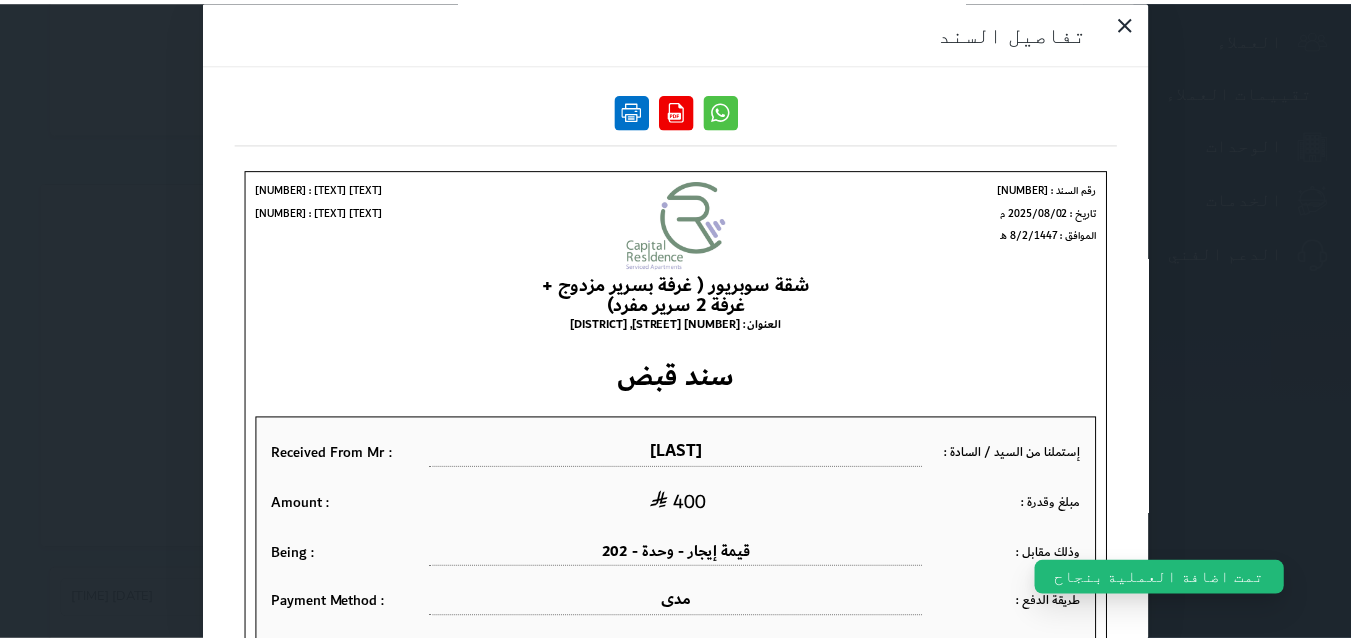 scroll, scrollTop: 0, scrollLeft: 0, axis: both 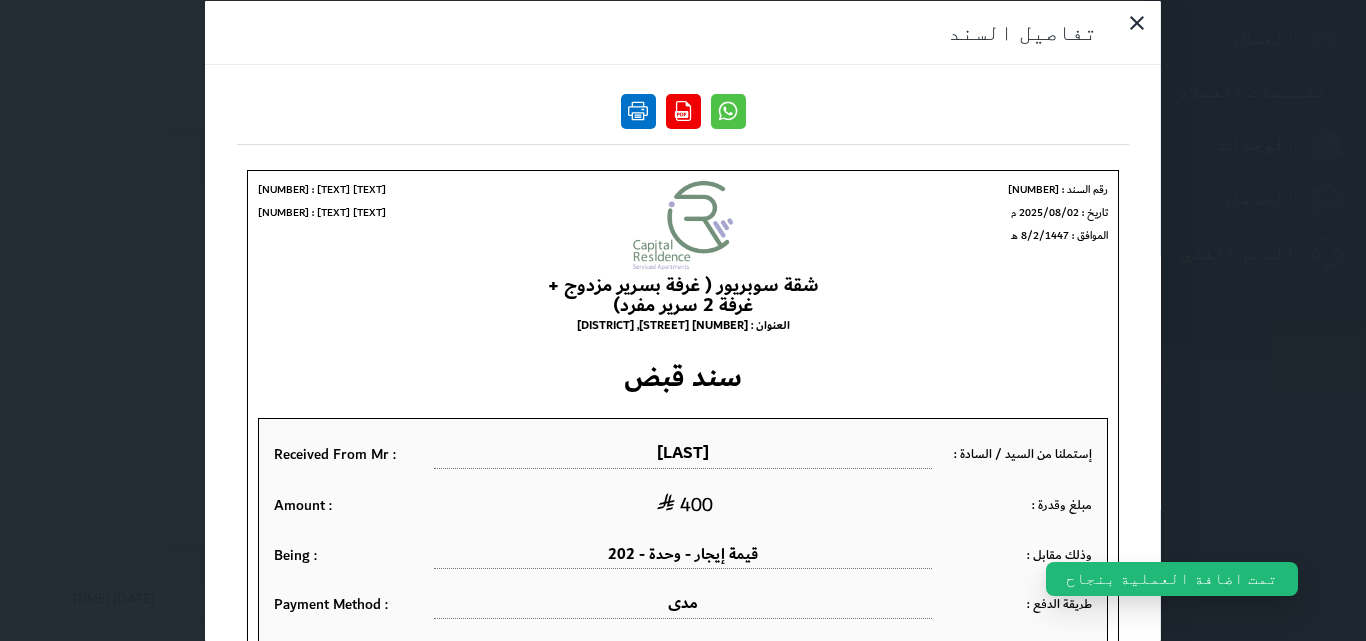 click at bounding box center (638, 110) 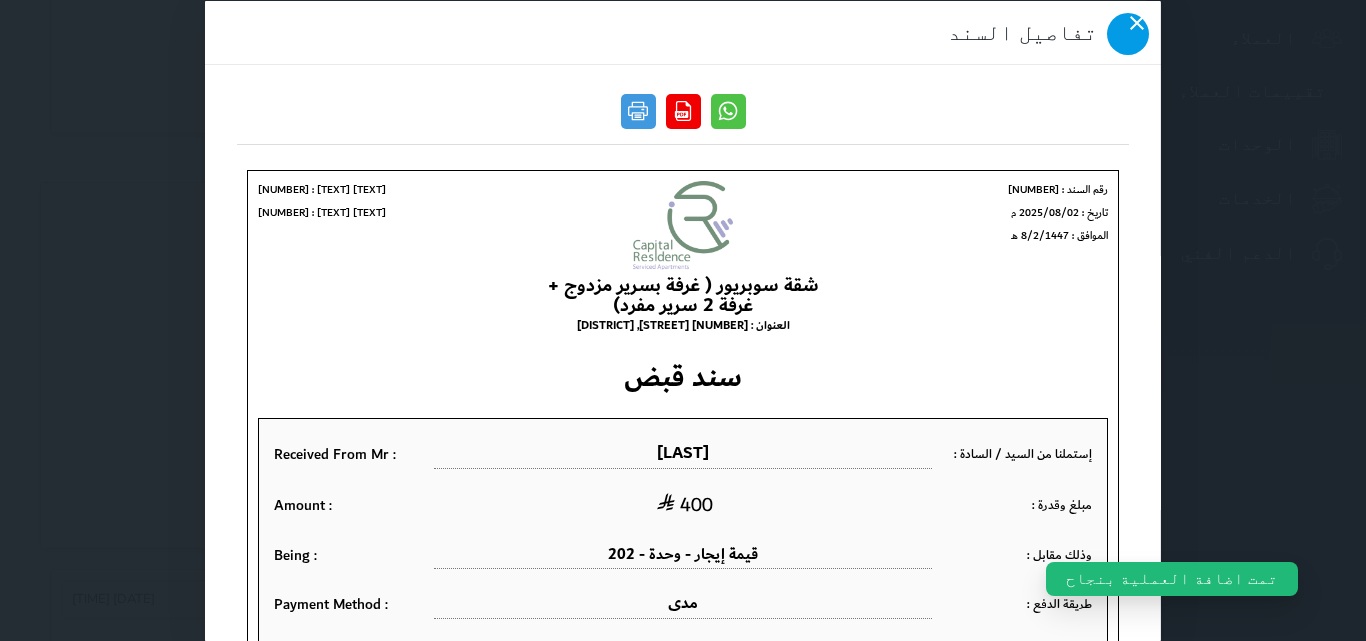 click 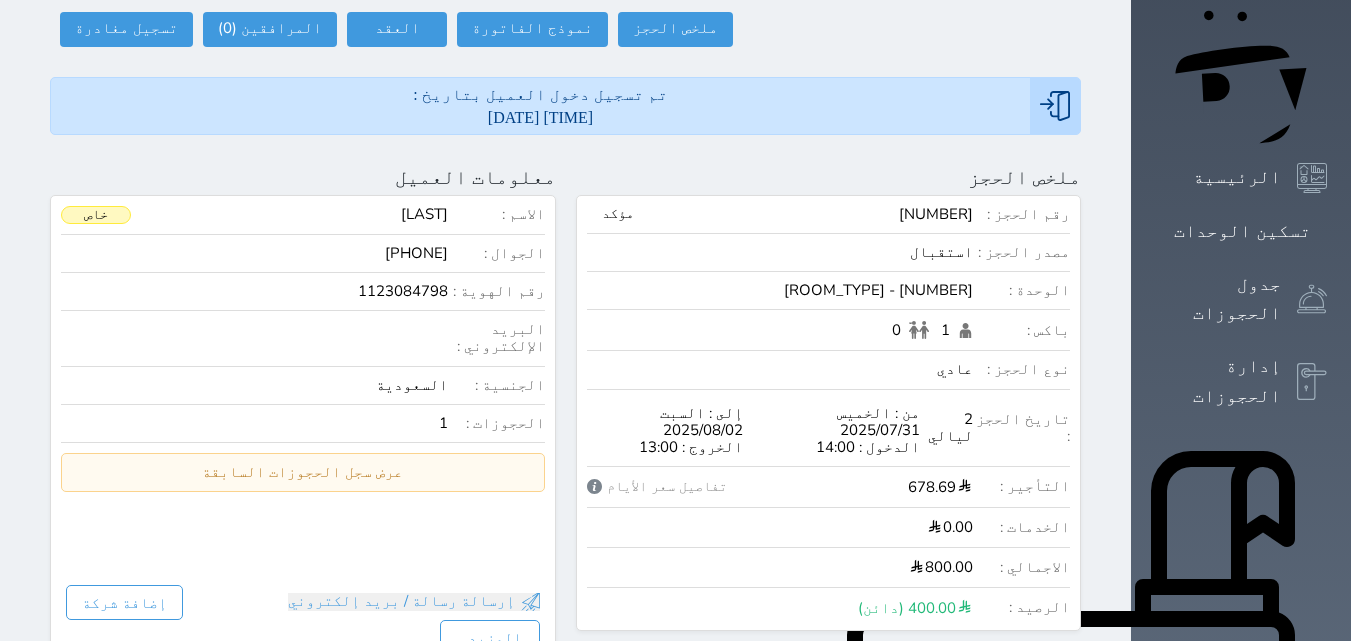 scroll, scrollTop: 0, scrollLeft: 0, axis: both 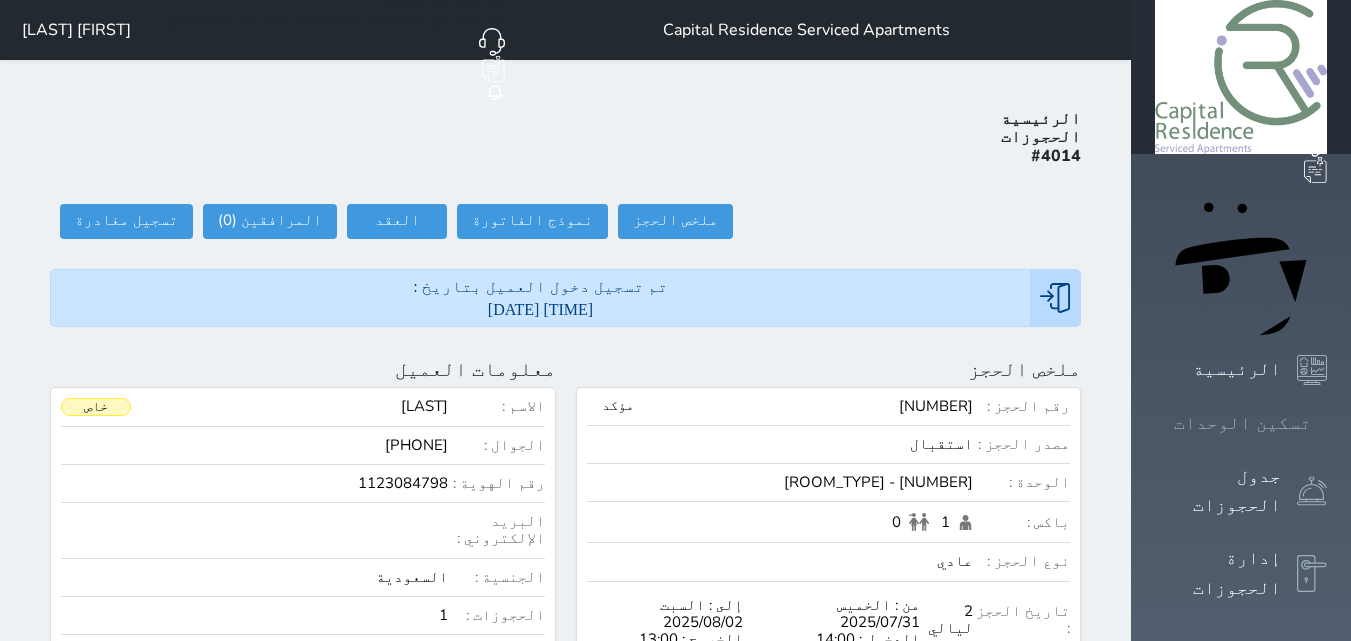click on "تسكين الوحدات" at bounding box center [1241, 423] 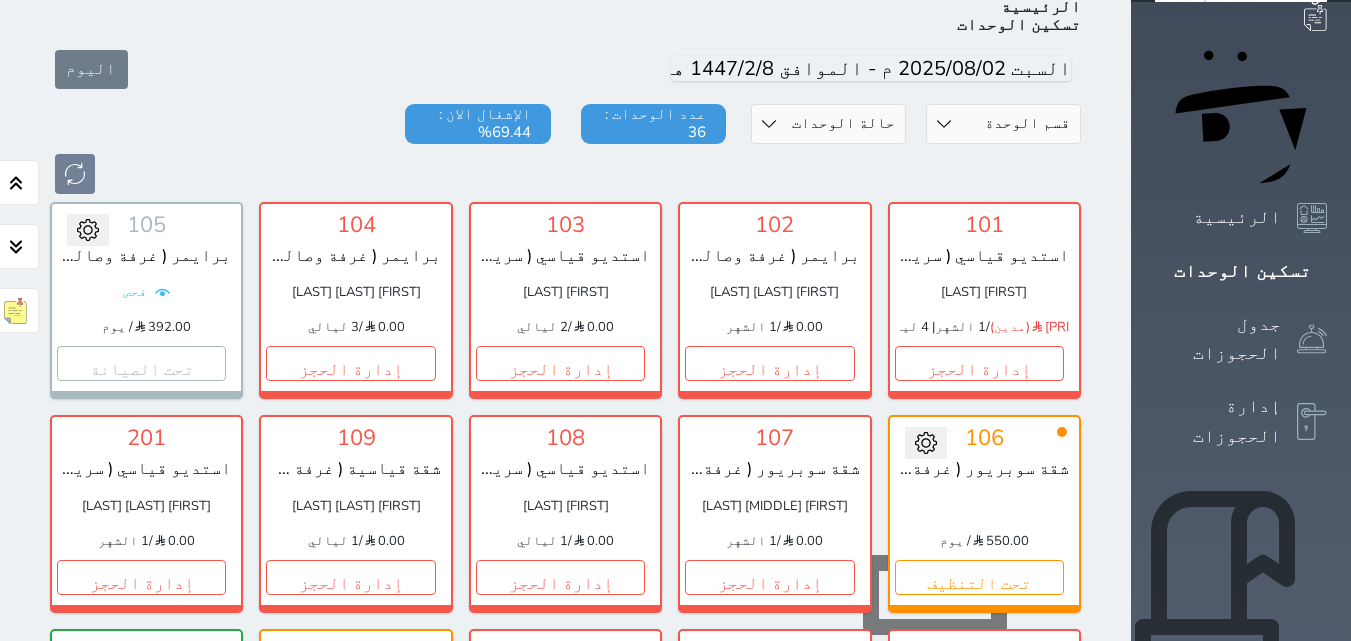 scroll, scrollTop: 60, scrollLeft: 0, axis: vertical 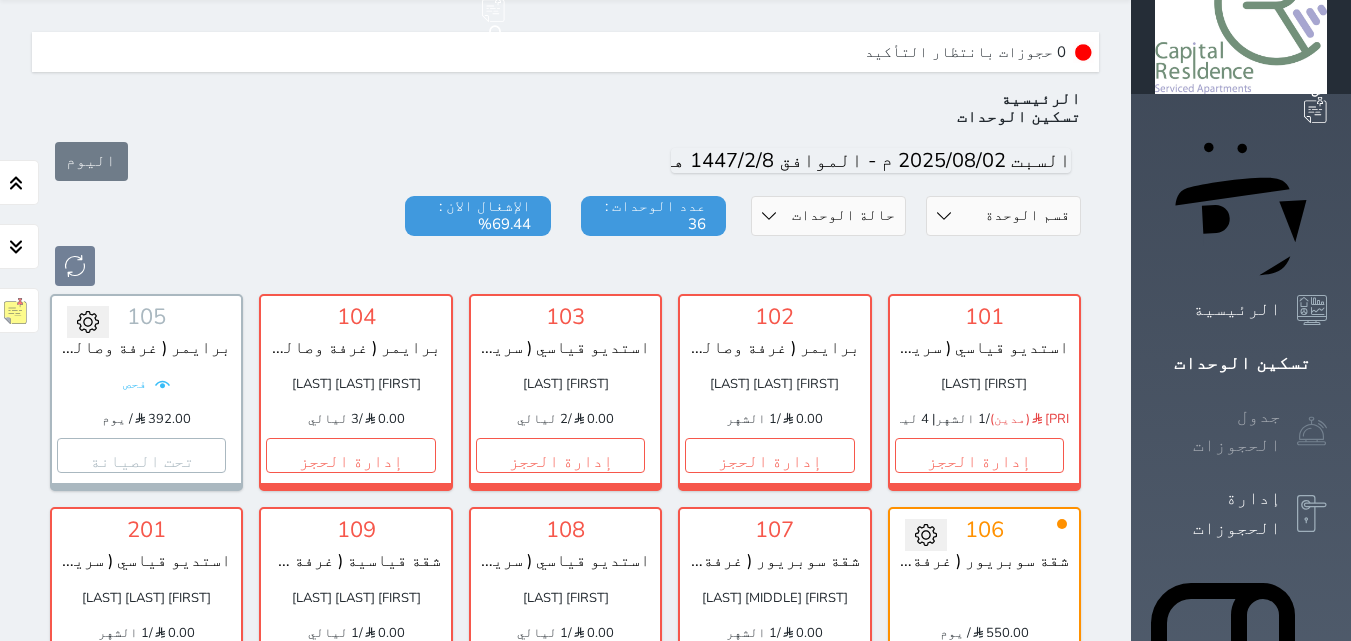 click 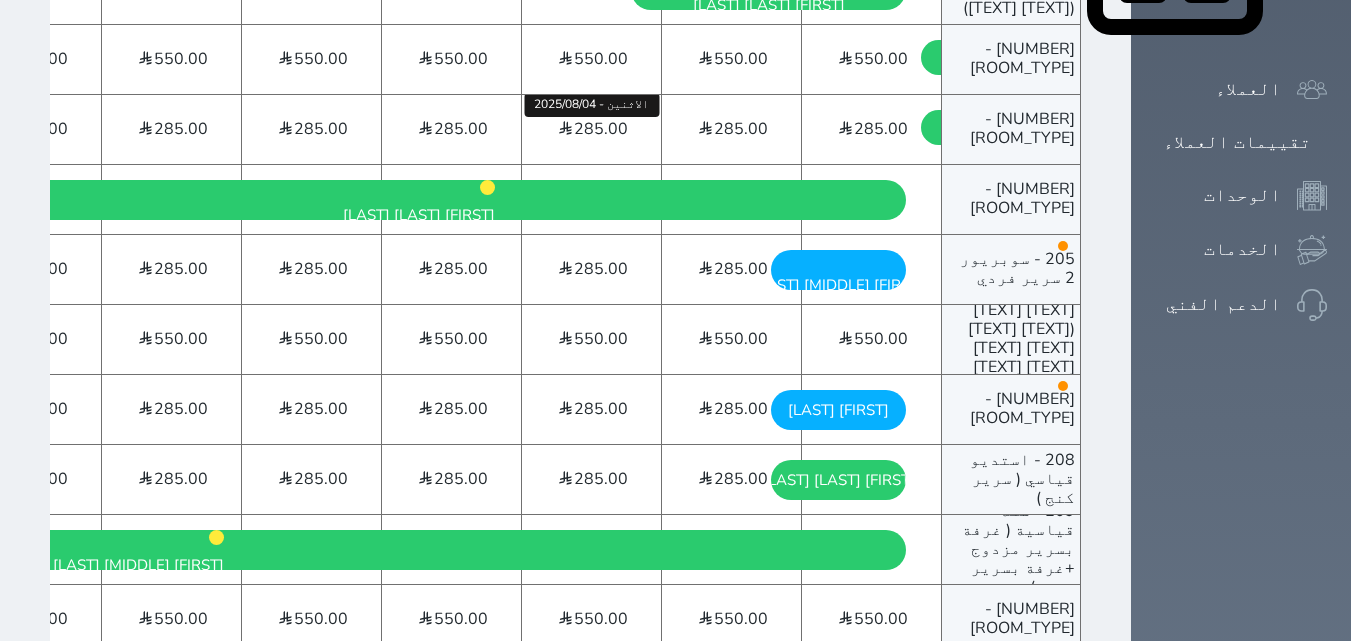 scroll, scrollTop: 1100, scrollLeft: 0, axis: vertical 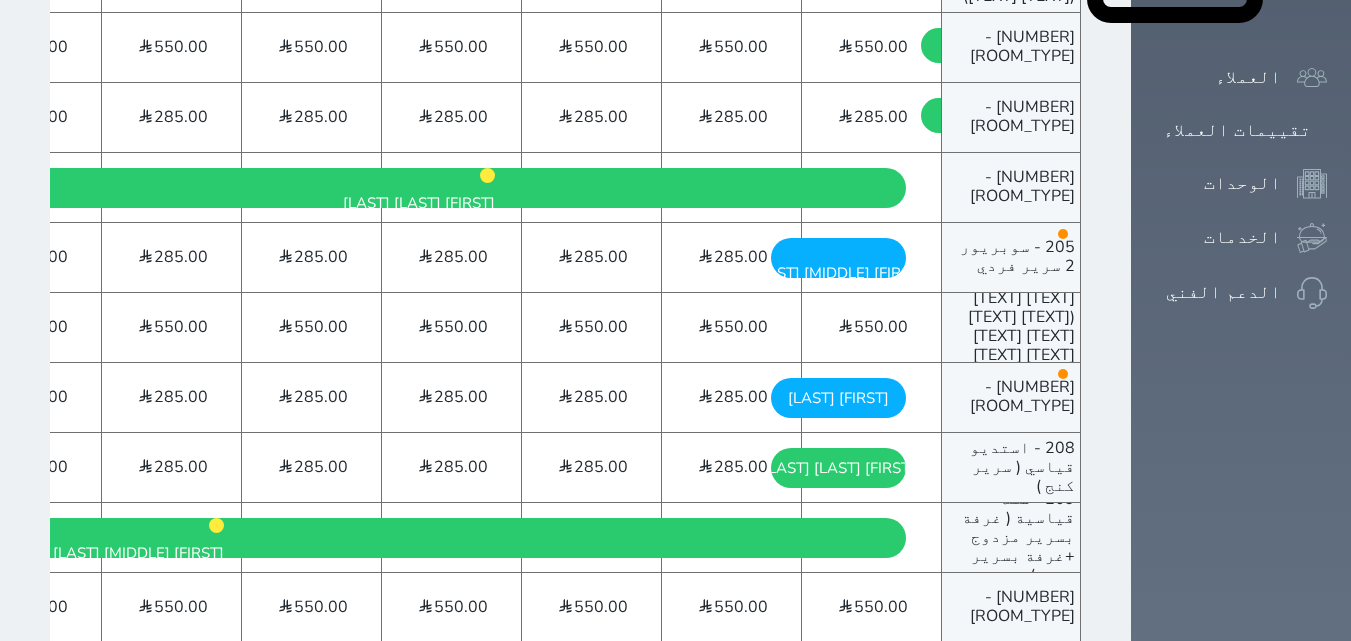 click on "[FIRST] [LAST]
[DAY] - [DATE]/[MONTH]" at bounding box center (838, 398) 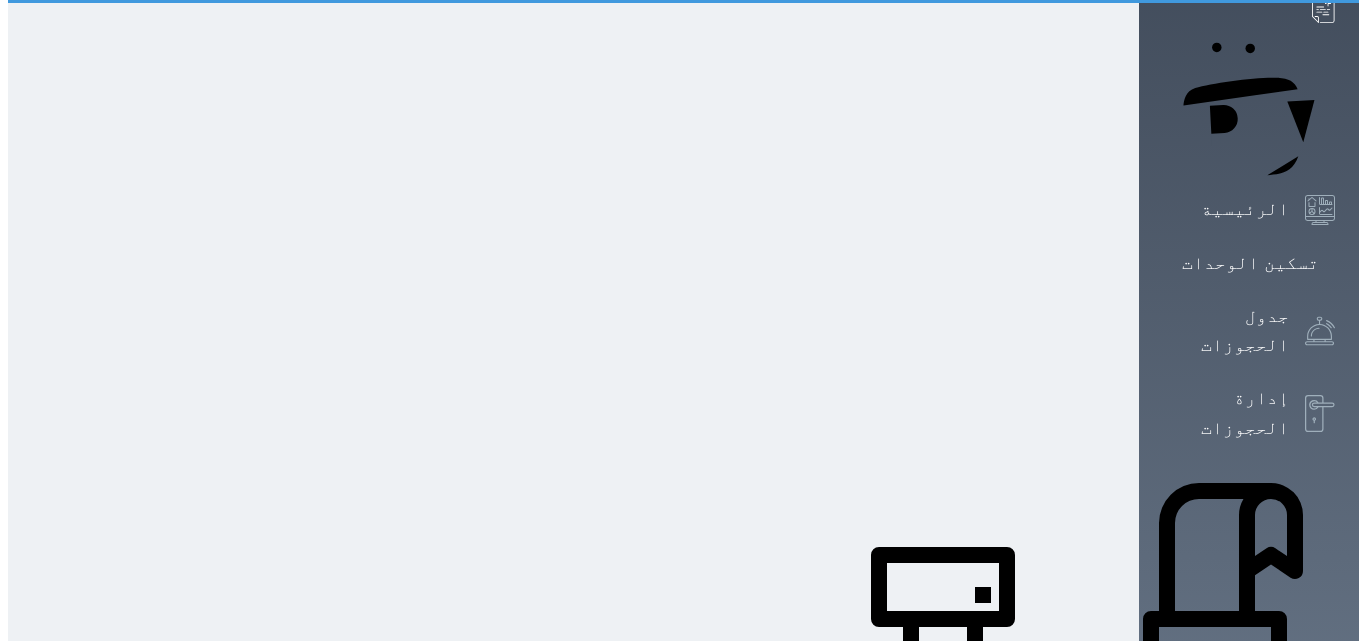 scroll, scrollTop: 0, scrollLeft: 0, axis: both 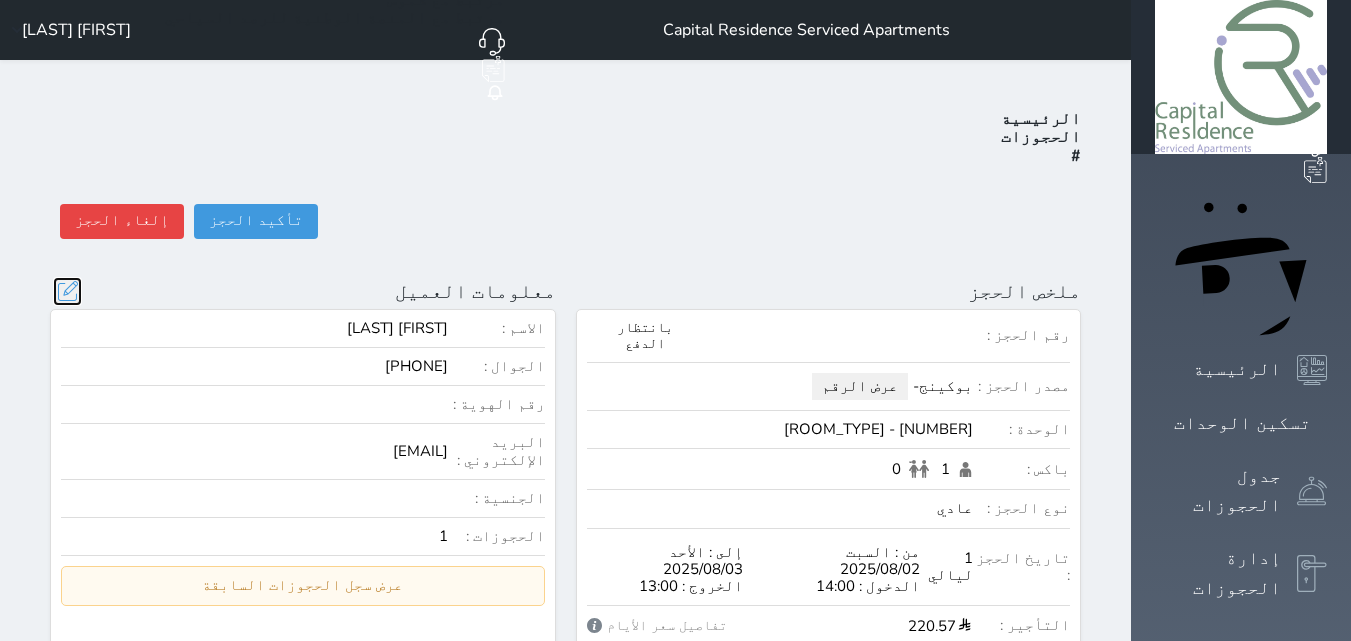 click at bounding box center (67, 291) 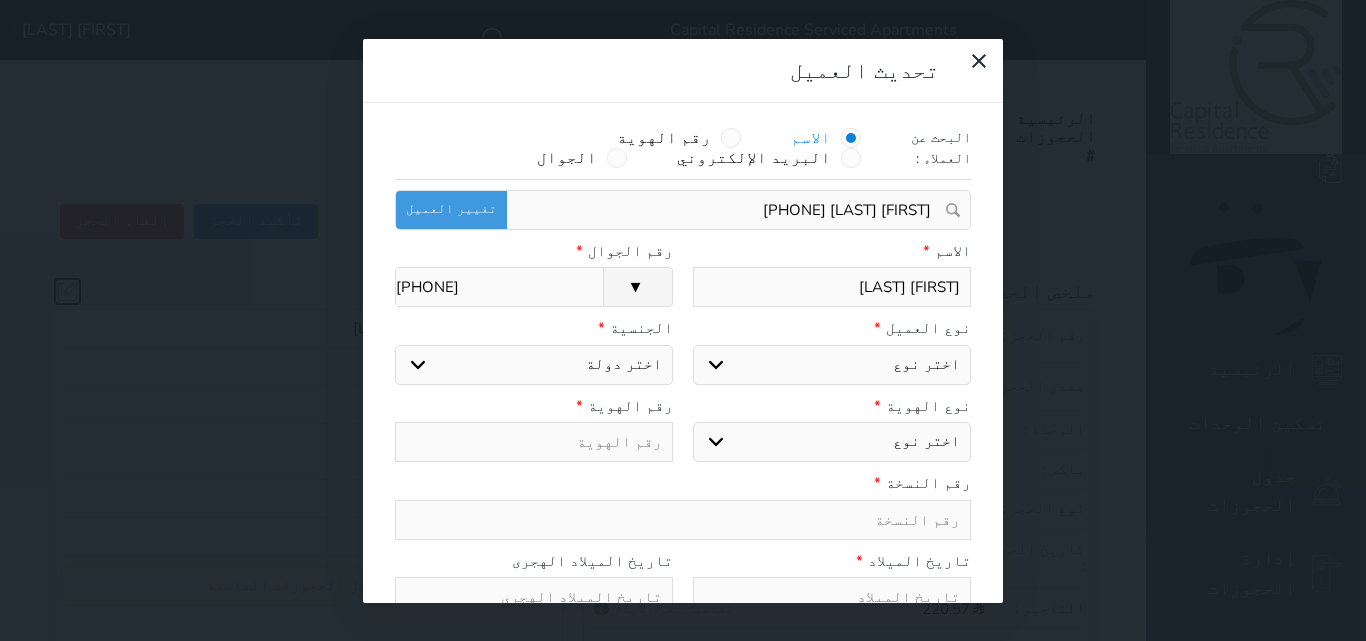 select 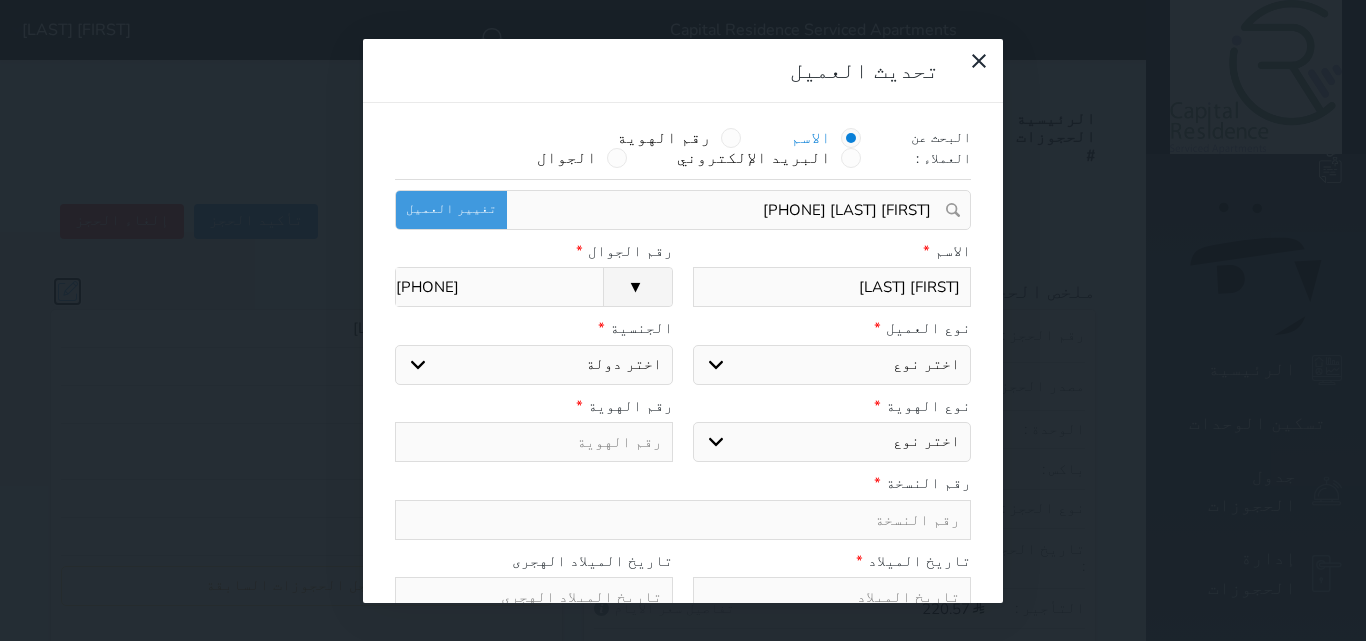 select 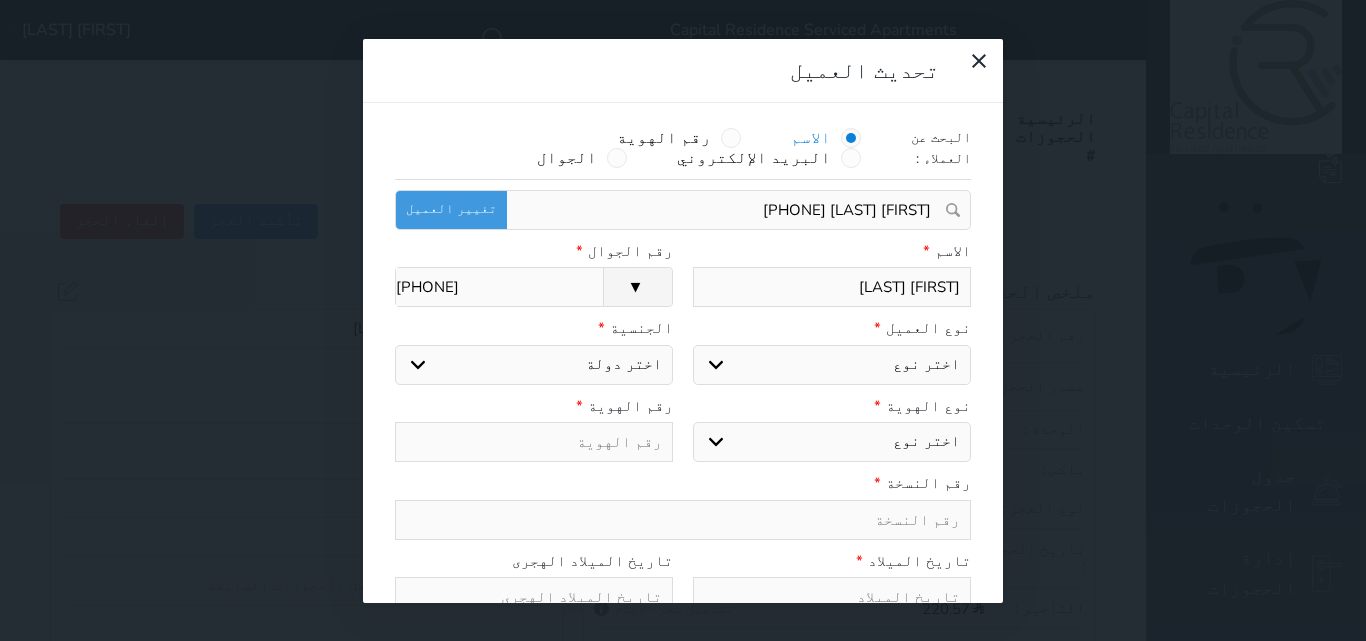 click on "اختر نوع   مواطن مواطن خليجي زائر مقيم" at bounding box center [832, 365] 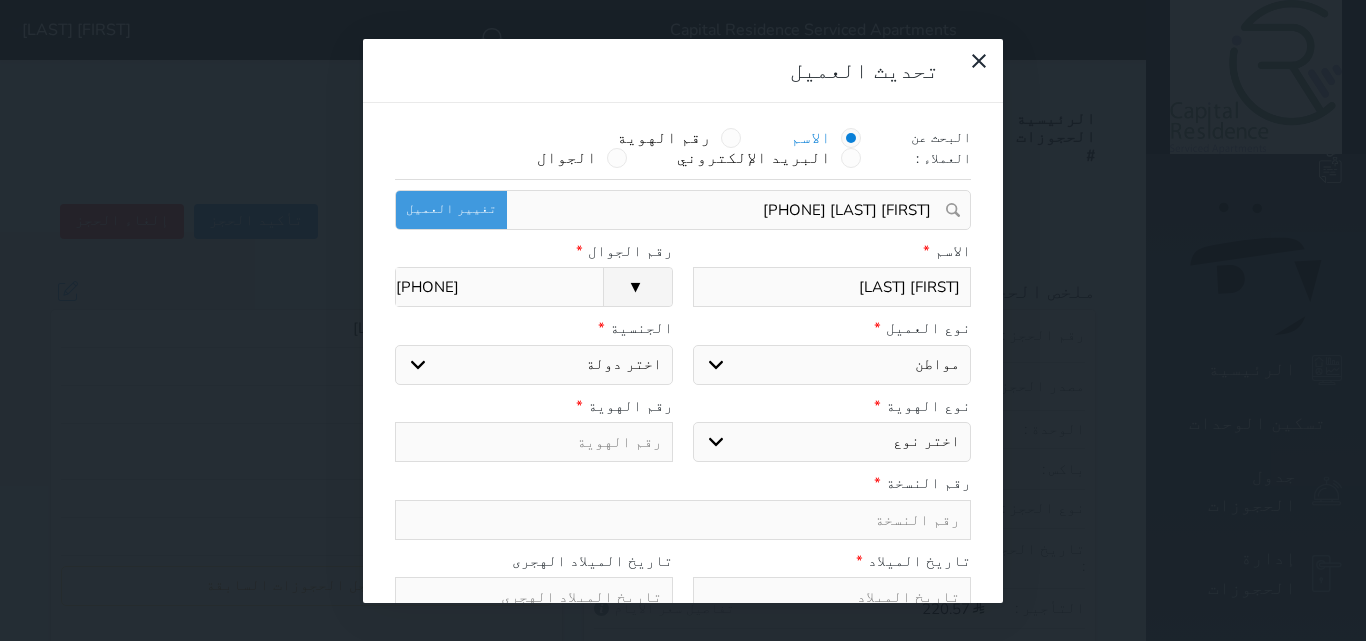 click on "اختر نوع   مواطن مواطن خليجي زائر مقيم" at bounding box center [832, 365] 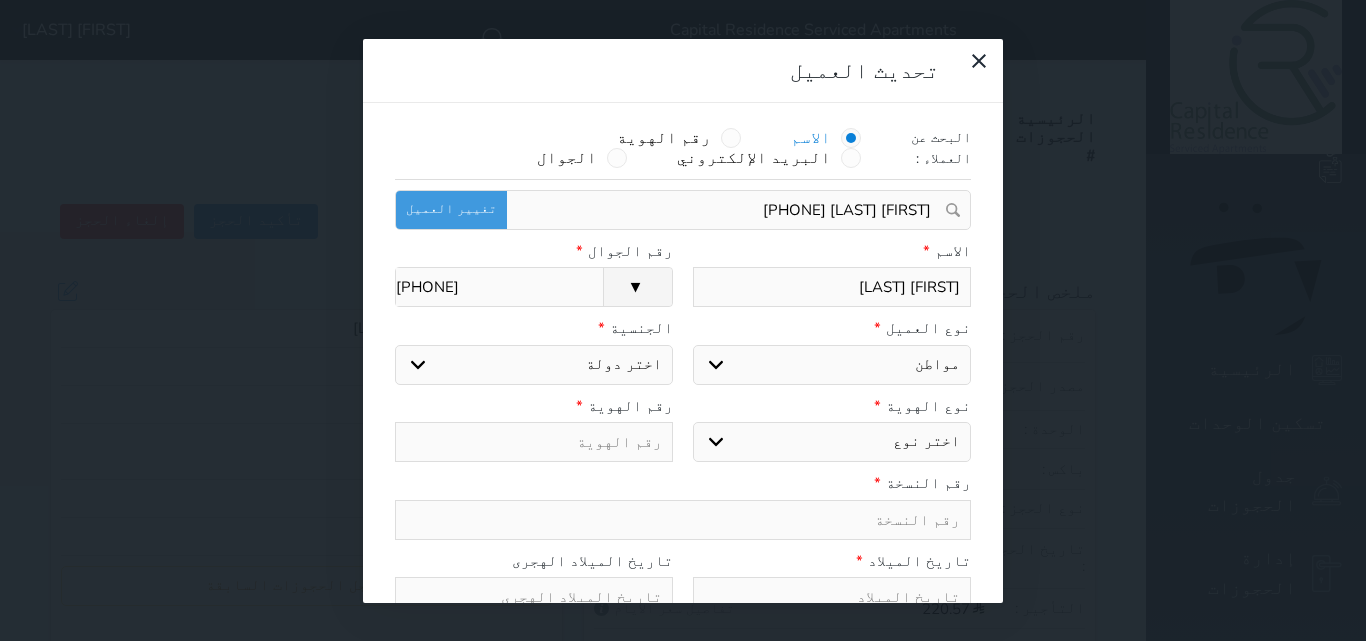 select on "113" 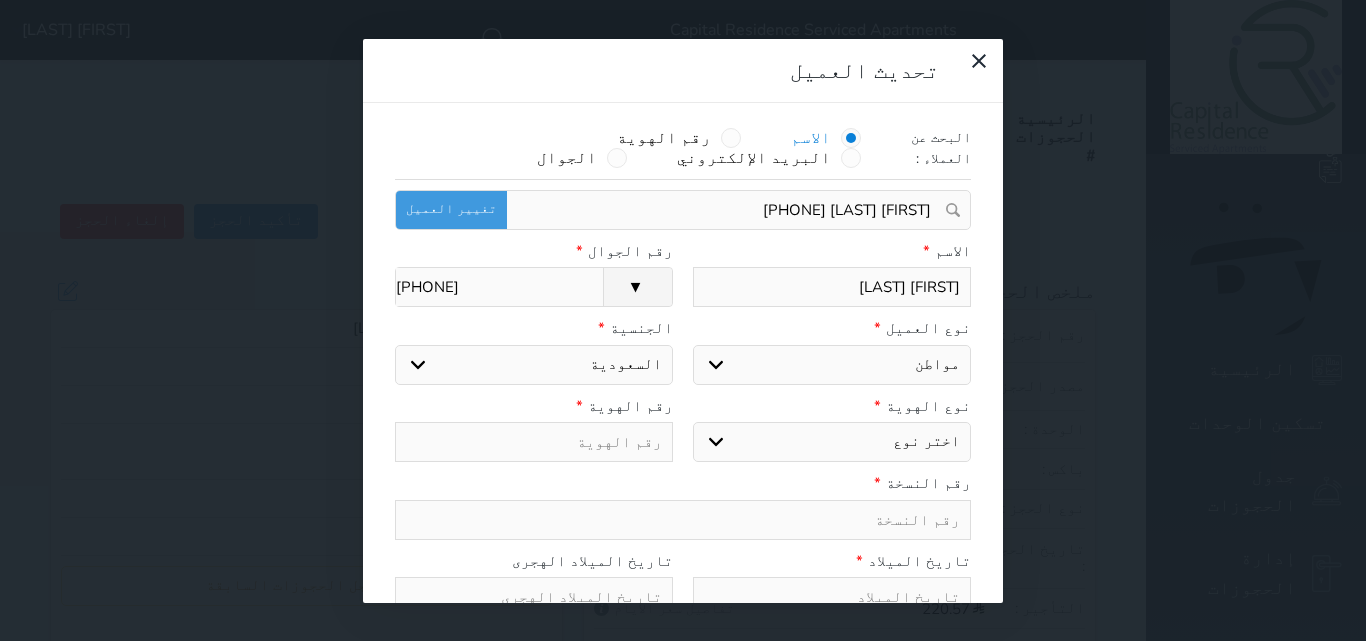 click on "اختر نوع   هوية وطنية هوية عائلية جواز السفر" at bounding box center [832, 442] 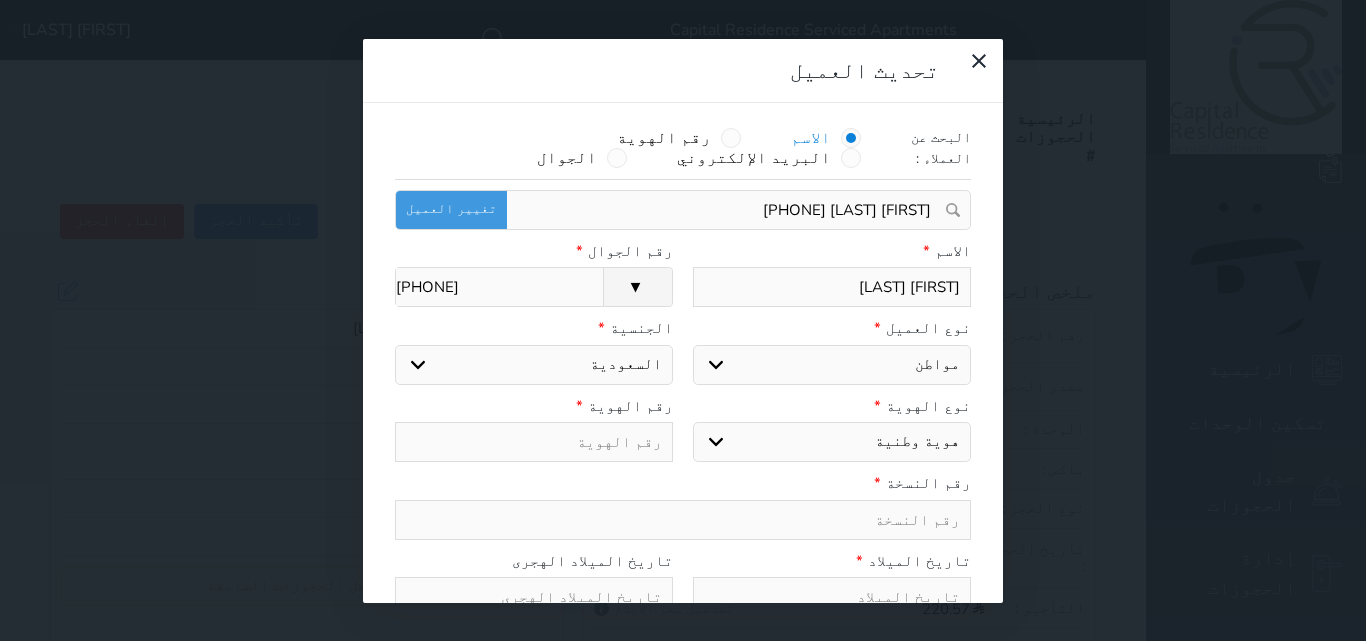 click on "اختر نوع   هوية وطنية هوية عائلية جواز السفر" at bounding box center [832, 442] 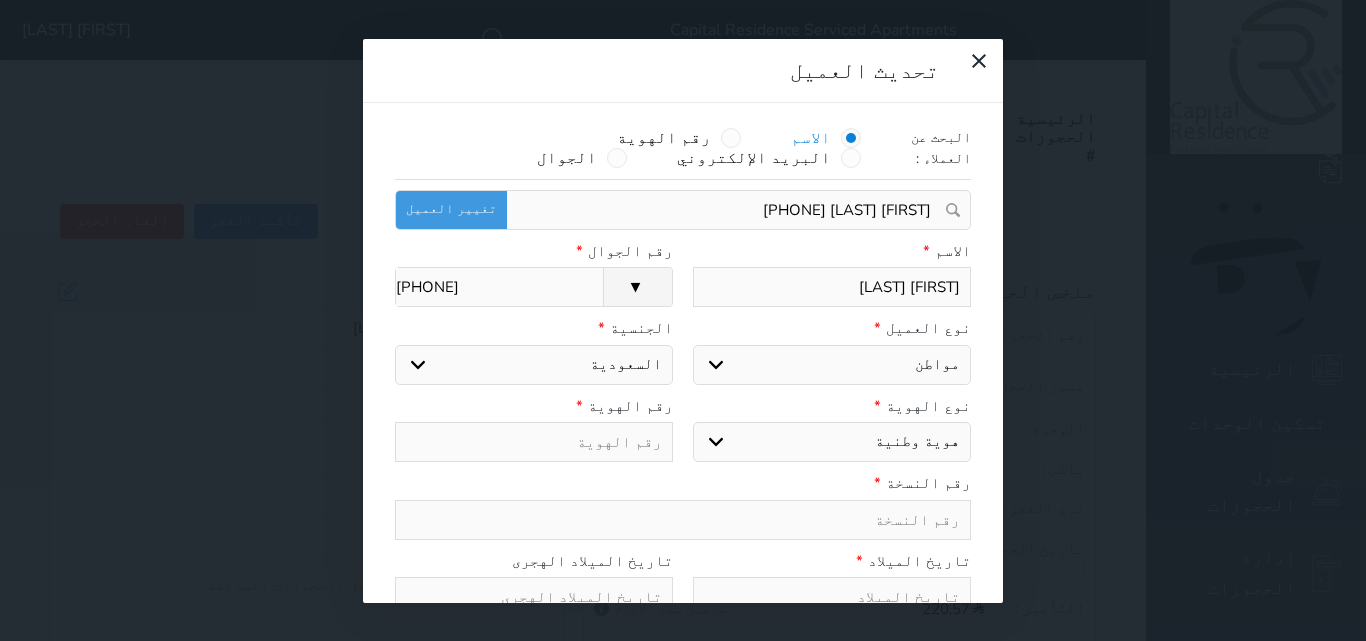 select 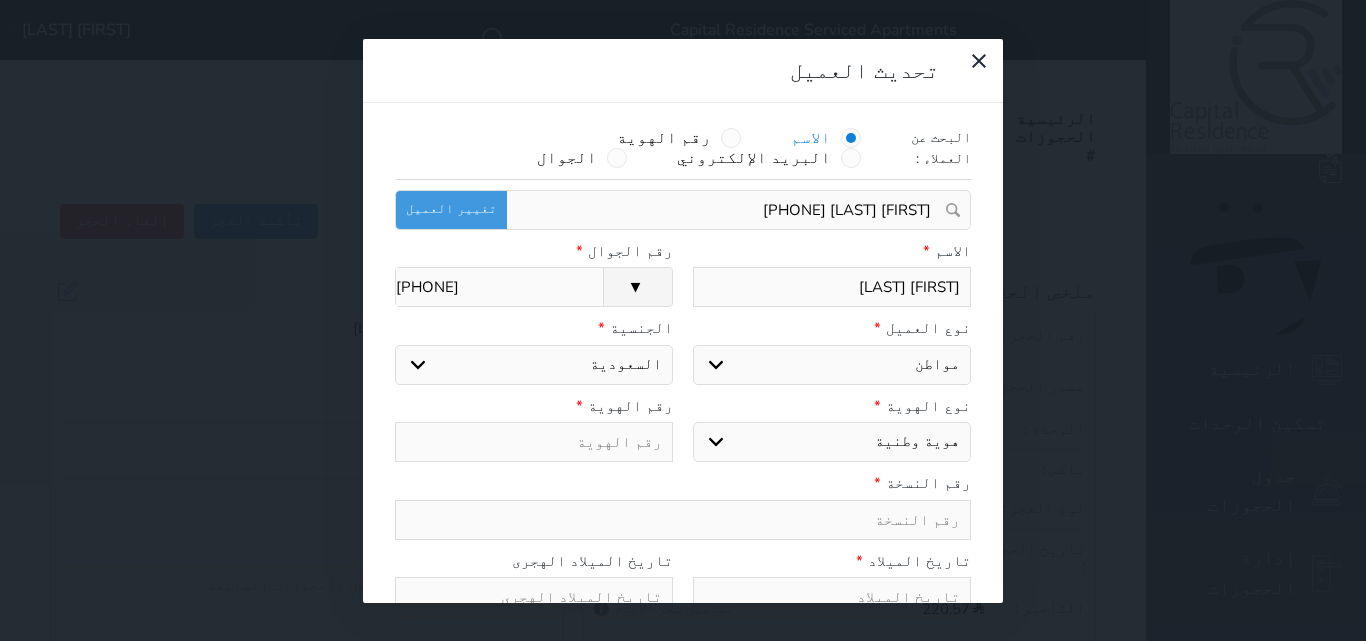 select 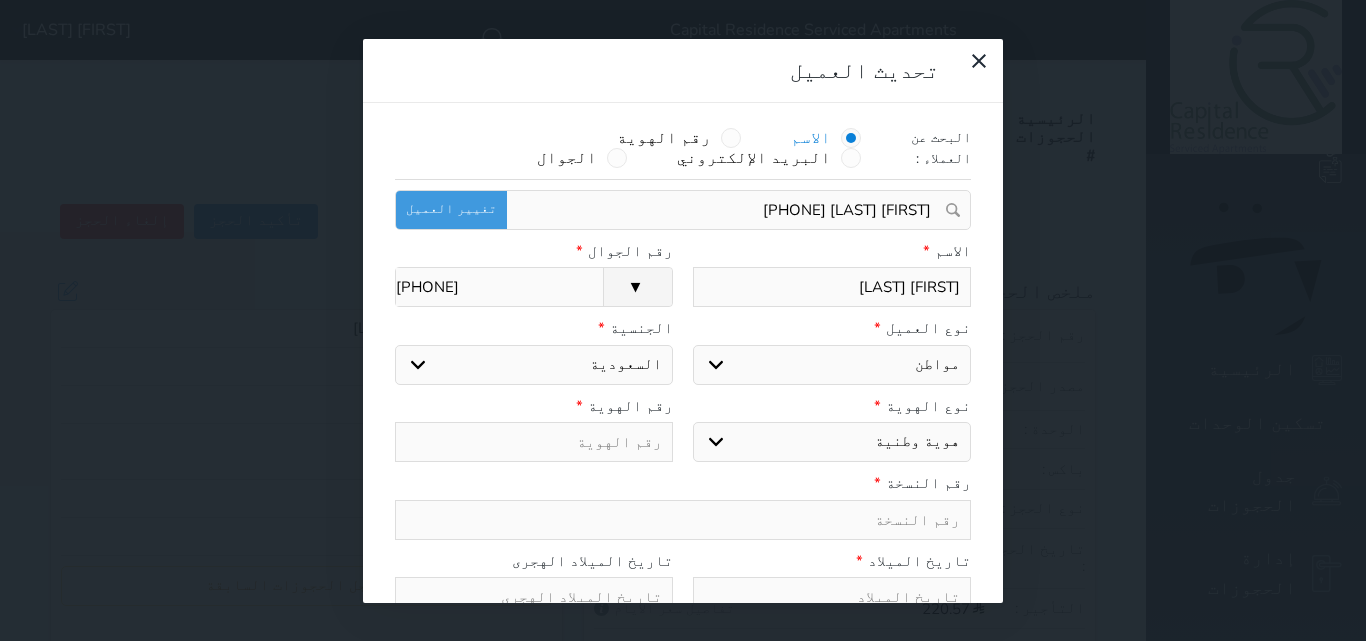 type on "2" 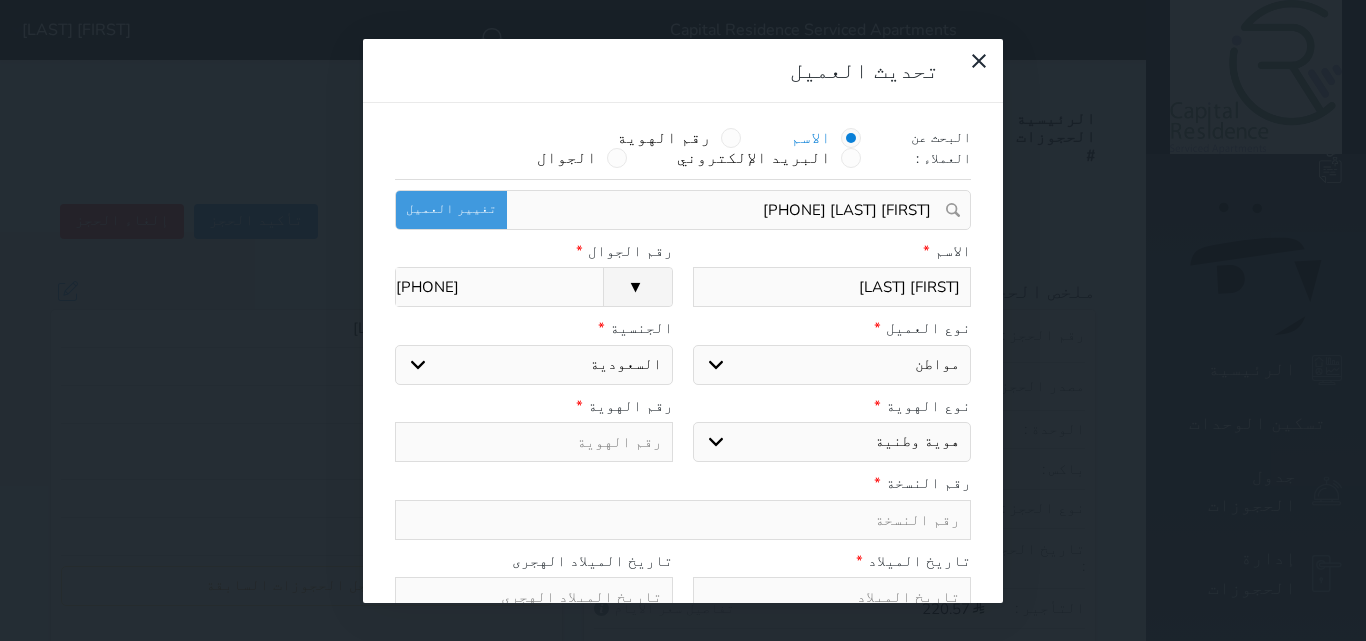 select 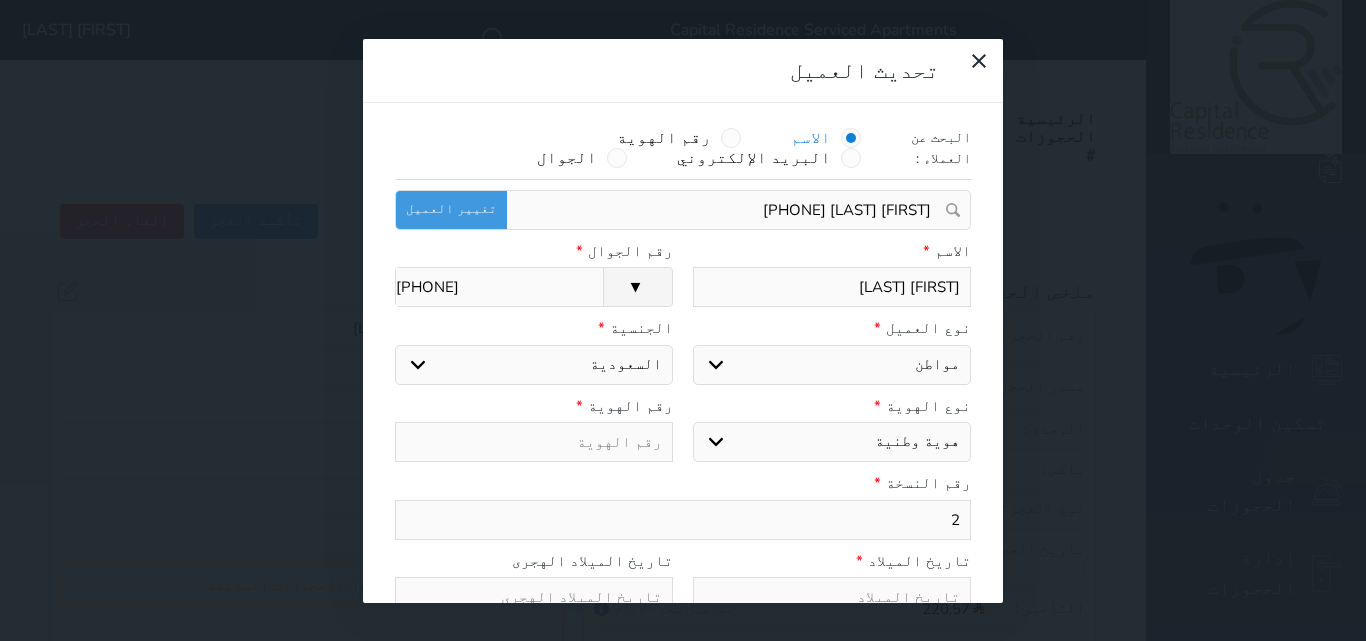 type on "2" 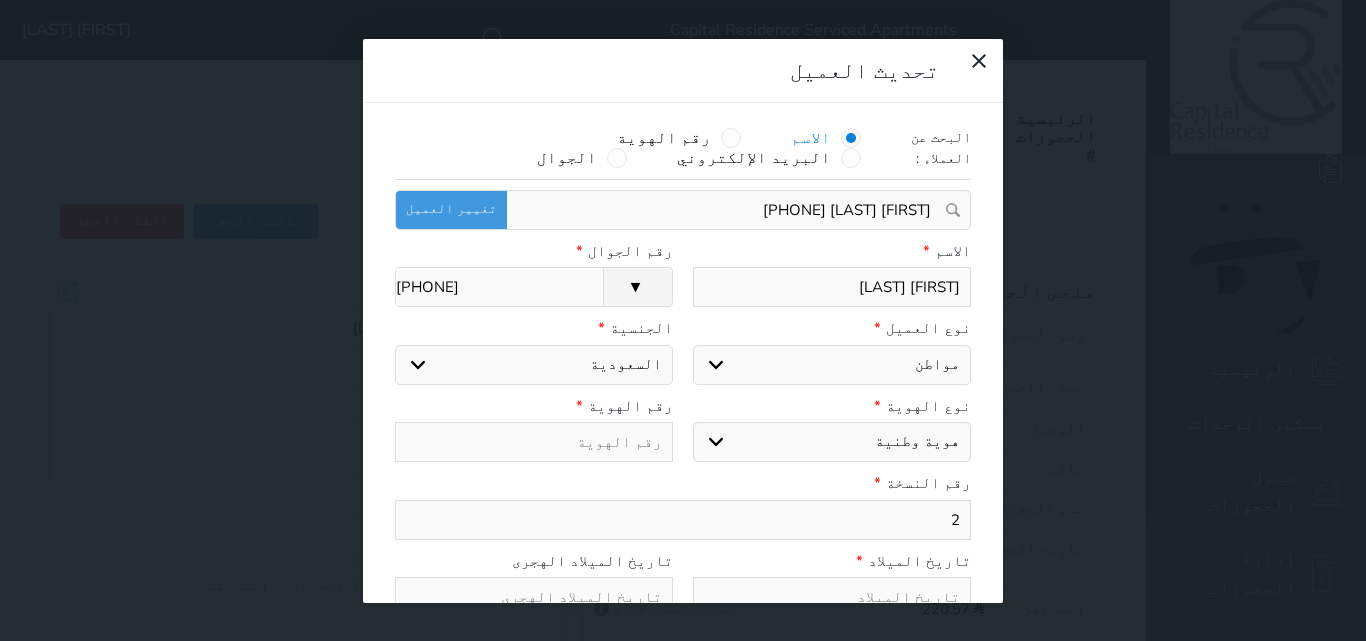 type on "1" 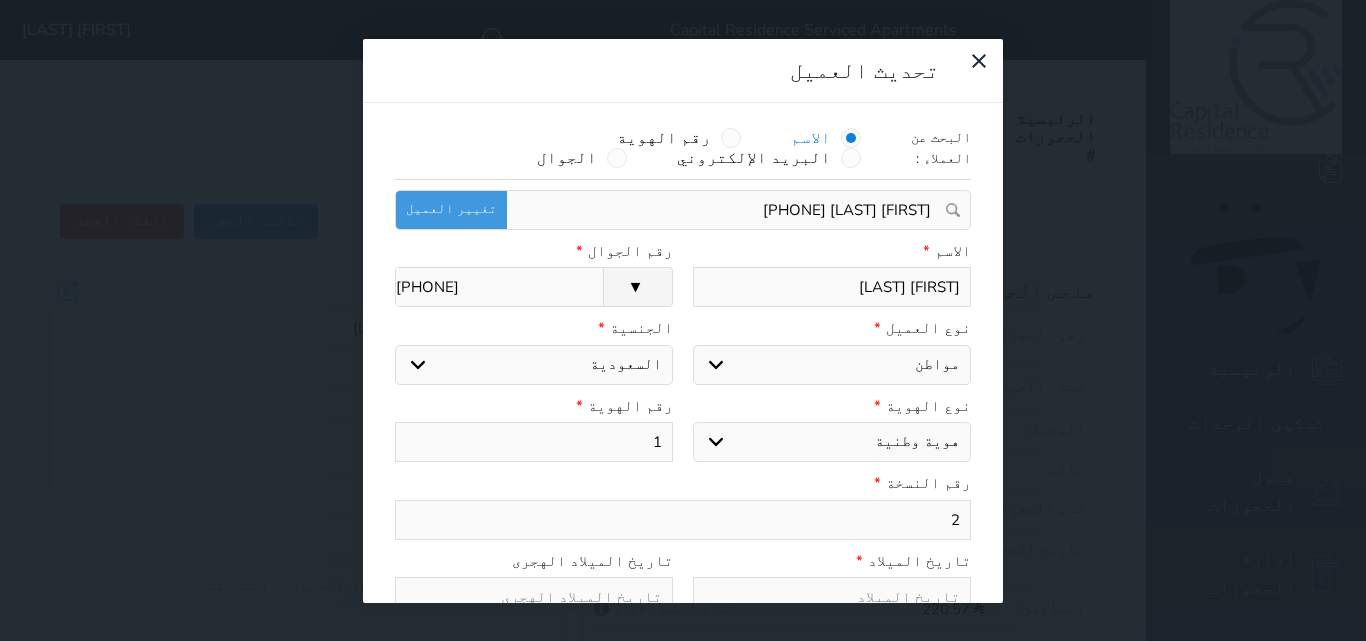 select 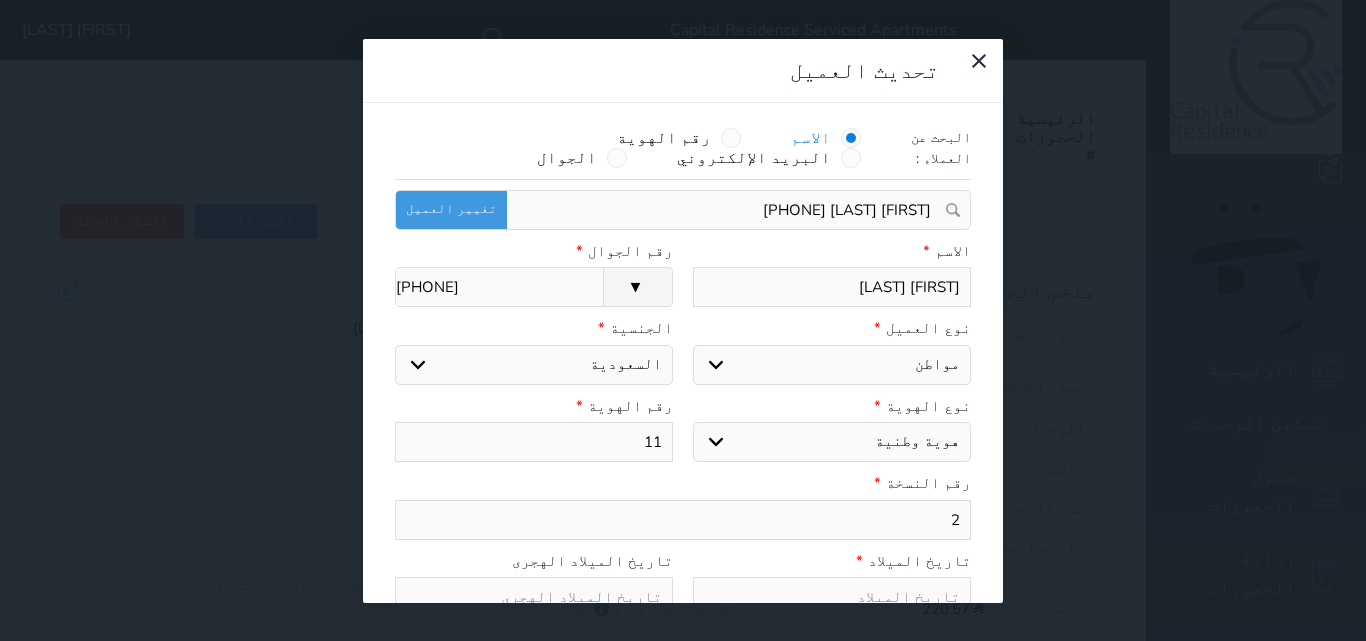 type on "113" 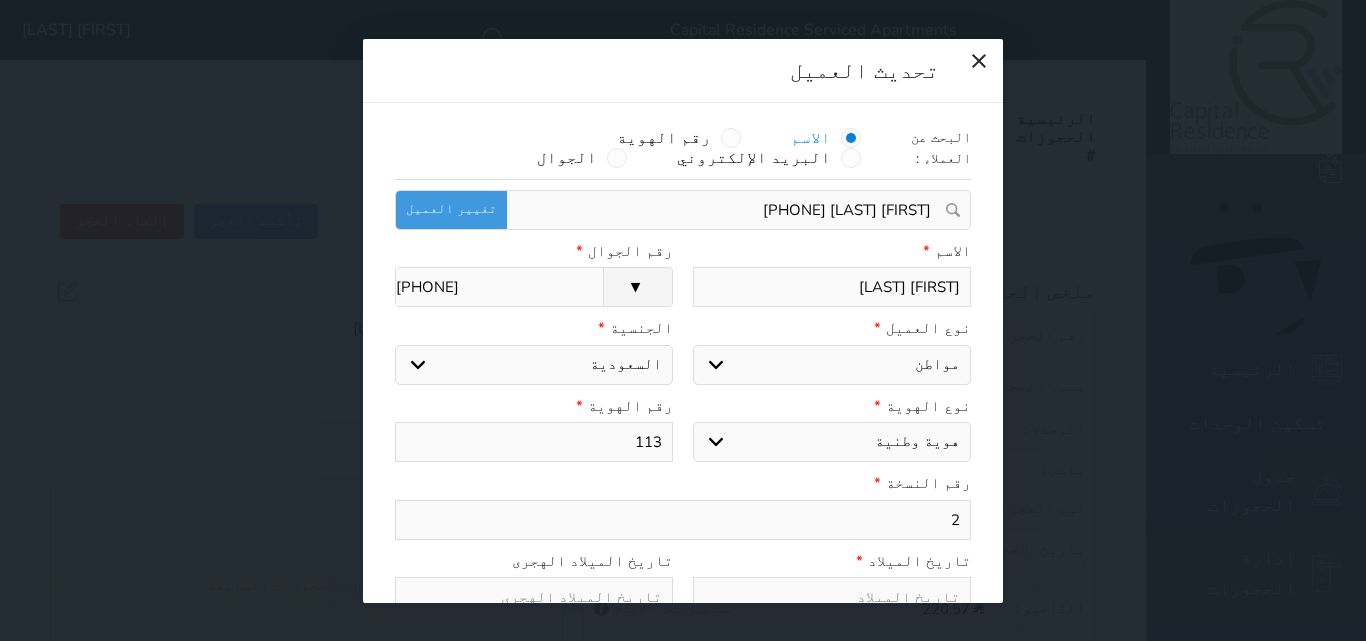type on "1139" 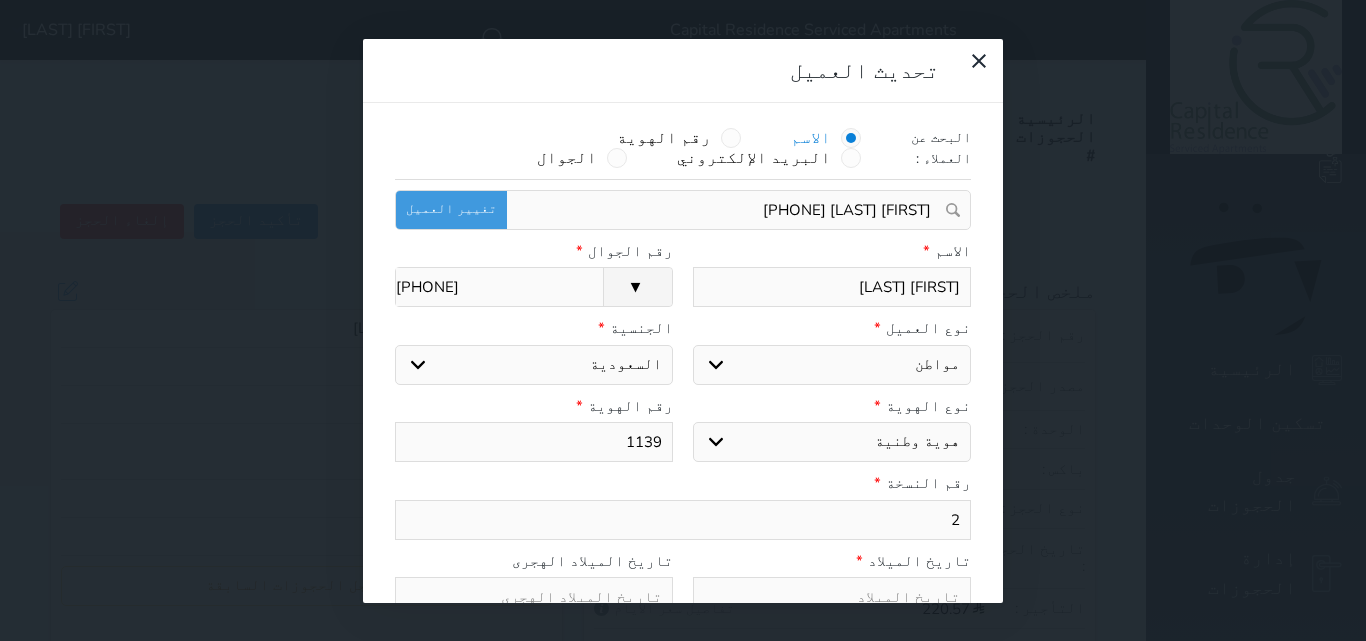 type on "11399" 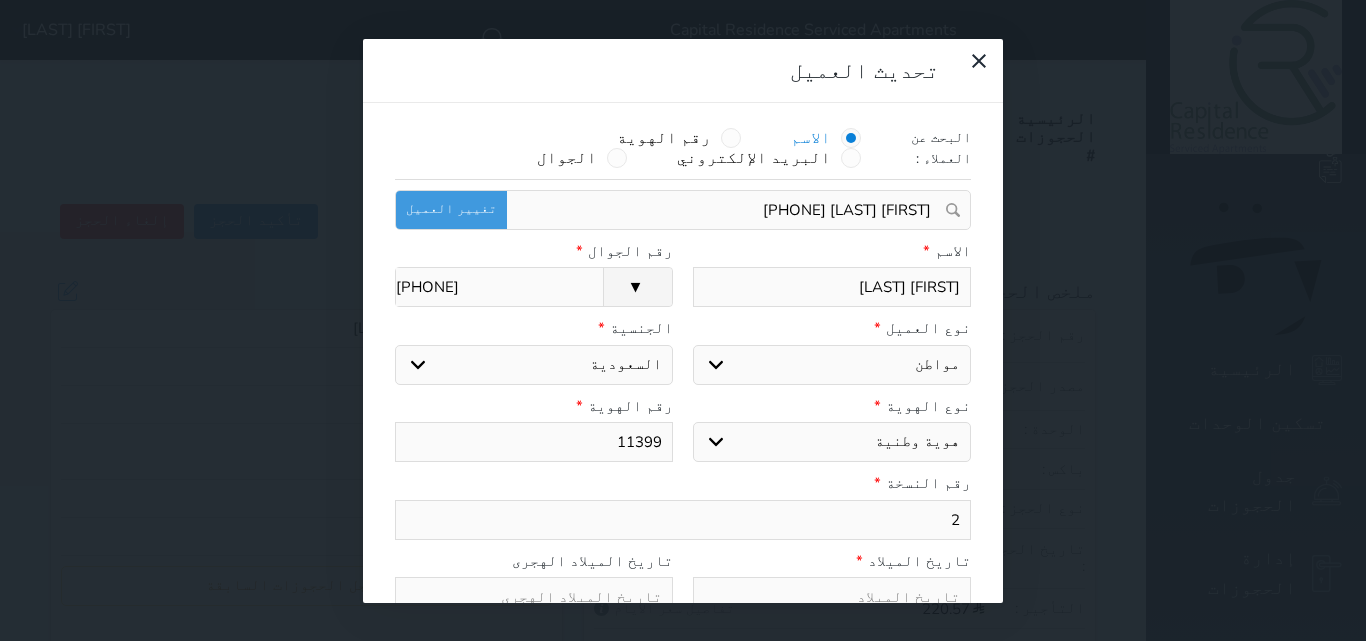 type on "[NUMBER]" 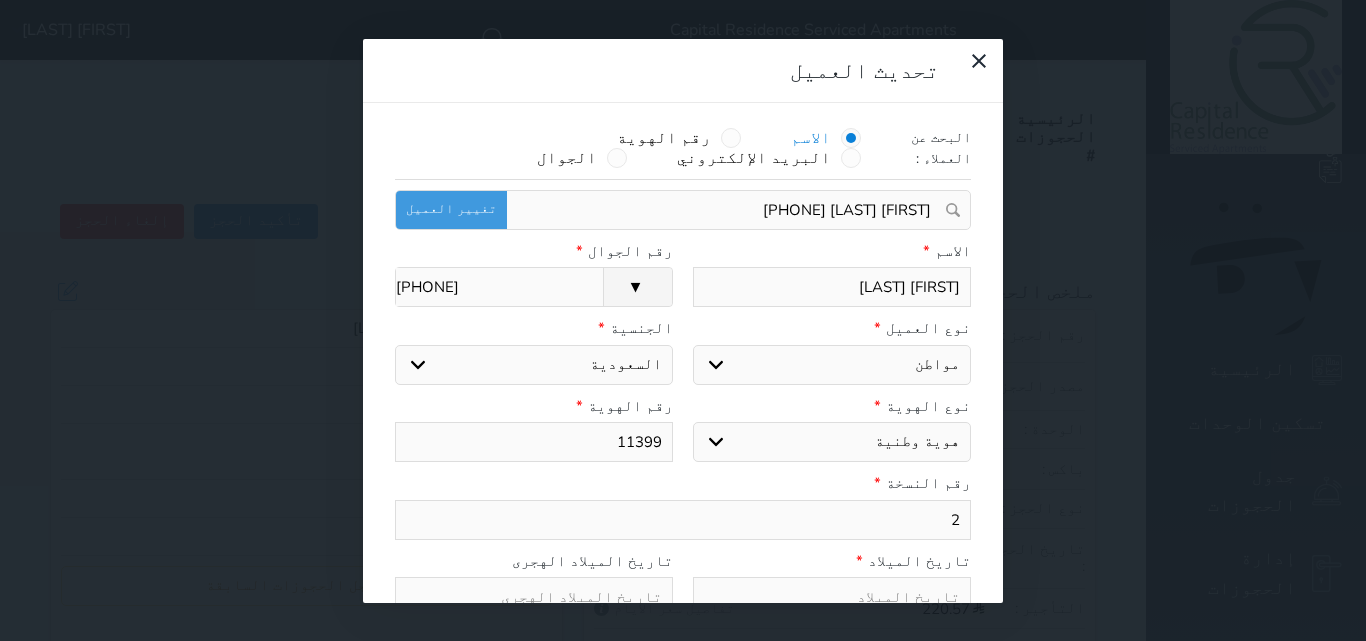 select 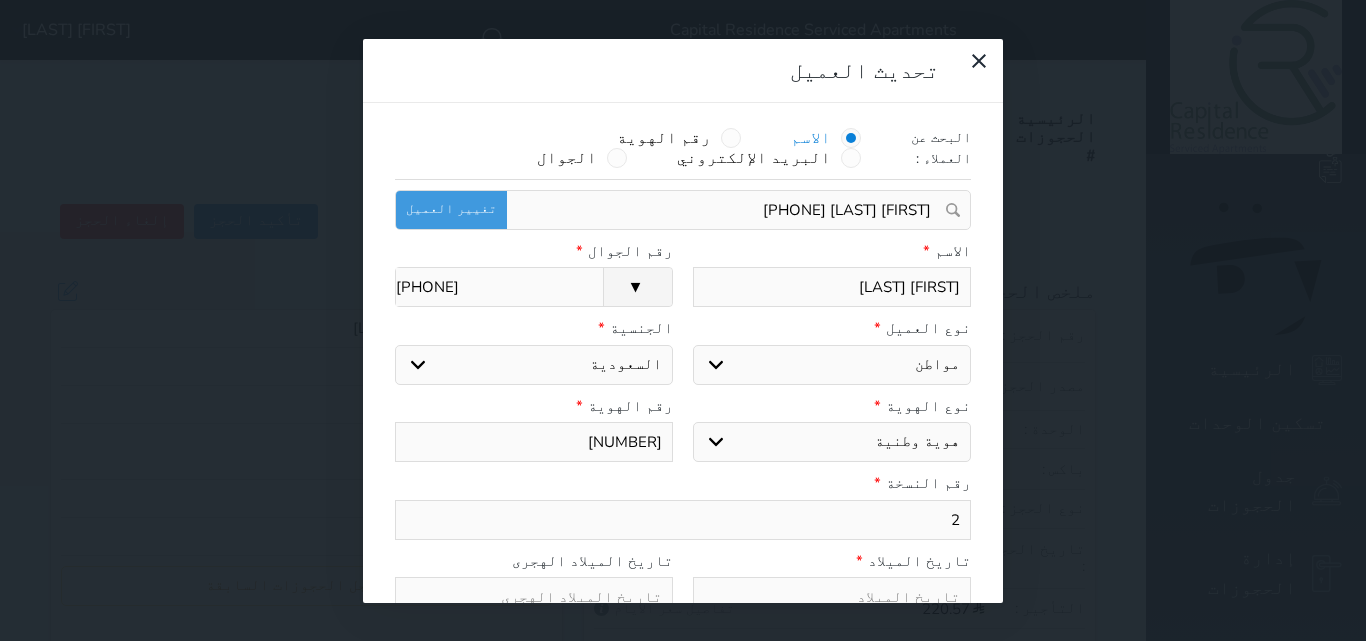 type on "[NUMBER]" 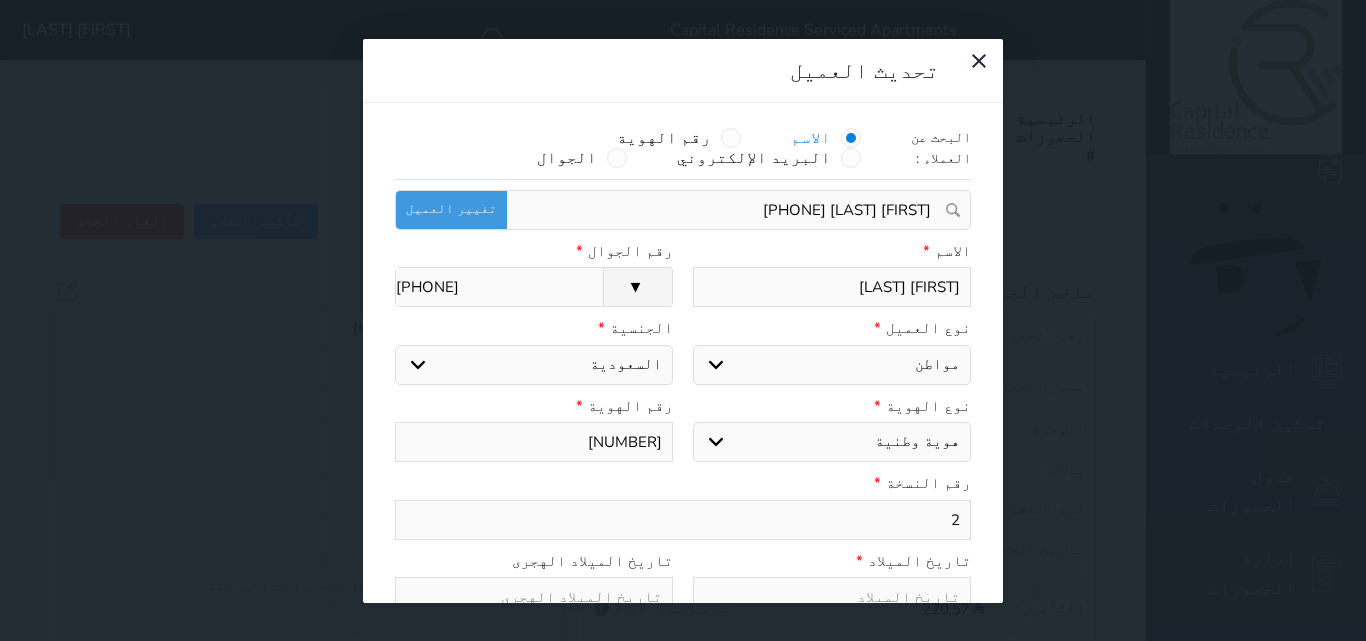 type on "[NUMBER]" 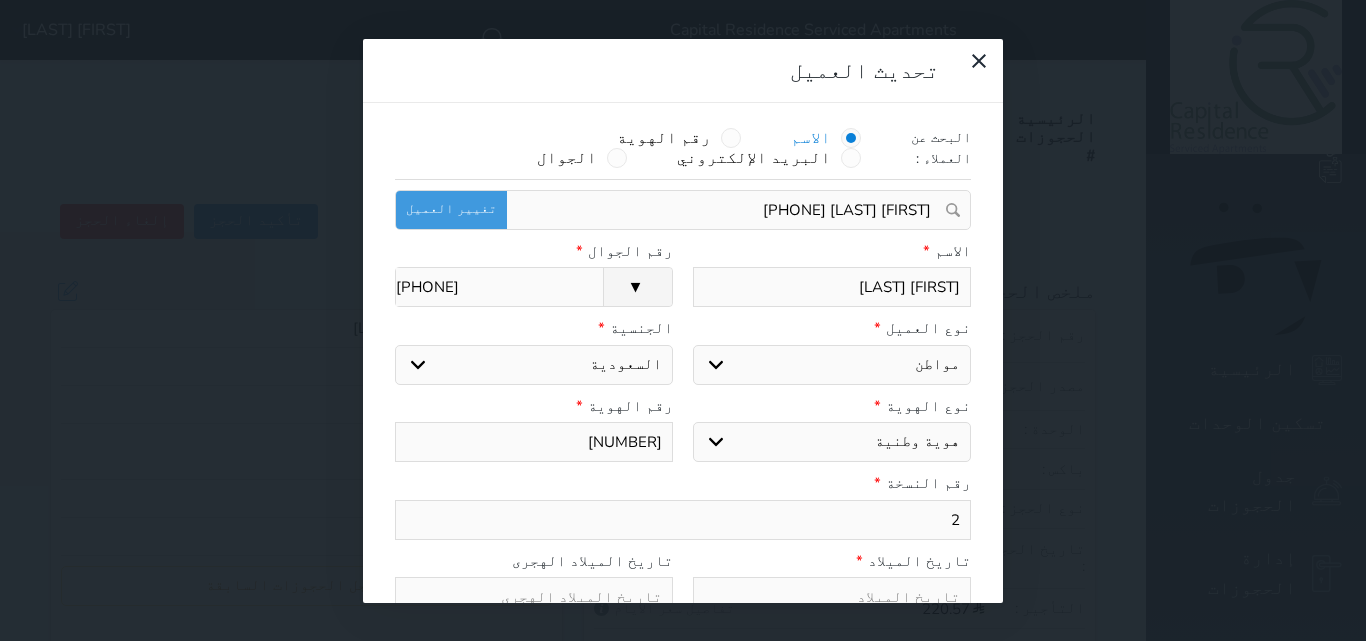select 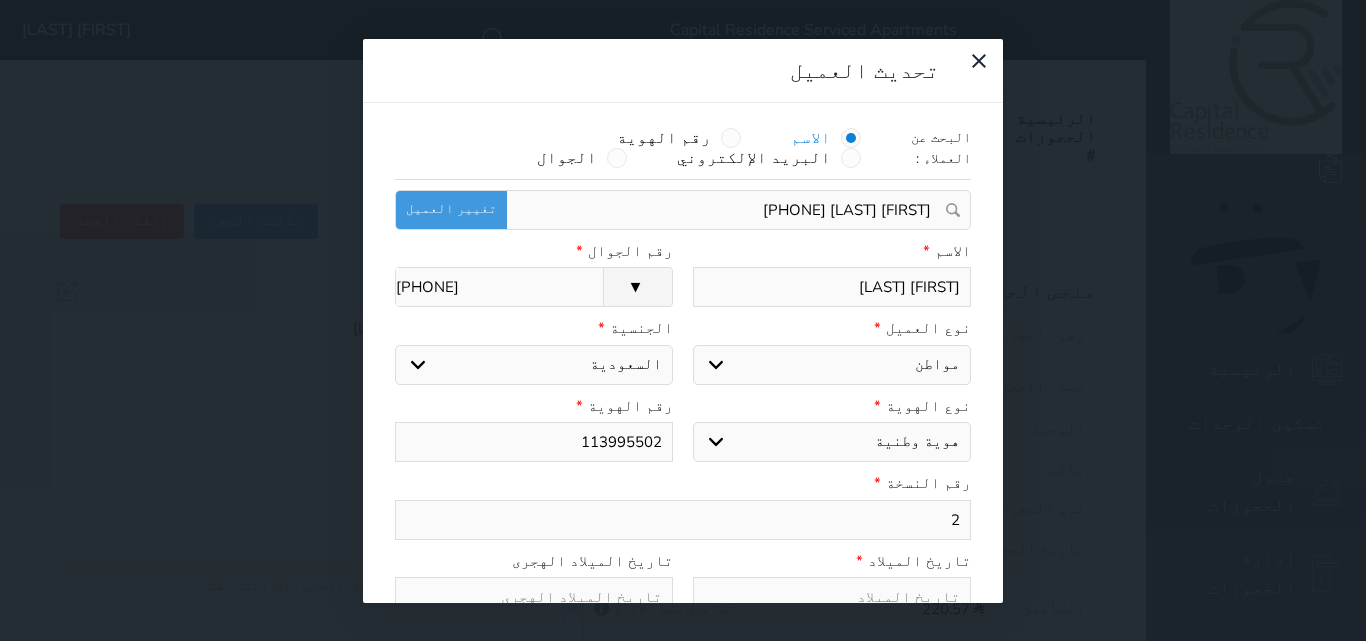 type on "[NUMBER]" 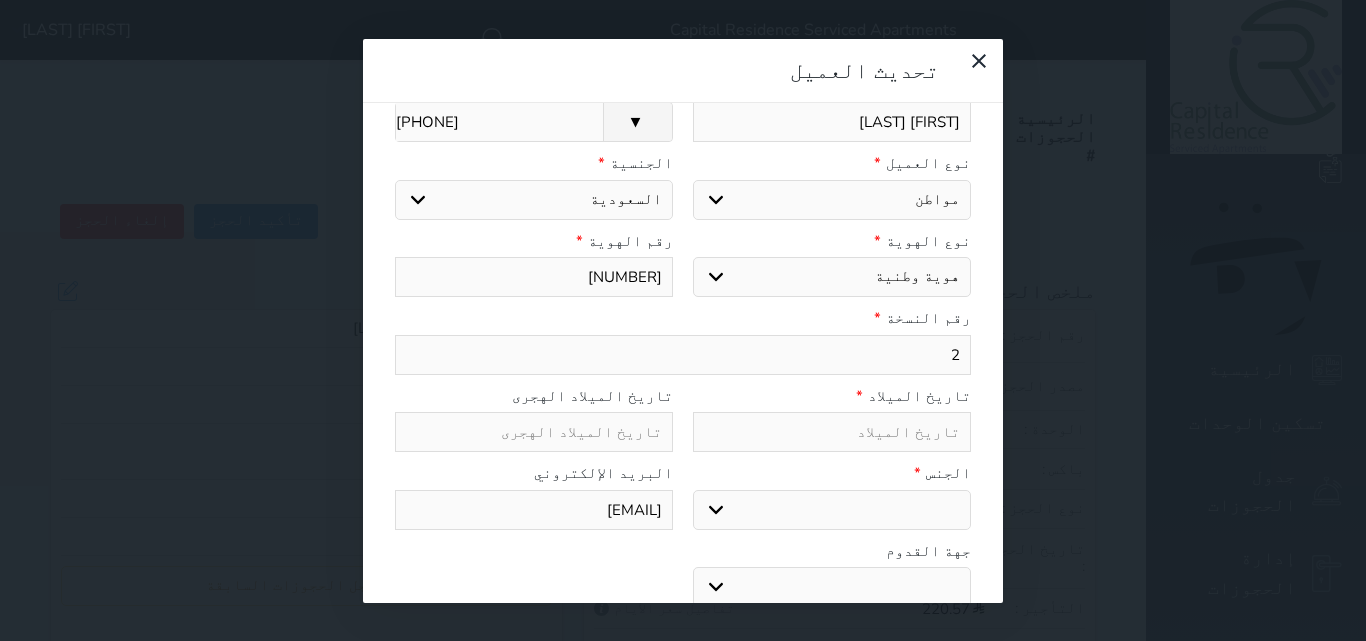 scroll, scrollTop: 200, scrollLeft: 0, axis: vertical 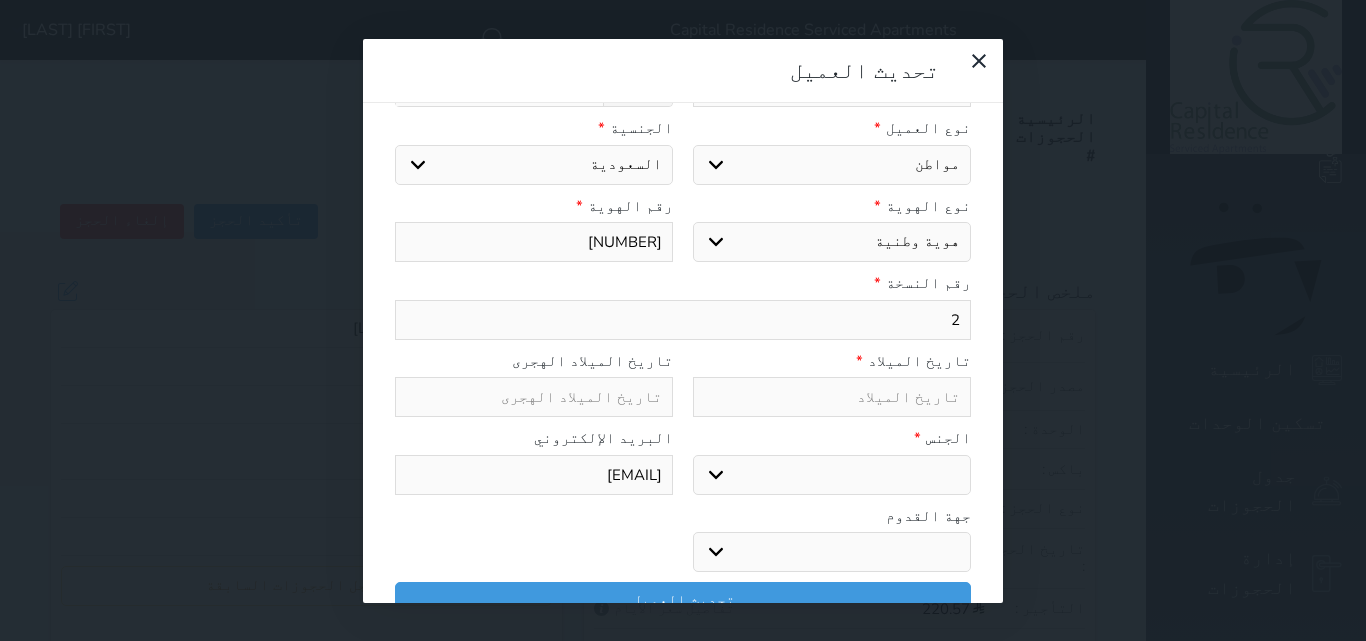 type on "[NUMBER]" 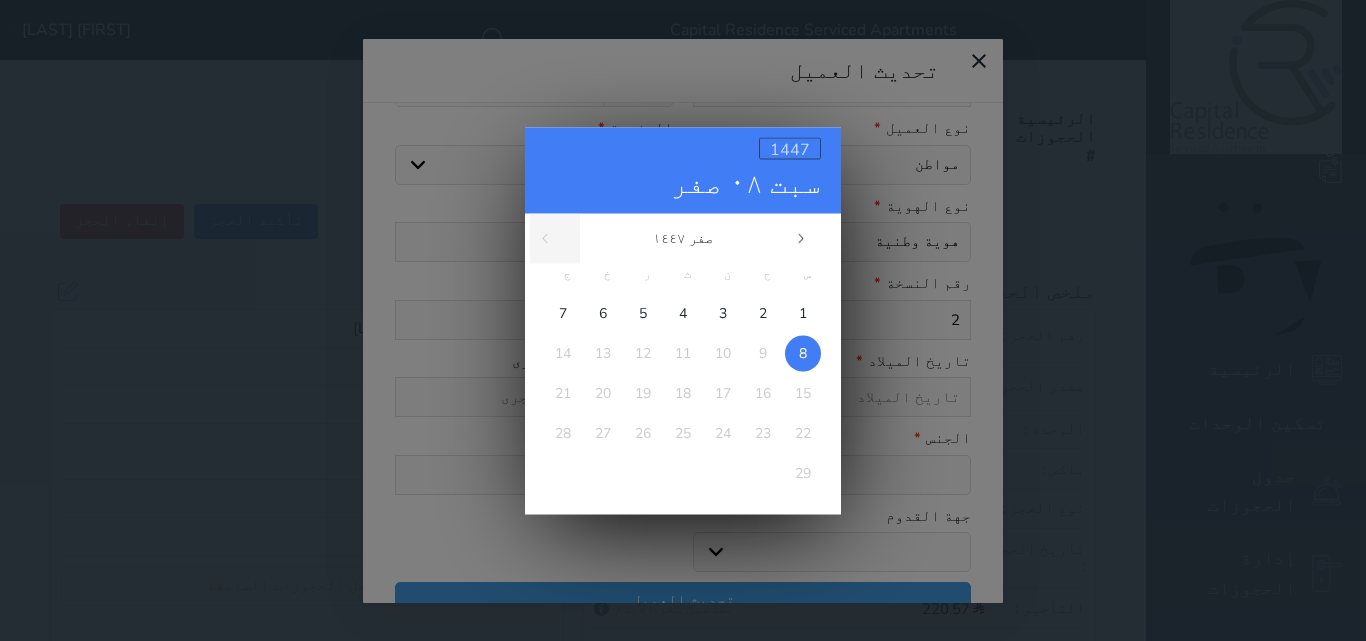 click on "1447" at bounding box center (790, 149) 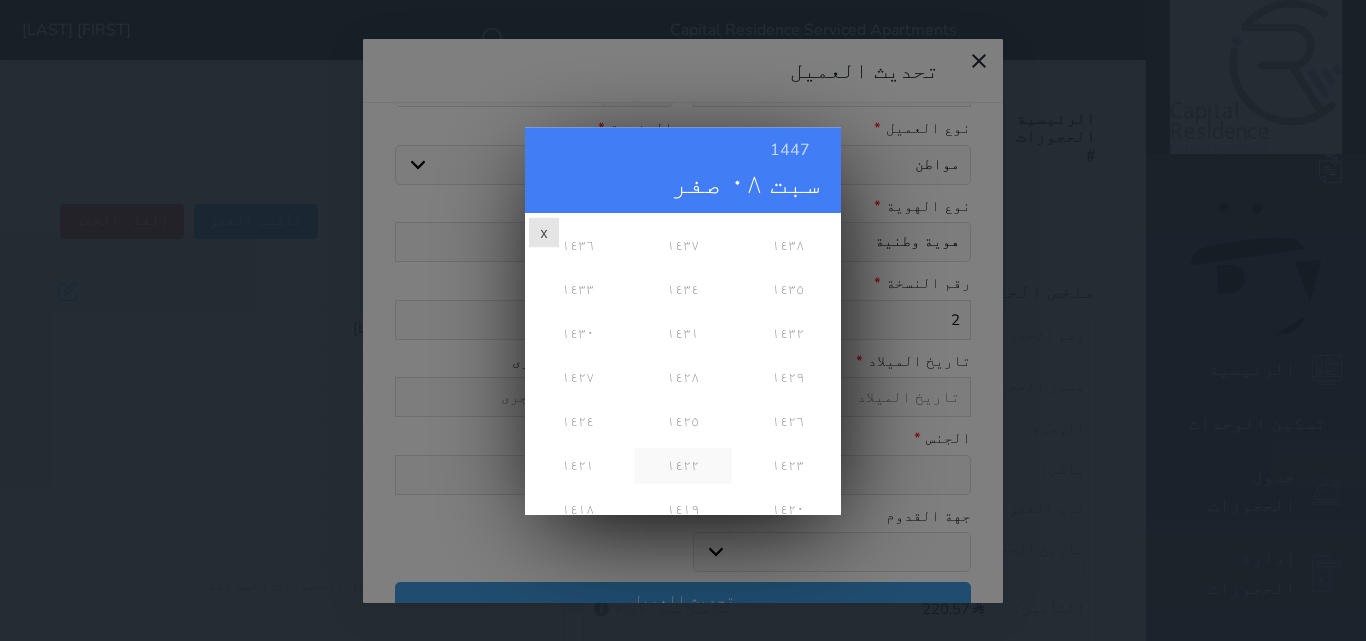 scroll, scrollTop: 100, scrollLeft: 0, axis: vertical 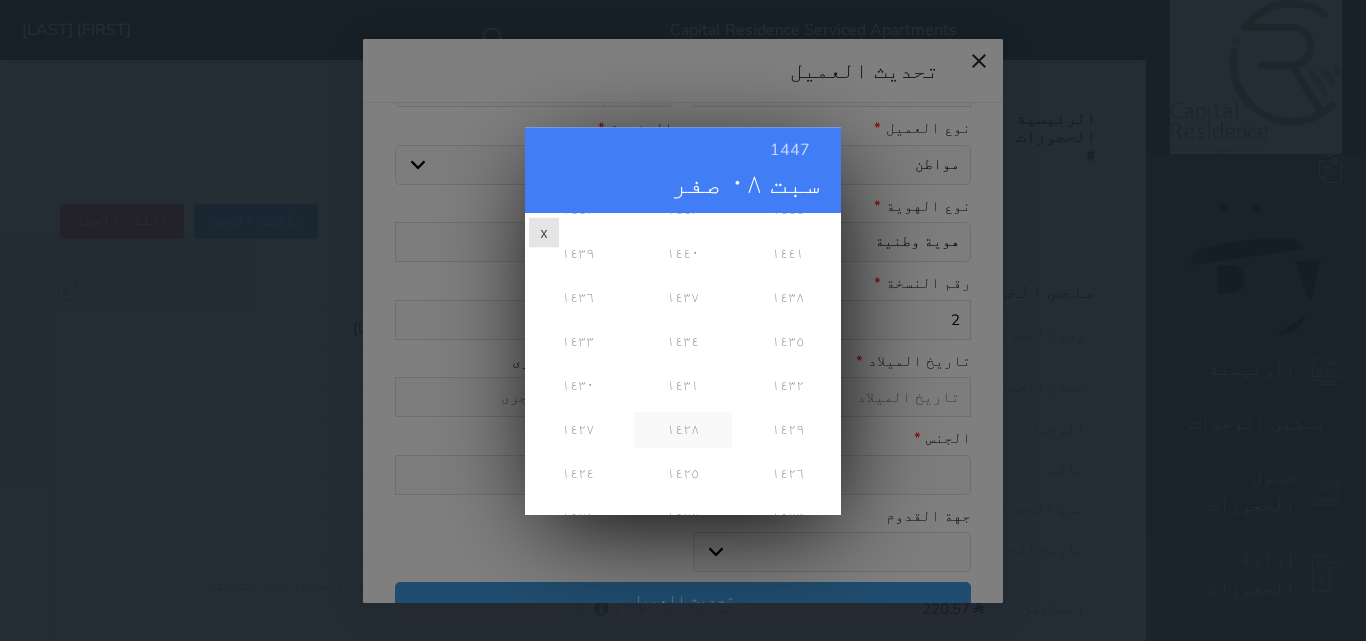click on "١٤٢٨" at bounding box center [682, 429] 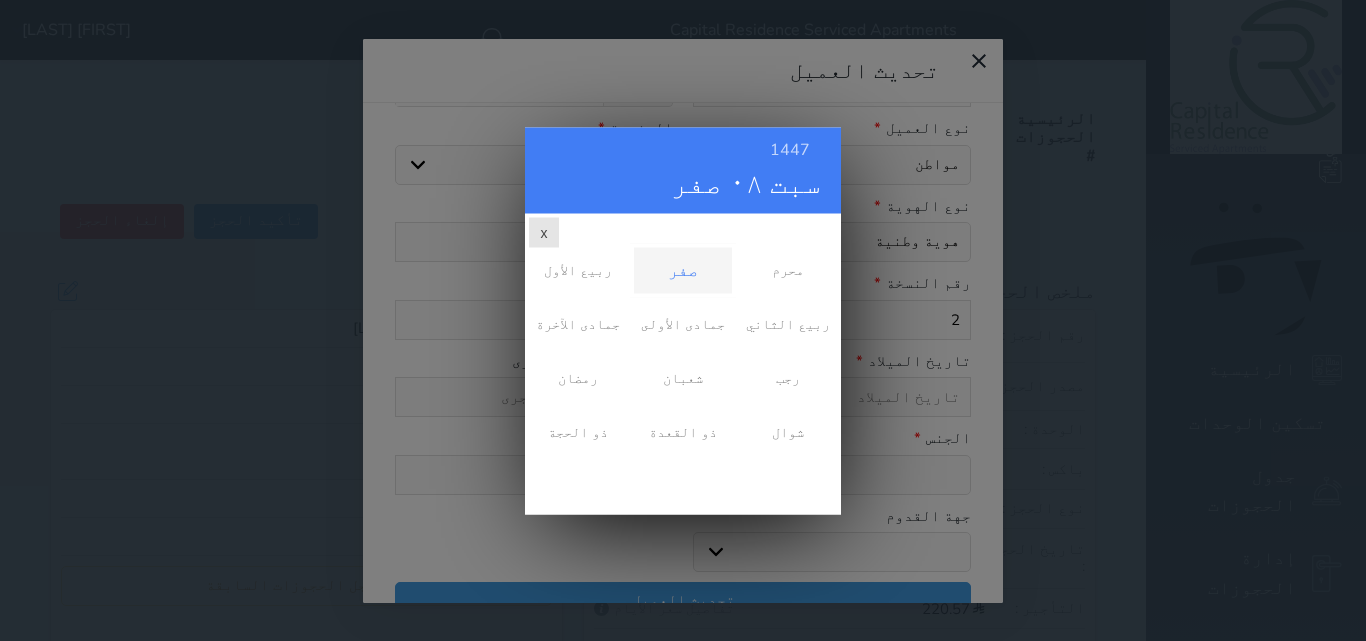scroll, scrollTop: 0, scrollLeft: 0, axis: both 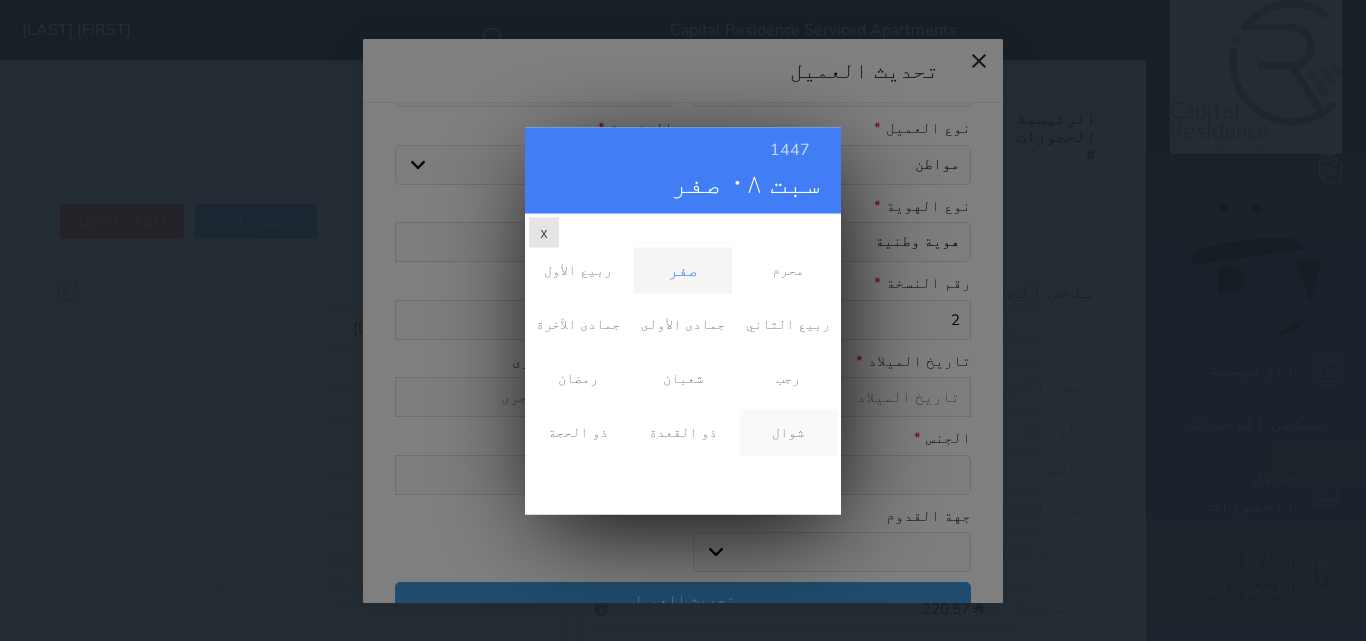 click on "شوال" at bounding box center [788, 432] 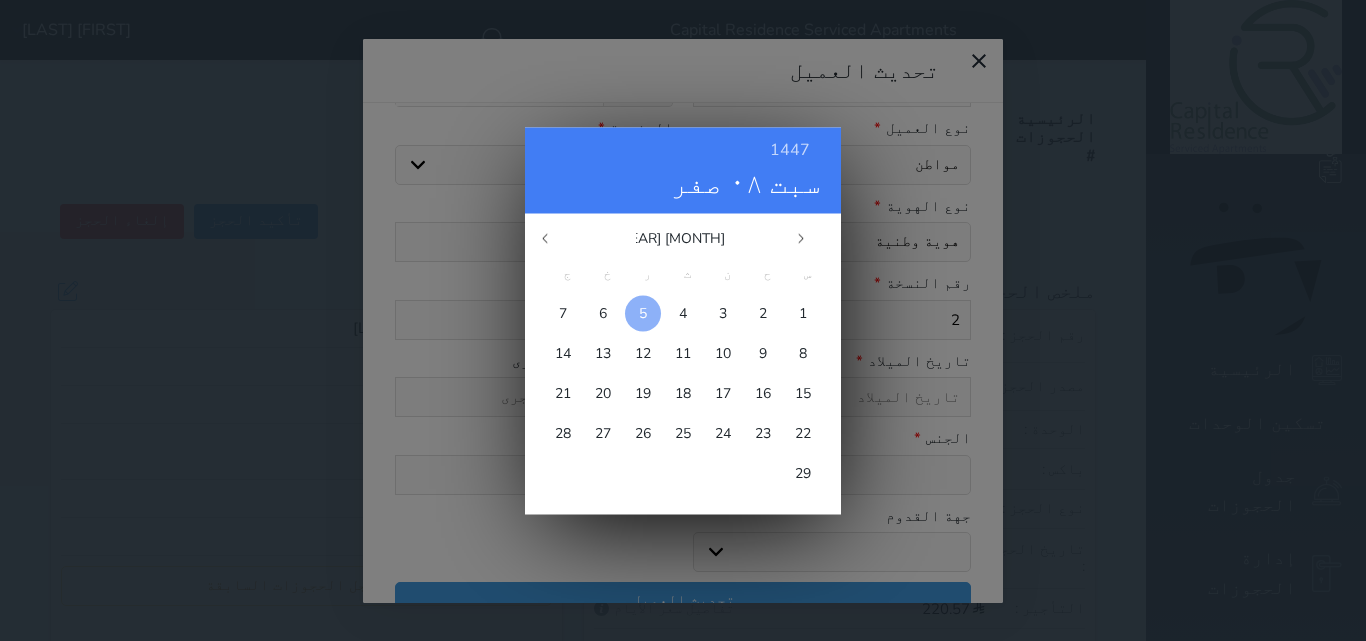click at bounding box center [643, 313] 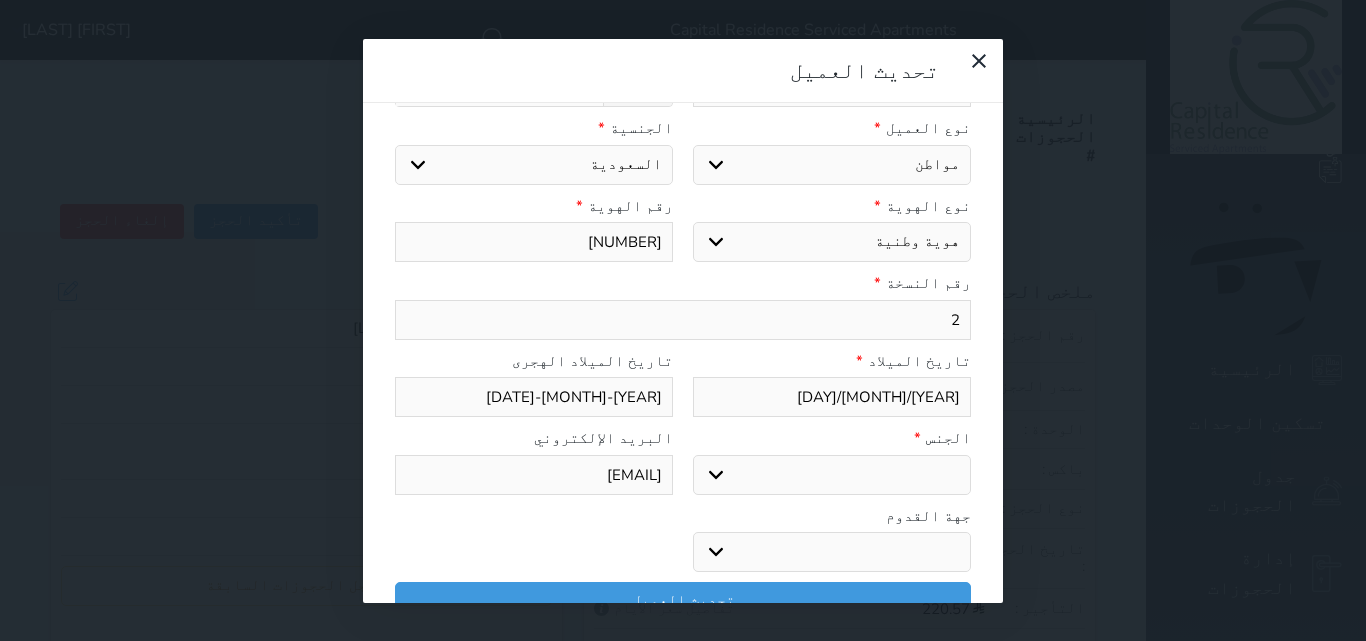 click on "ذكر   انثى" at bounding box center (832, 475) 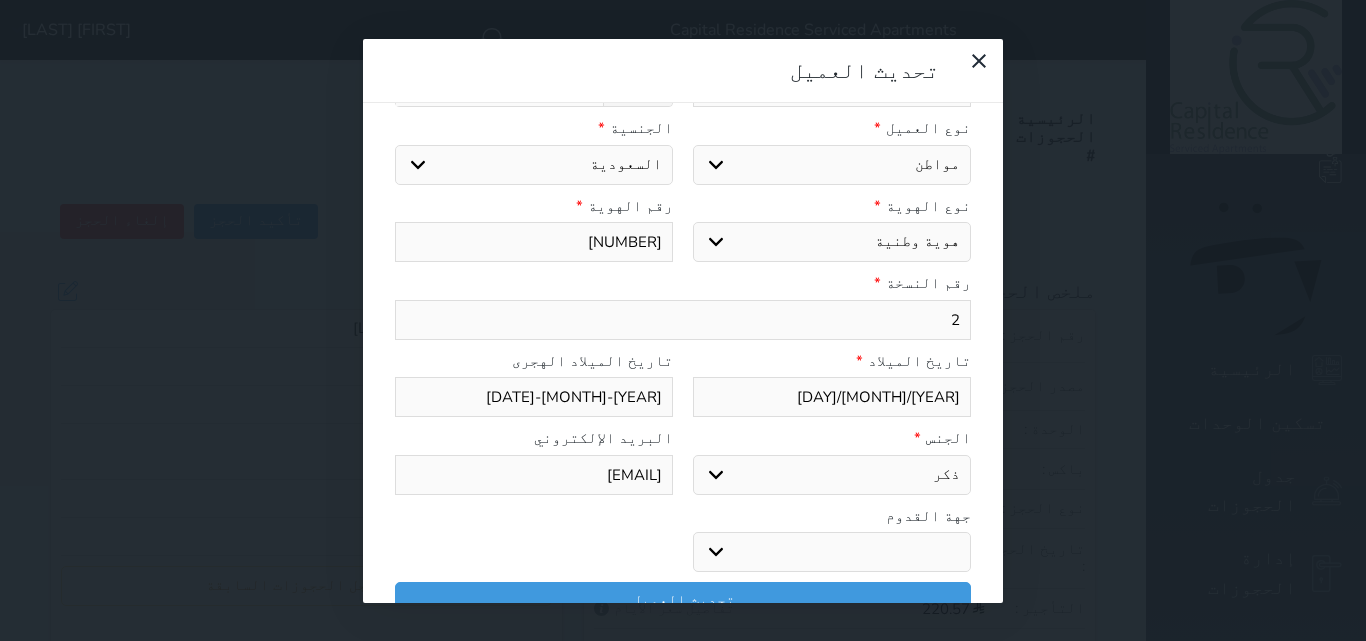 click on "ذكر   انثى" at bounding box center [832, 475] 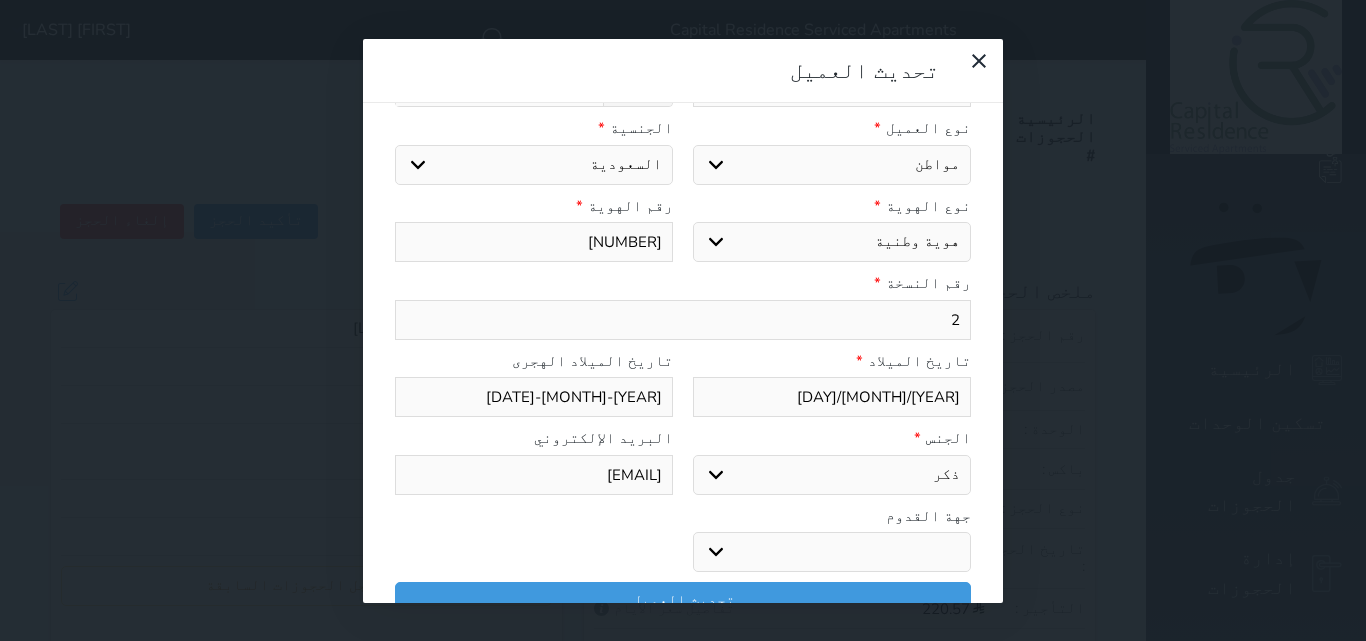 click on "جو
بحر
ارض" at bounding box center (832, 552) 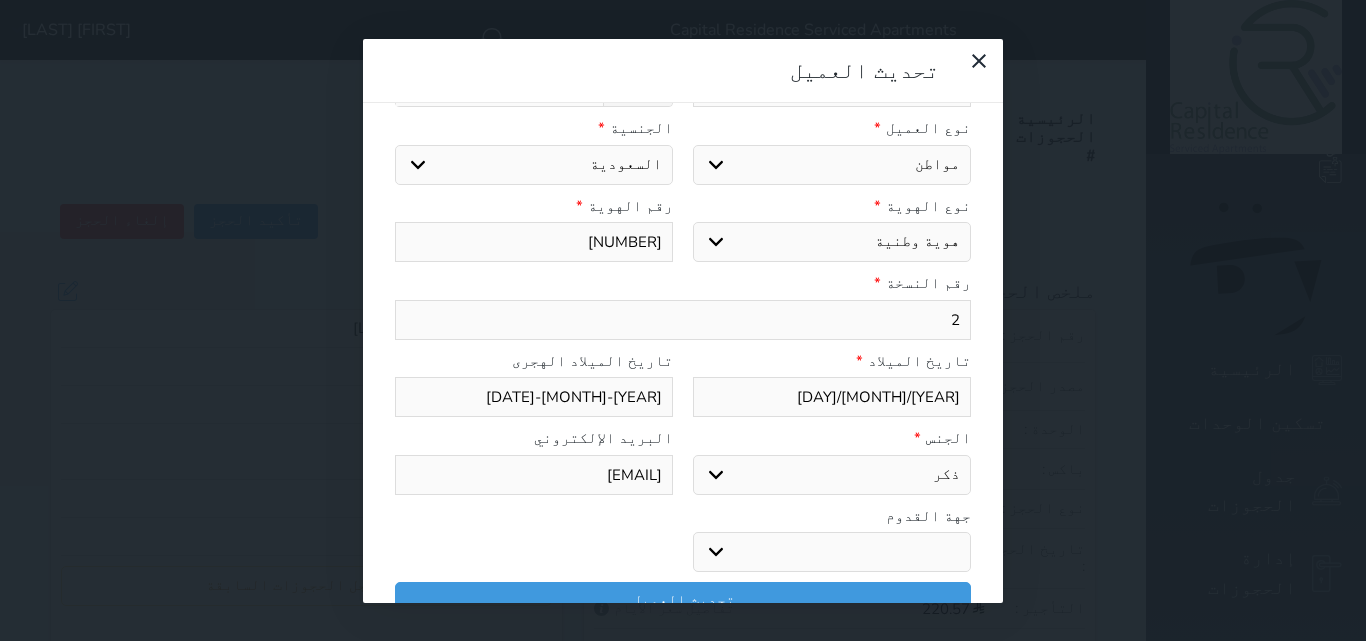 select on "9" 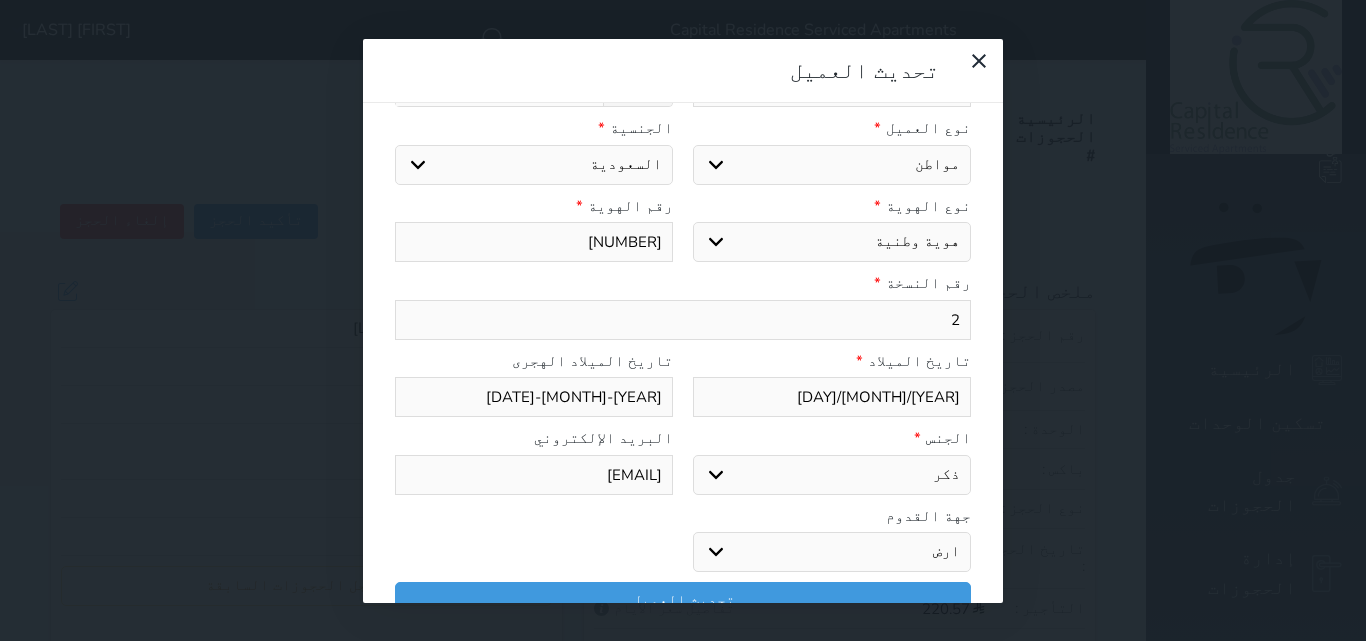 click on "جو
بحر
ارض" at bounding box center (832, 552) 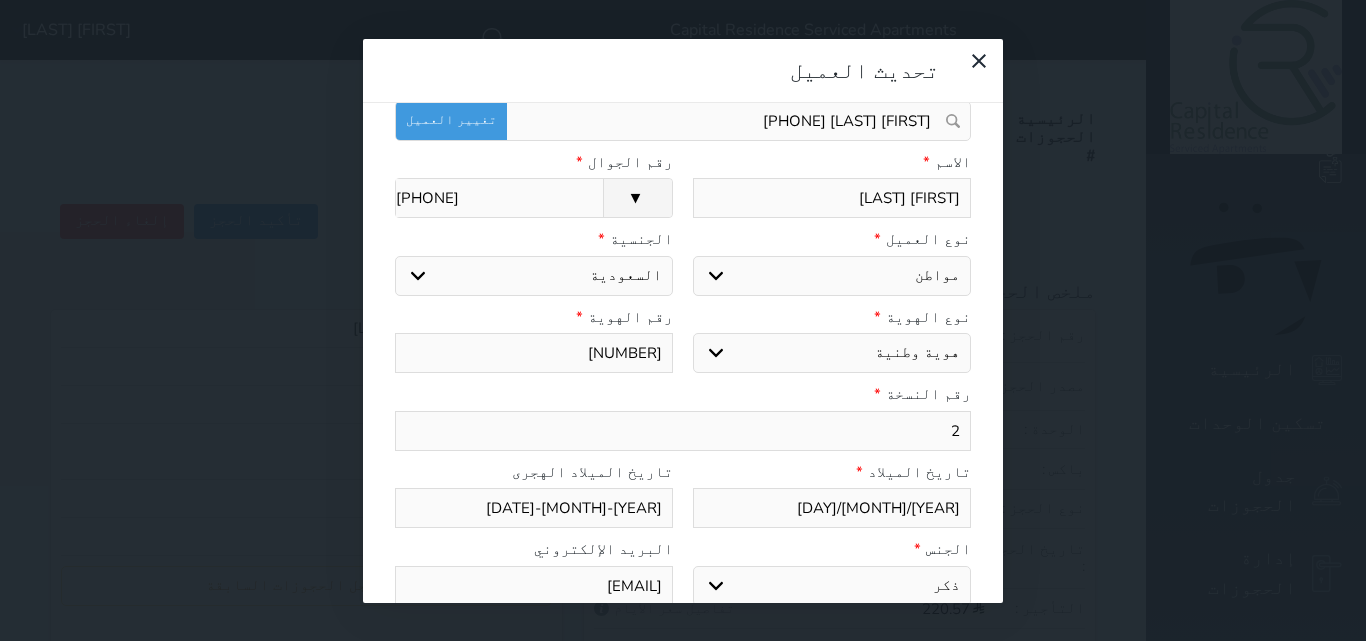 scroll, scrollTop: 0, scrollLeft: 0, axis: both 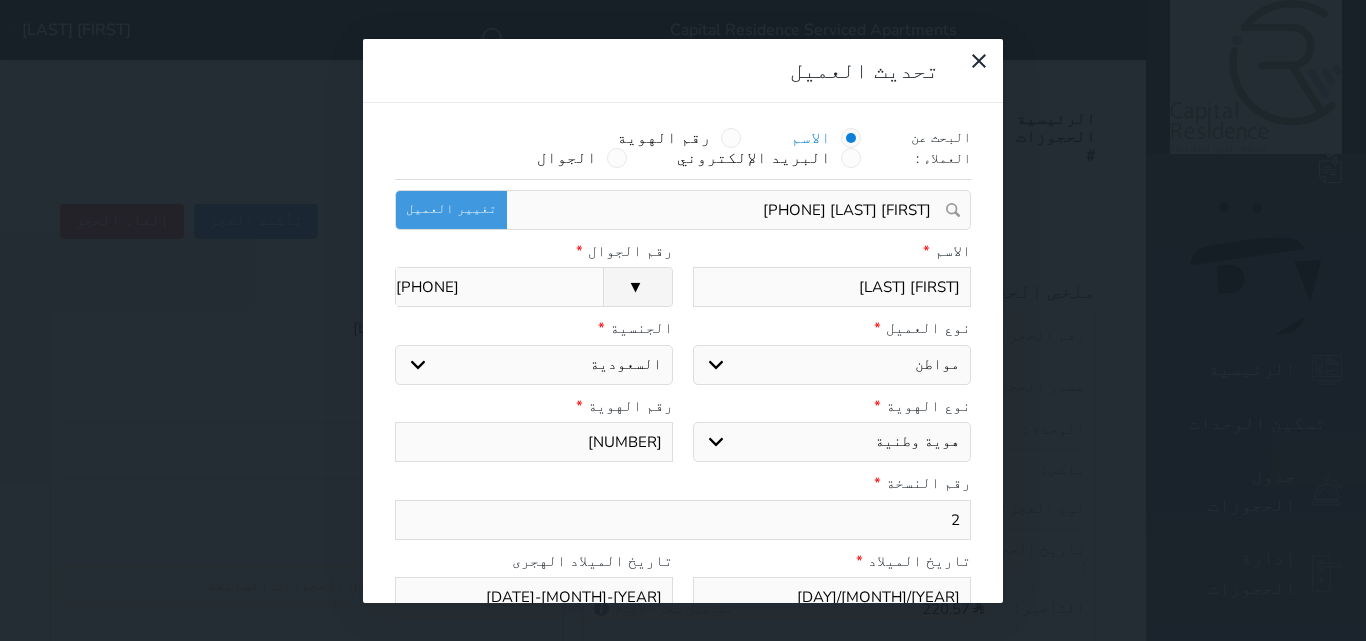 click on "[FIRST] [LAST]" at bounding box center [832, 287] 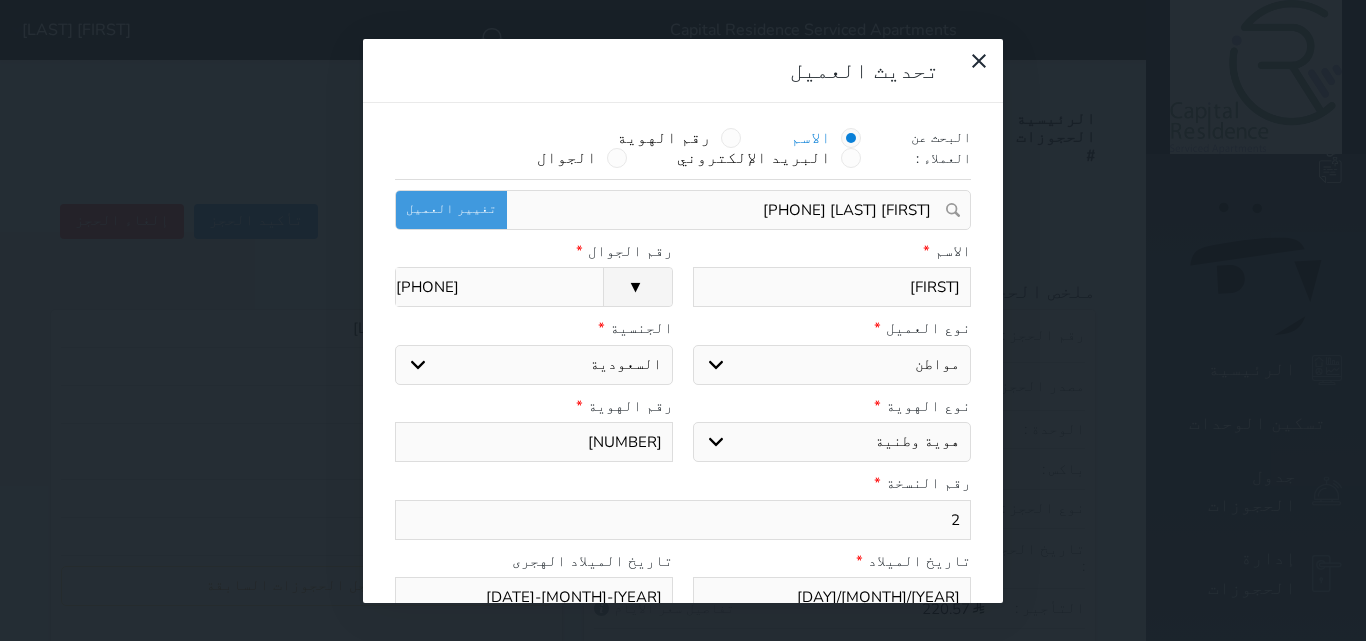 type on "F" 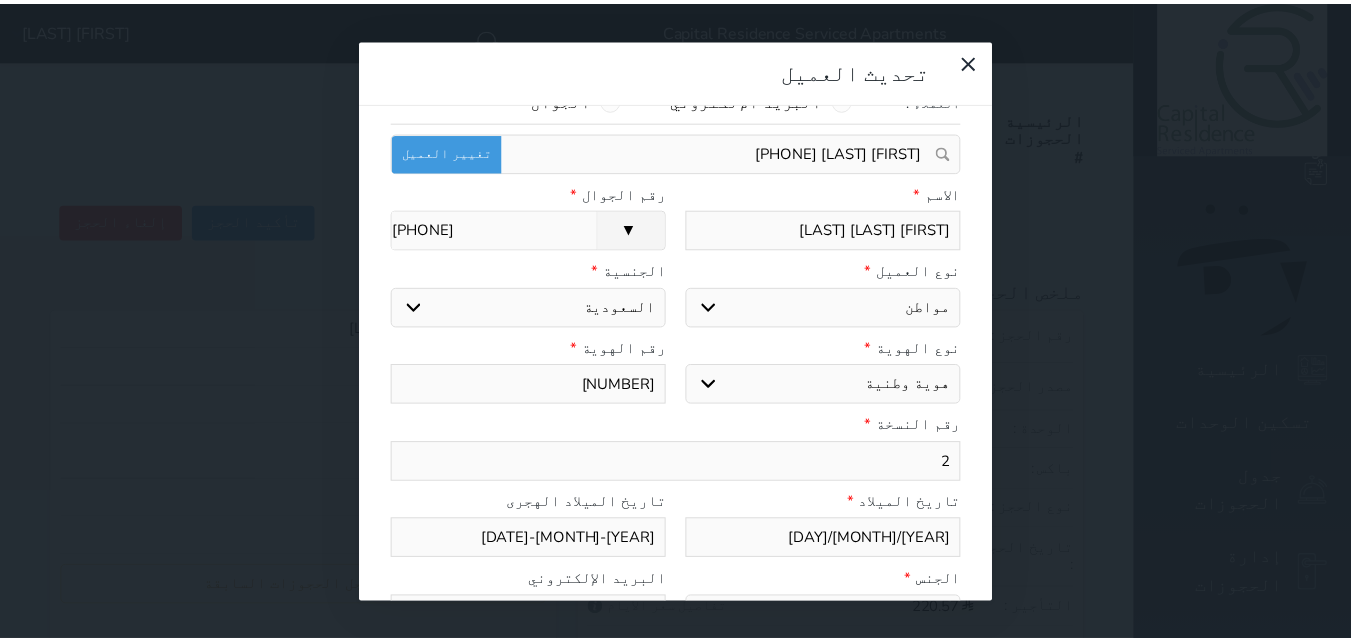 scroll, scrollTop: 200, scrollLeft: 0, axis: vertical 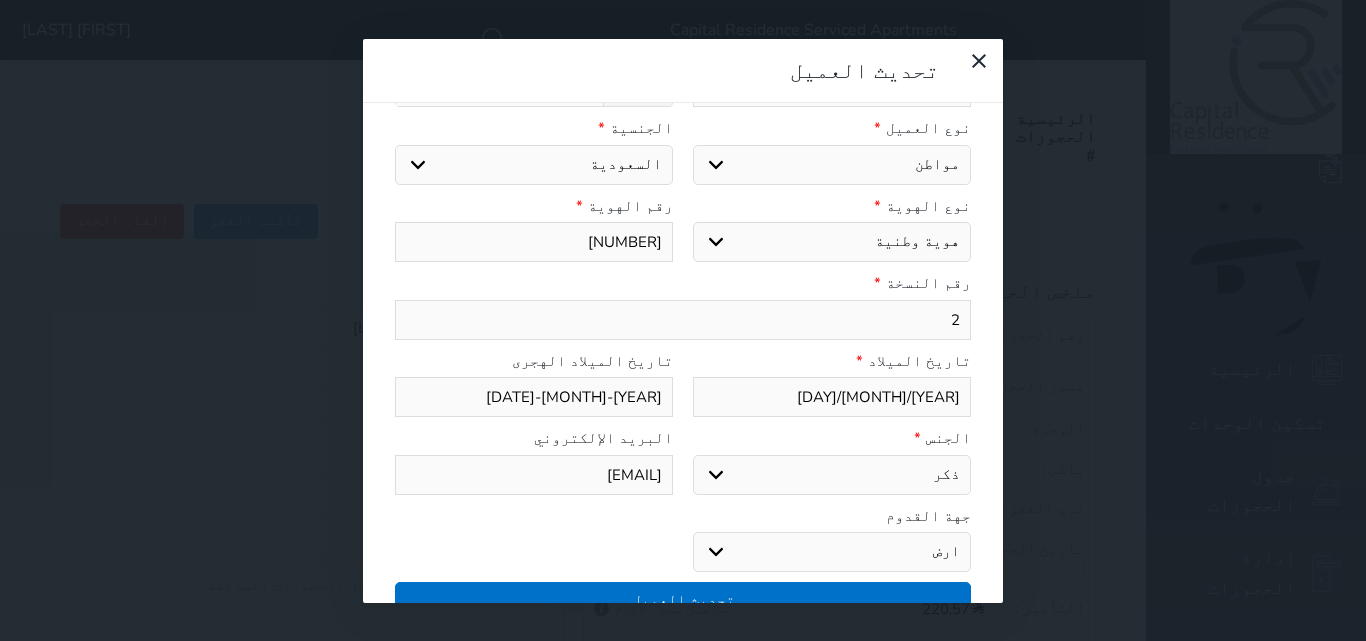 type on "[FIRST] [LAST] [LAST]" 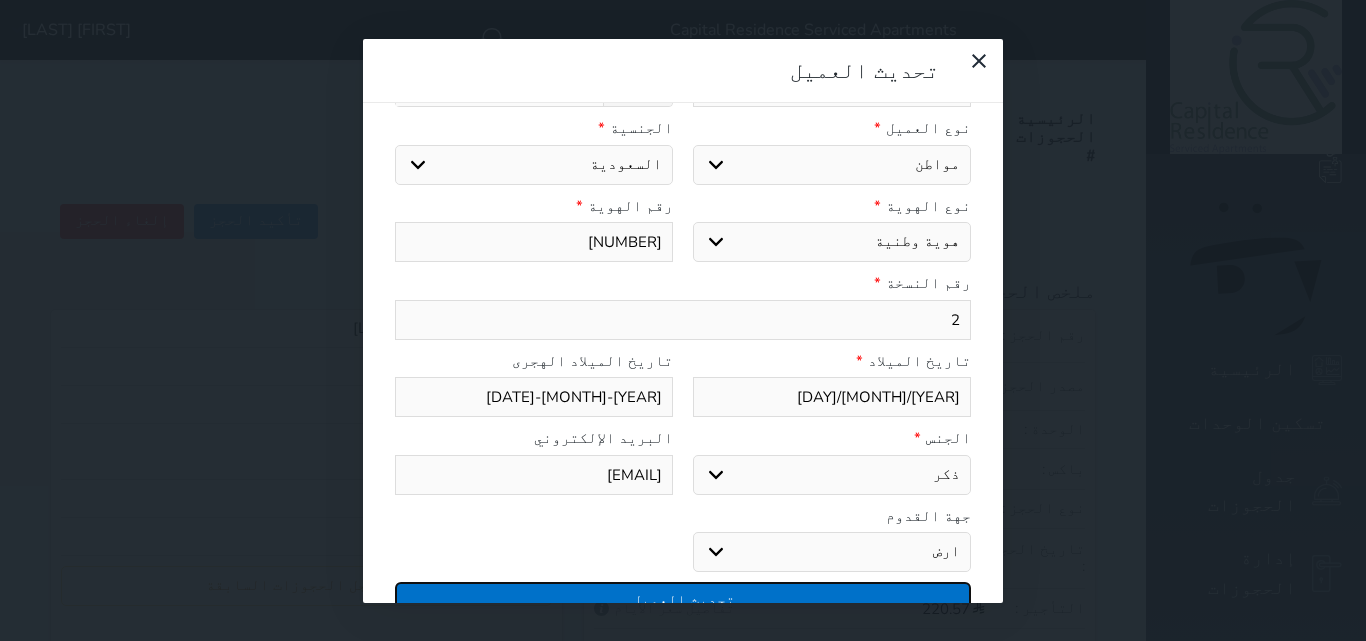 click on "تحديث العميل" at bounding box center (683, 599) 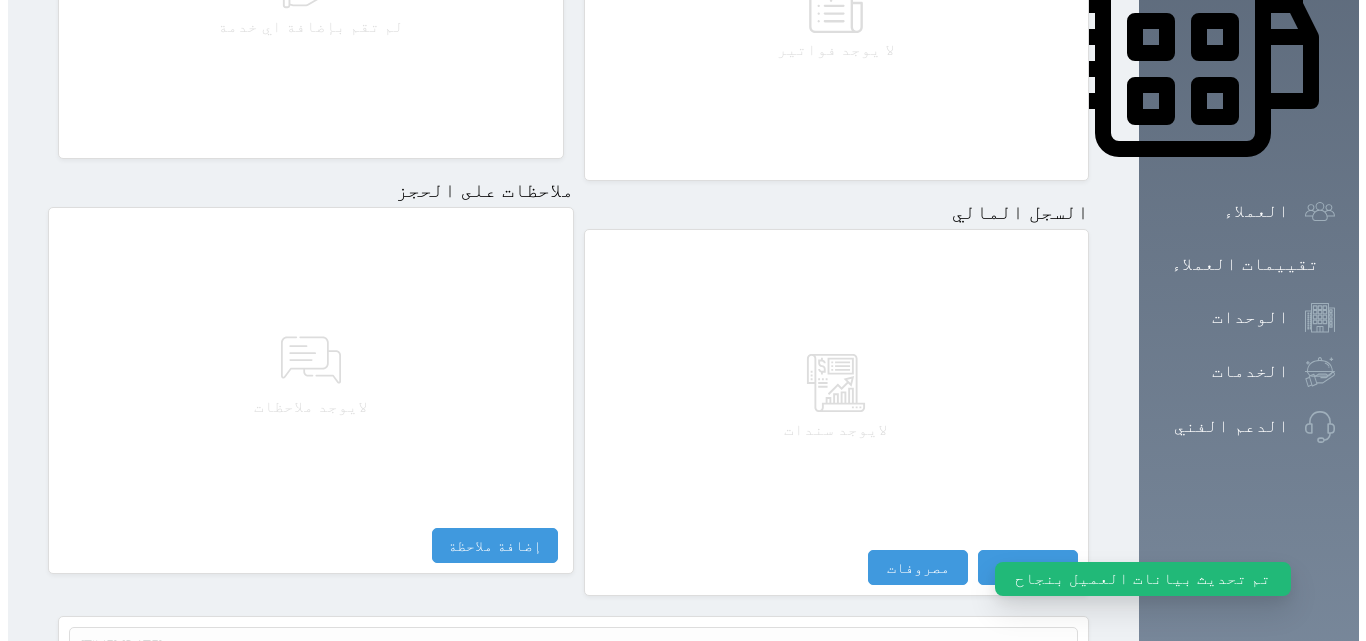 scroll, scrollTop: 1033, scrollLeft: 0, axis: vertical 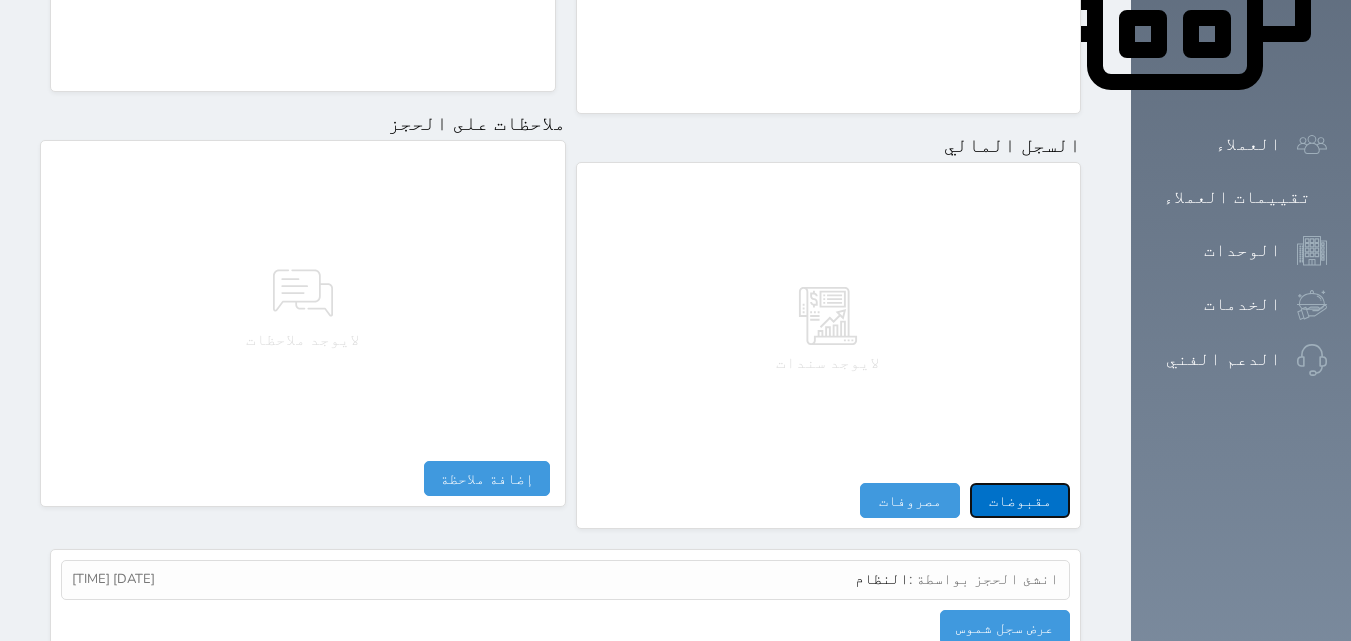 click on "مقبوضات" at bounding box center [1020, 500] 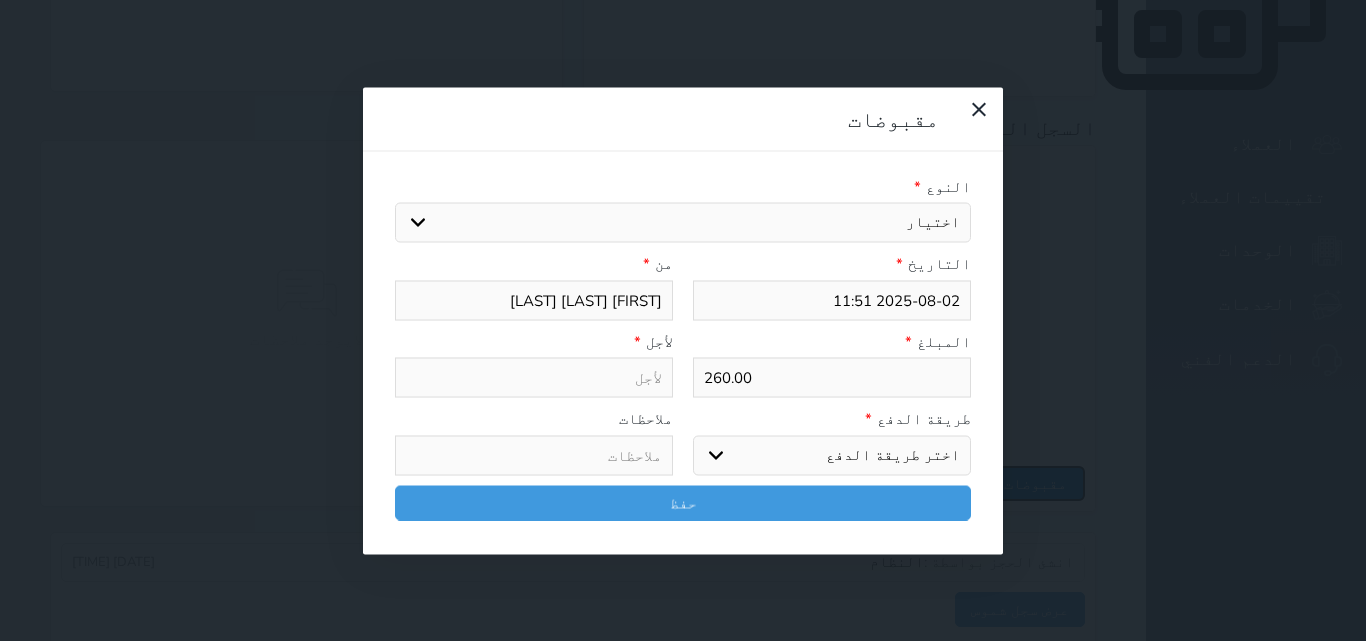 select 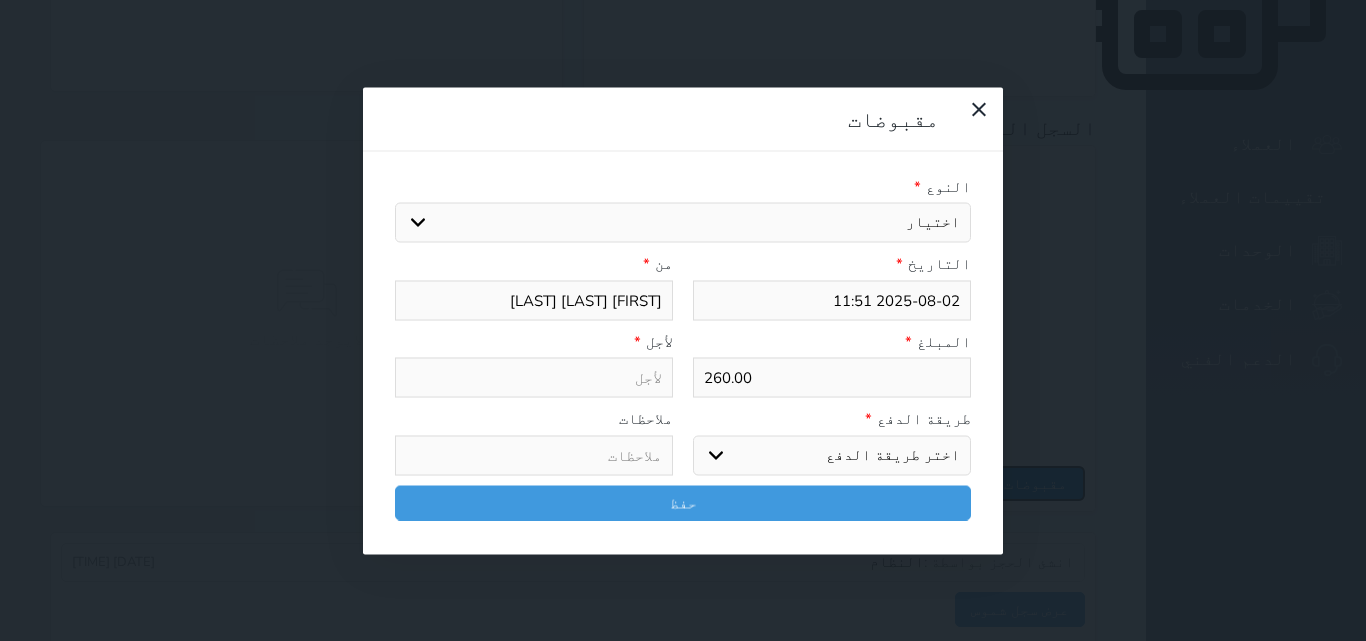 select 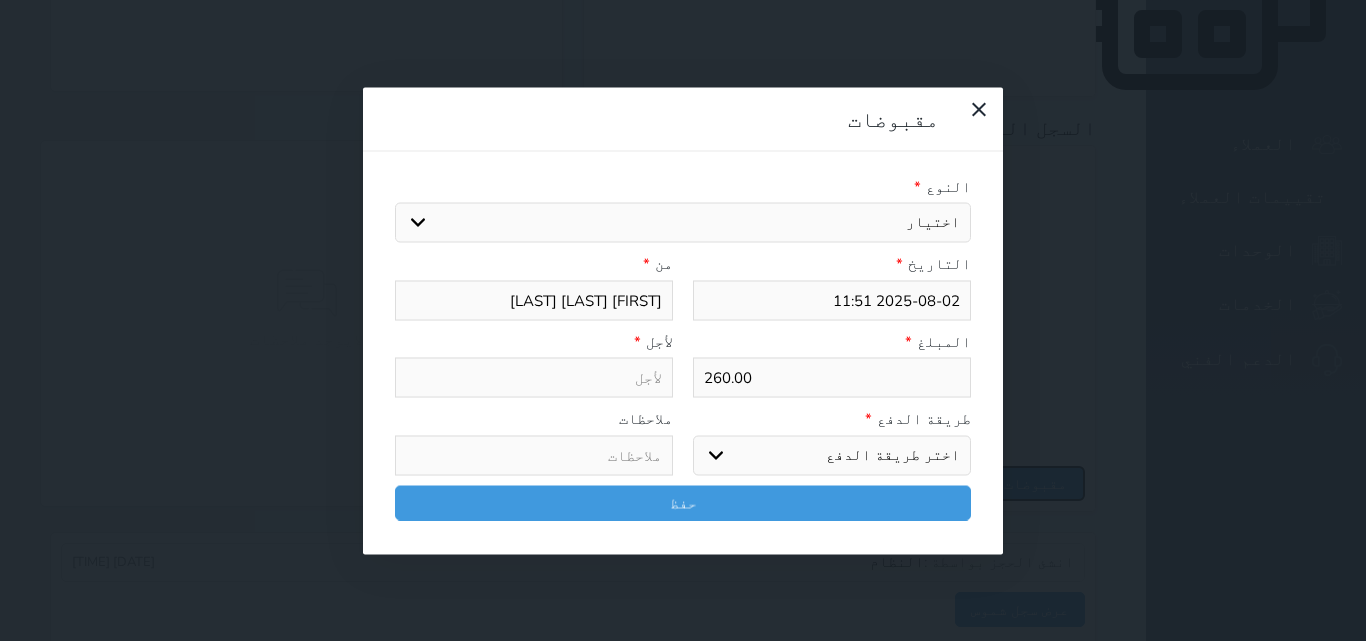 select 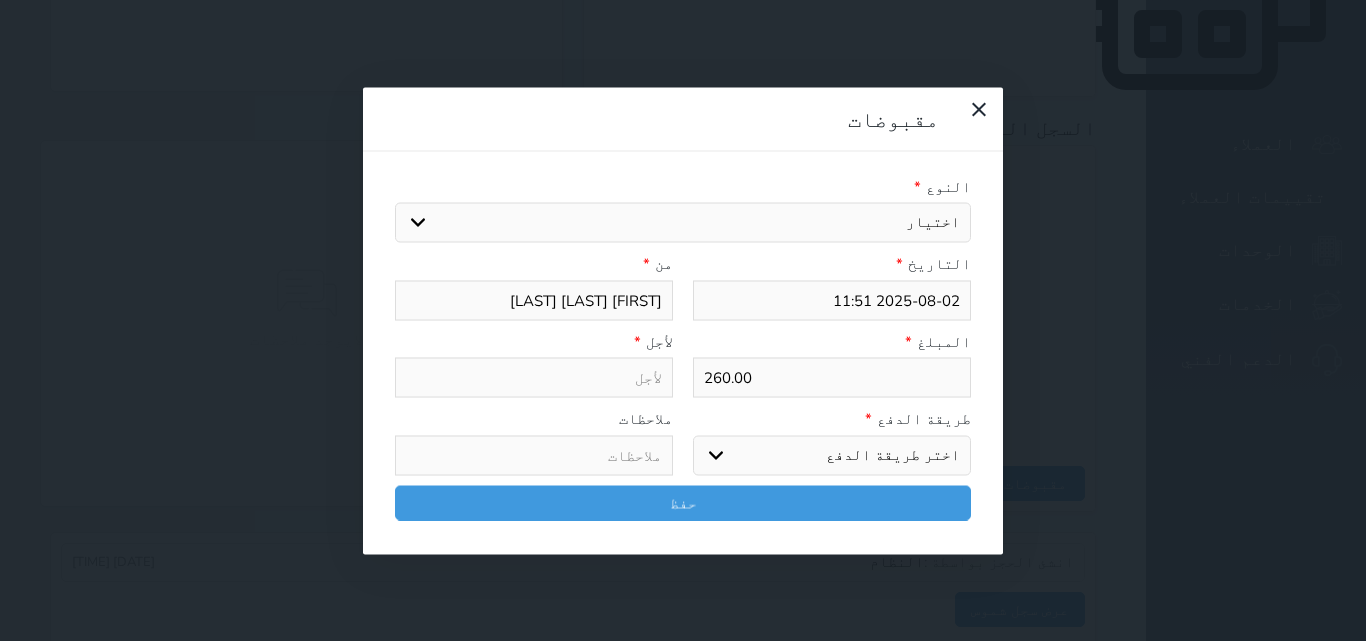 click on "اختر طريقة الدفع   دفع نقدى   تحويل بنكى   مدى   بطاقة ائتمان   آجل" at bounding box center (832, 455) 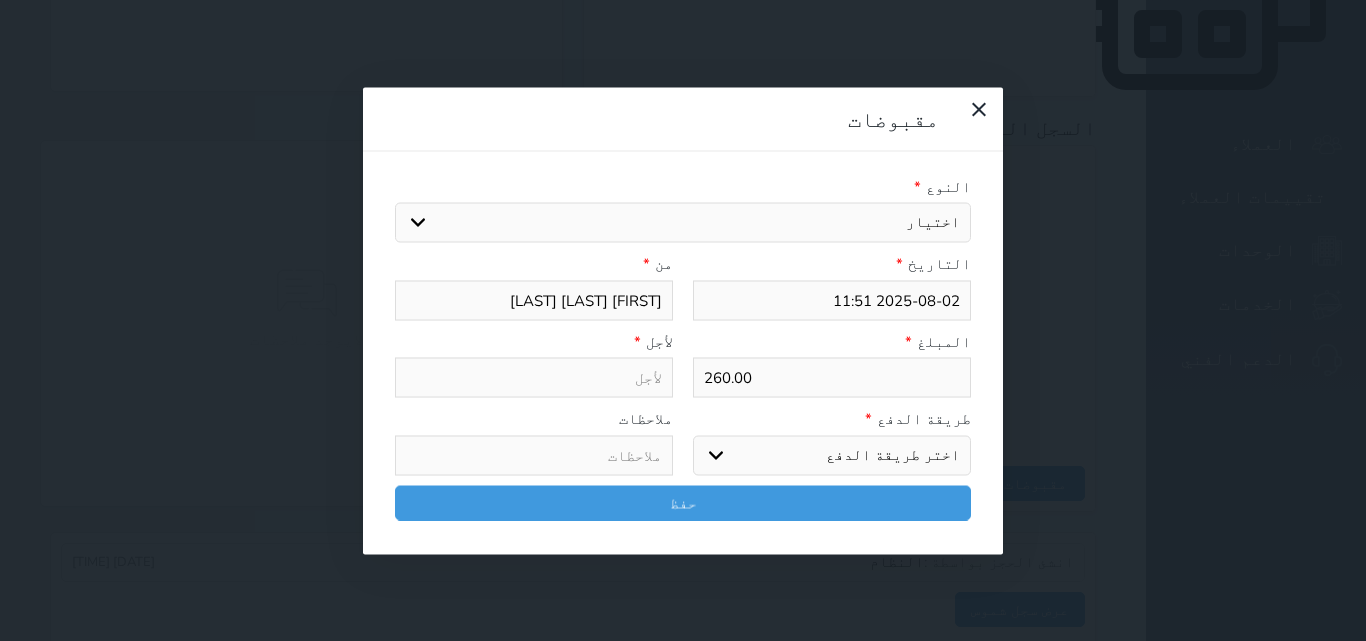 select on "mada" 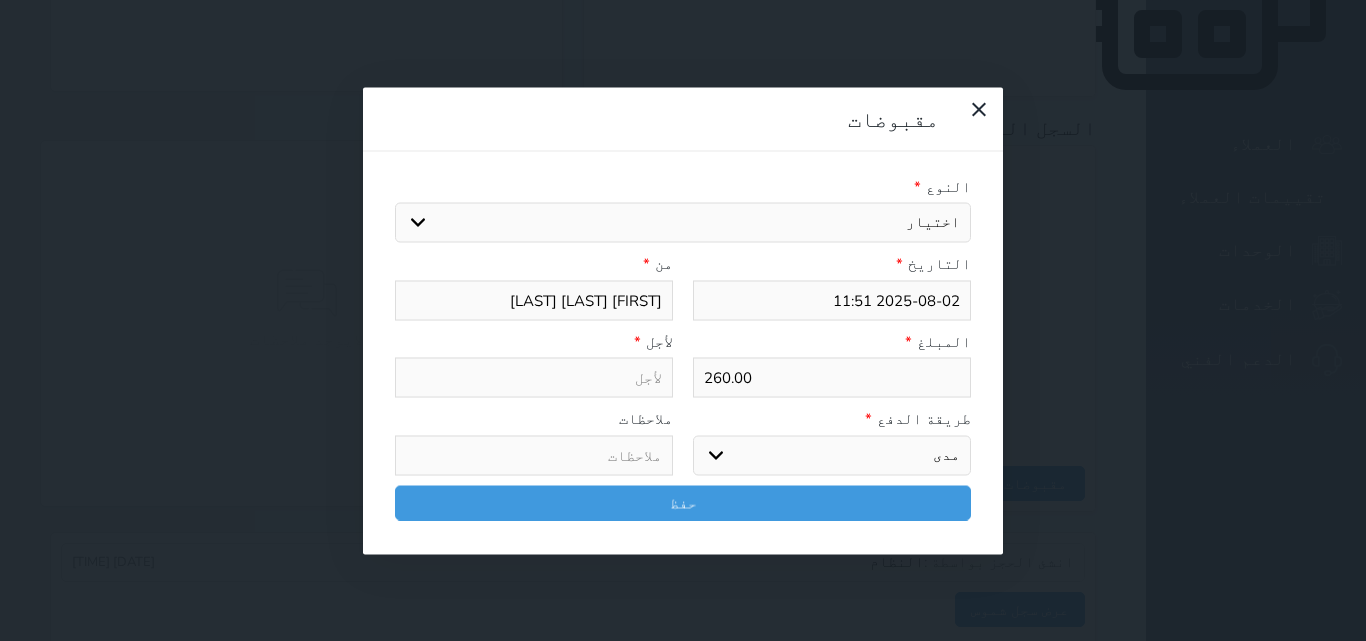 click on "اختر طريقة الدفع   دفع نقدى   تحويل بنكى   مدى   بطاقة ائتمان   آجل" at bounding box center [832, 455] 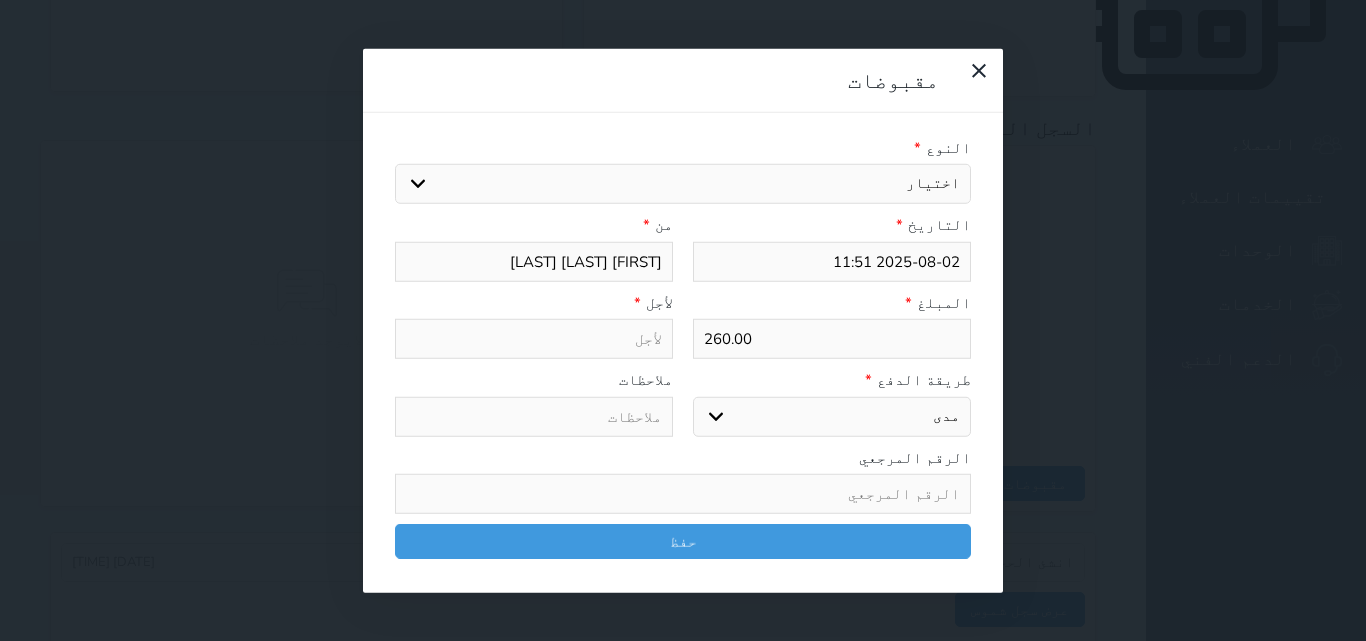 click on "اختيار   مقبوضات عامة قيمة إيجار فواتير تامين عربون لا ينطبق آخر مغسلة واي فاي - الإنترنت مواقف السيارات طعام الأغذية والمشروبات مشروبات المشروبات الباردة المشروبات الساخنة الإفطار غداء عشاء مخبز و كعك حمام سباحة الصالة الرياضية سبا و خدمات الجمال اختيار وإسقاط (خدمات النقل) ميني بار كابل - تلفزيون سرير إضافي تصفيف الشعر التسوق خدمات الجولات السياحية المنظمة خدمات الدليل السياحي" at bounding box center [683, 184] 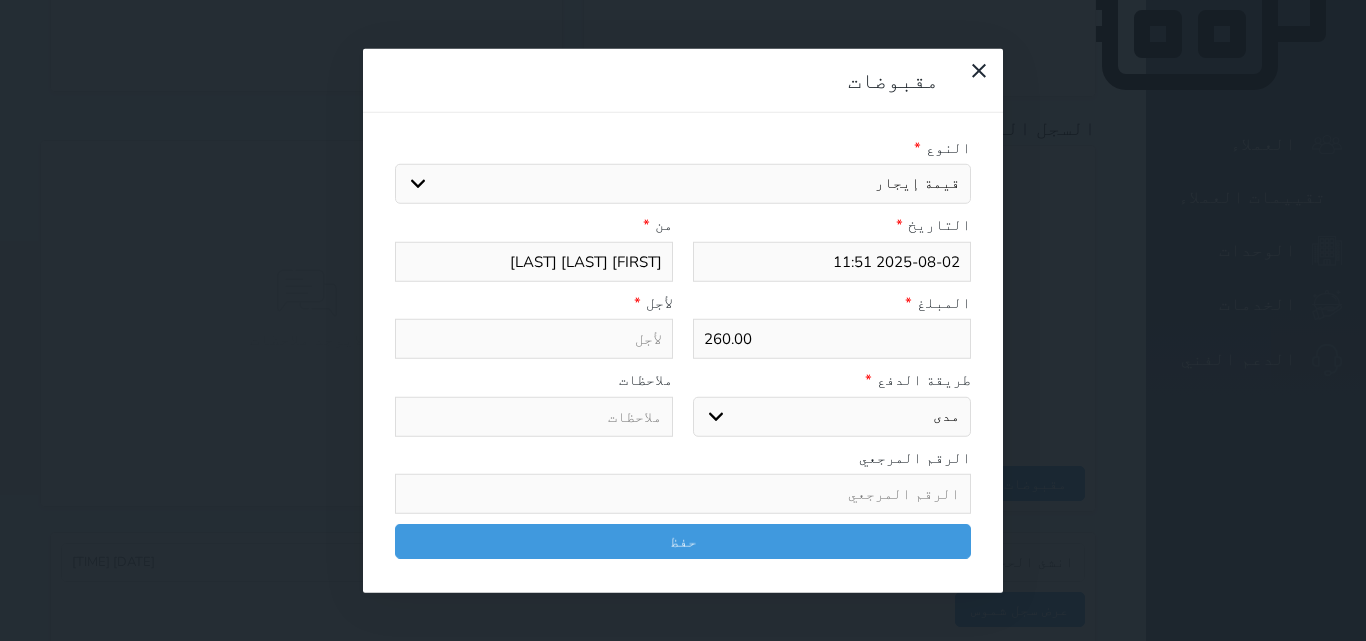 click on "اختيار   مقبوضات عامة قيمة إيجار فواتير تامين عربون لا ينطبق آخر مغسلة واي فاي - الإنترنت مواقف السيارات طعام الأغذية والمشروبات مشروبات المشروبات الباردة المشروبات الساخنة الإفطار غداء عشاء مخبز و كعك حمام سباحة الصالة الرياضية سبا و خدمات الجمال اختيار وإسقاط (خدمات النقل) ميني بار كابل - تلفزيون سرير إضافي تصفيف الشعر التسوق خدمات الجولات السياحية المنظمة خدمات الدليل السياحي" at bounding box center (683, 184) 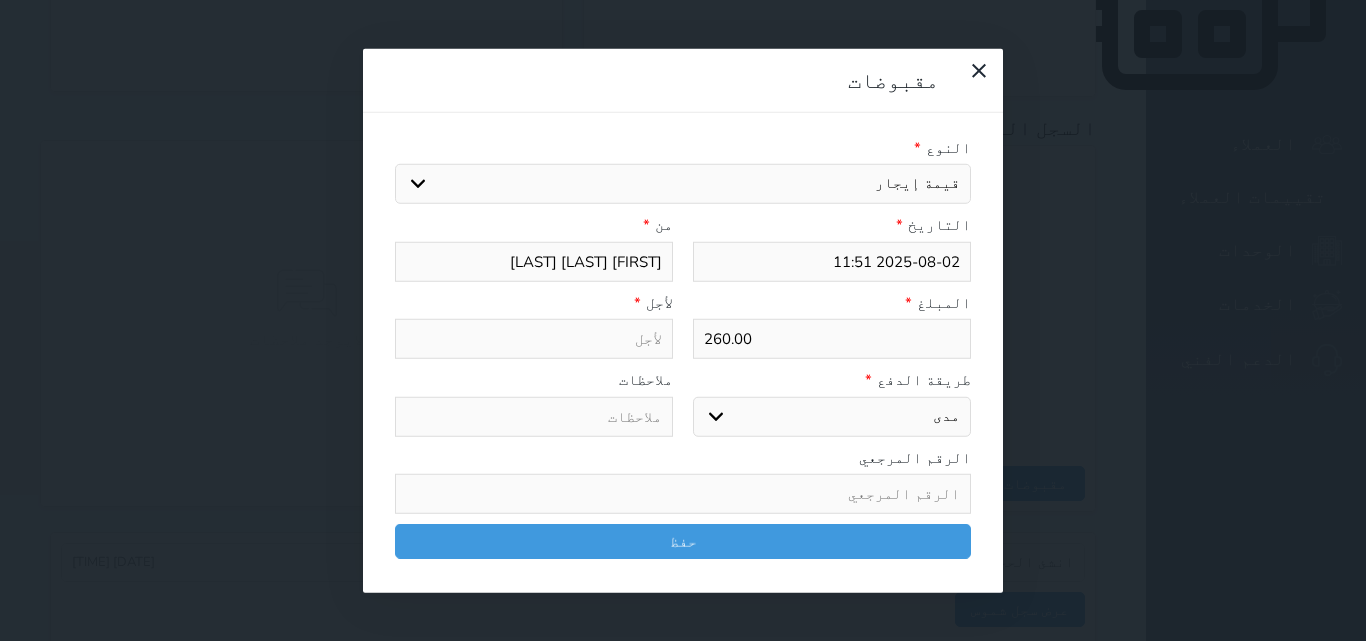 type on "قيمة إيجار - الوحدة - 207" 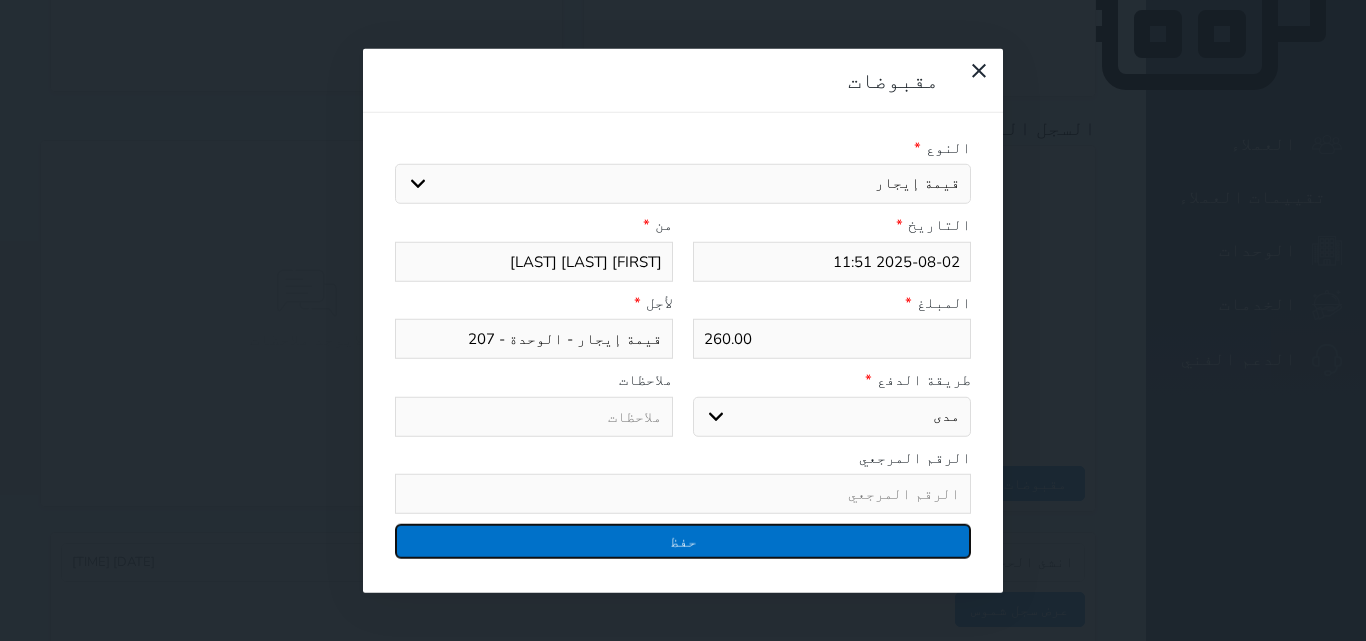 click on "حفظ" at bounding box center [683, 541] 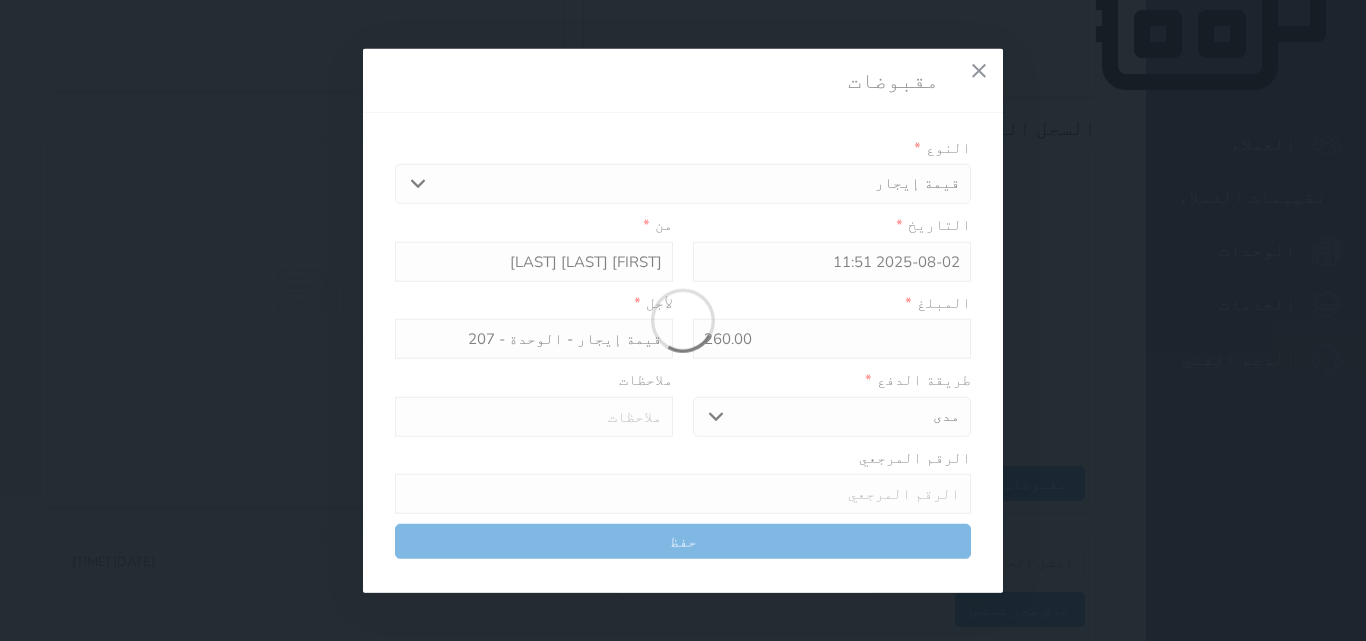 select 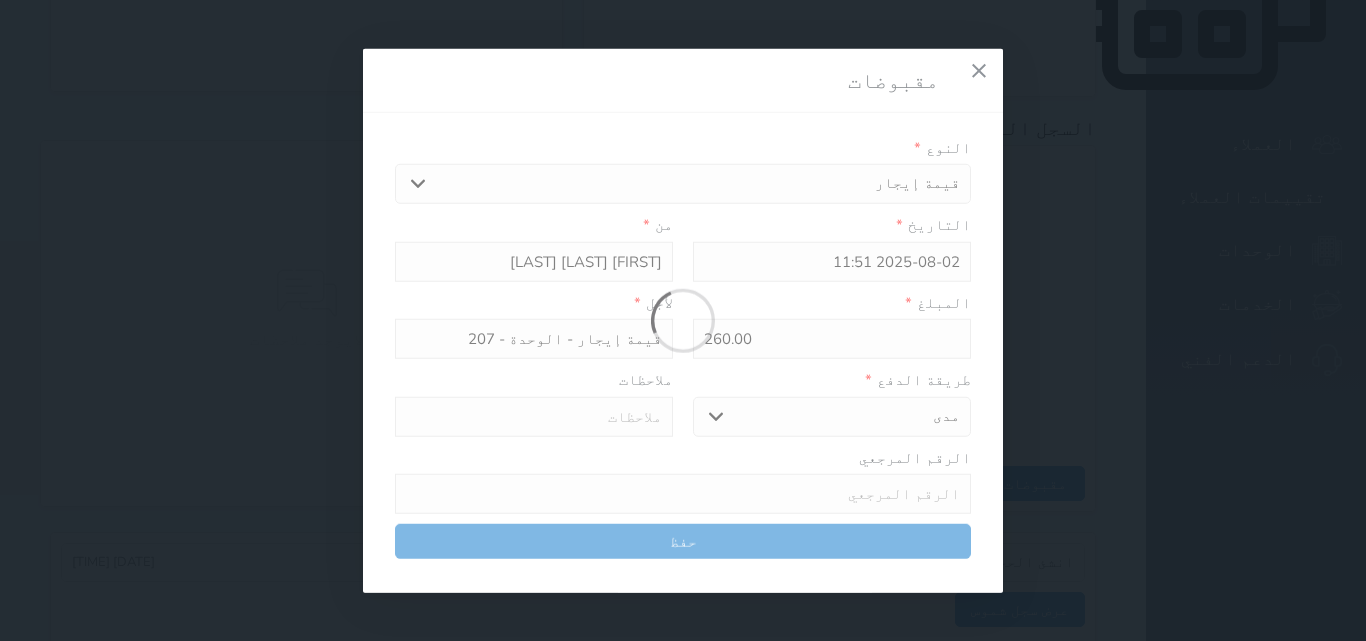 type 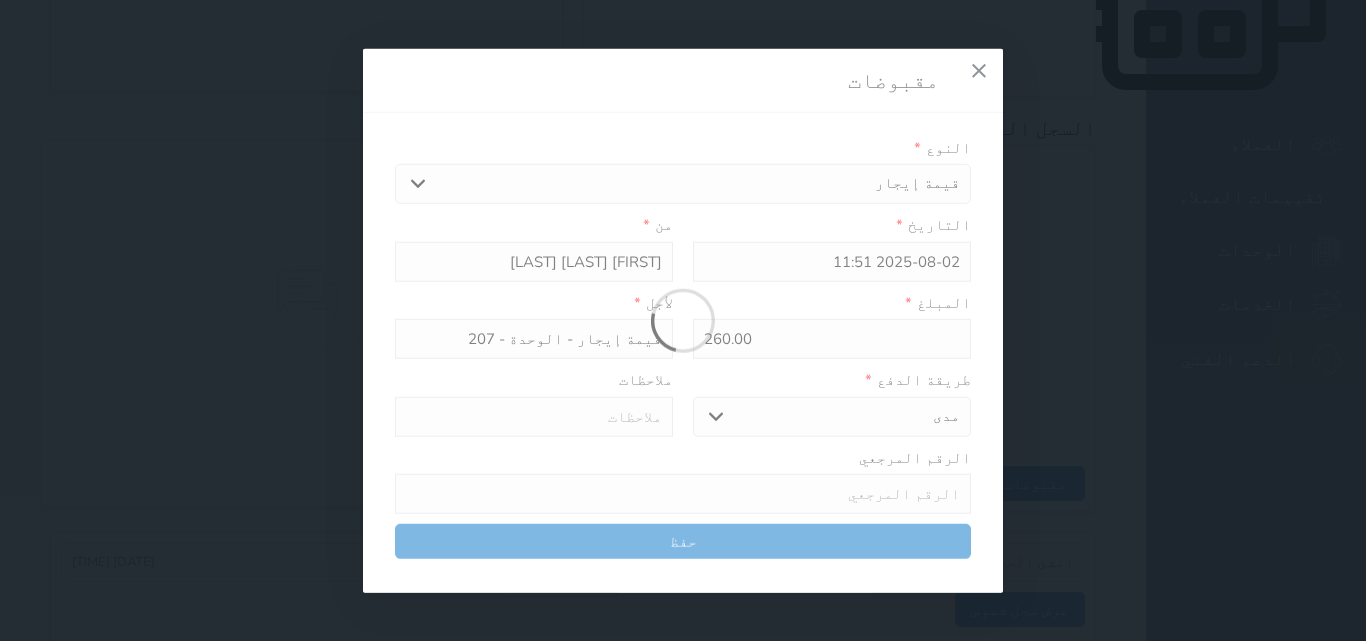 type on "0" 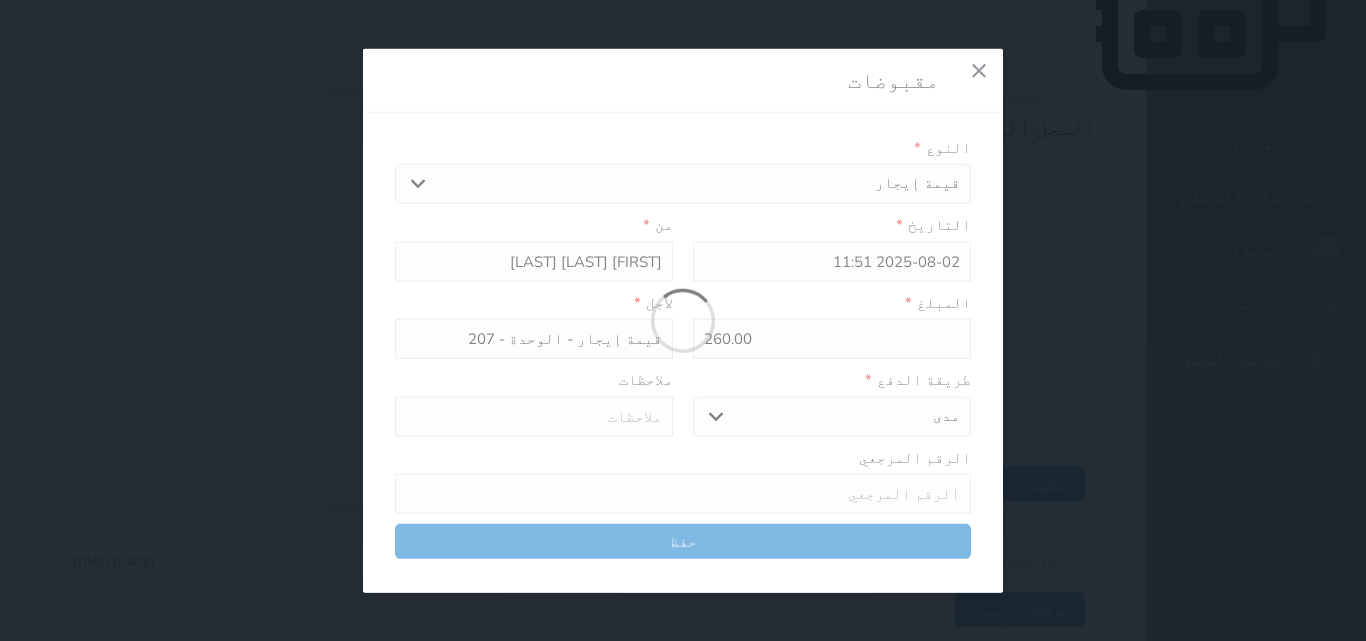 select 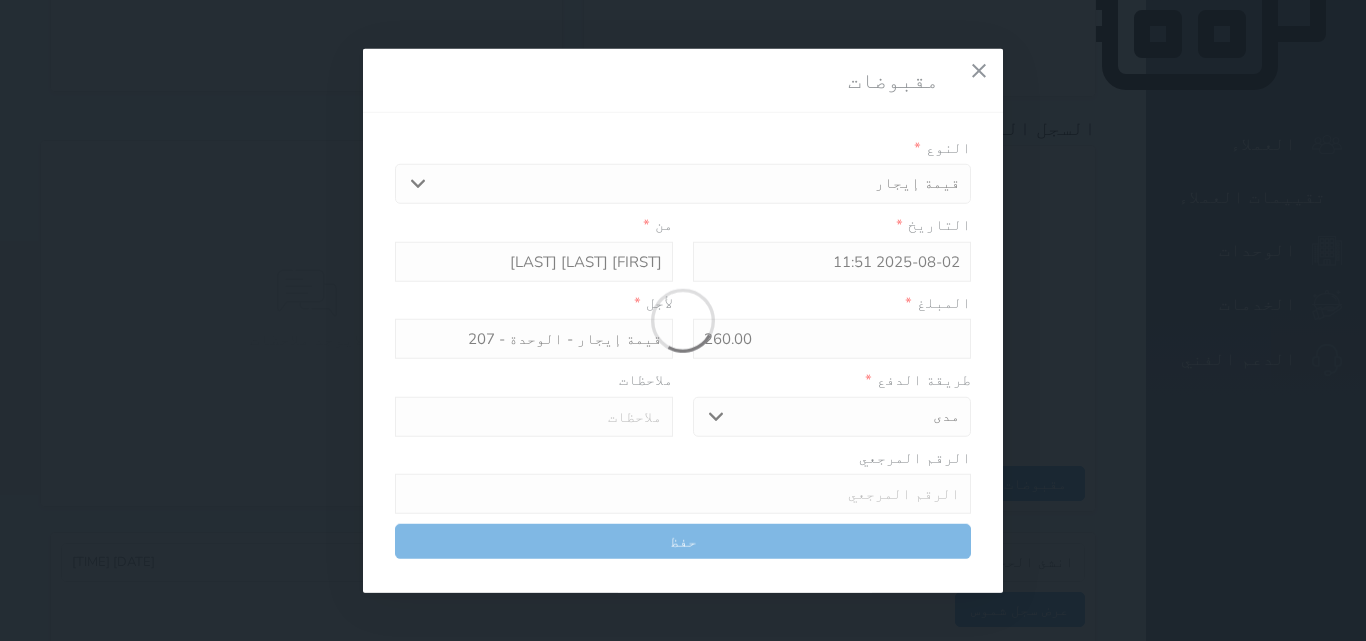 type on "0" 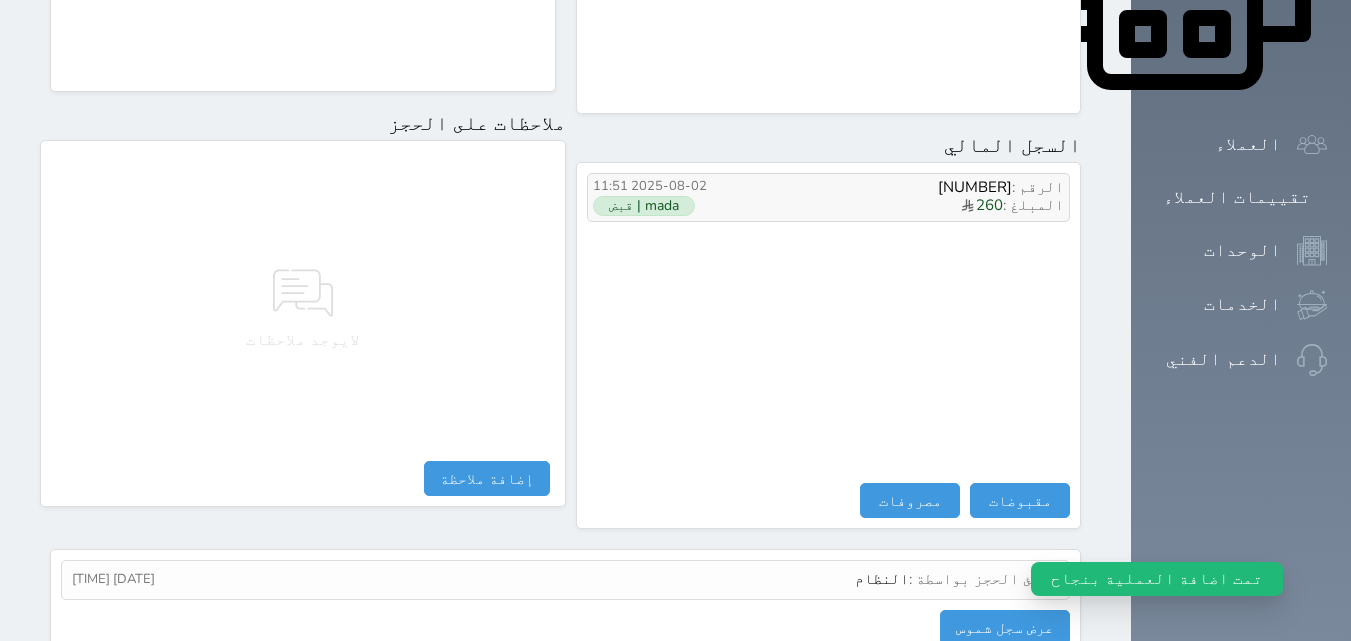 click on "mada | قبض" at bounding box center (663, 206) 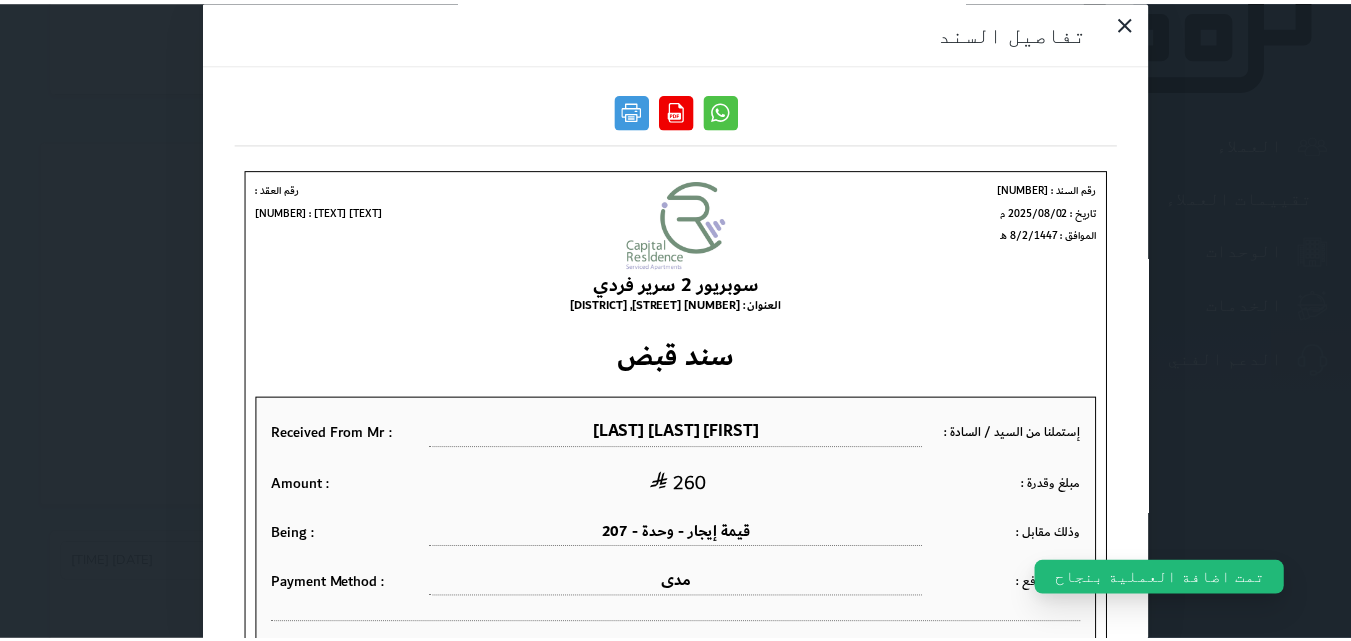 scroll, scrollTop: 0, scrollLeft: 0, axis: both 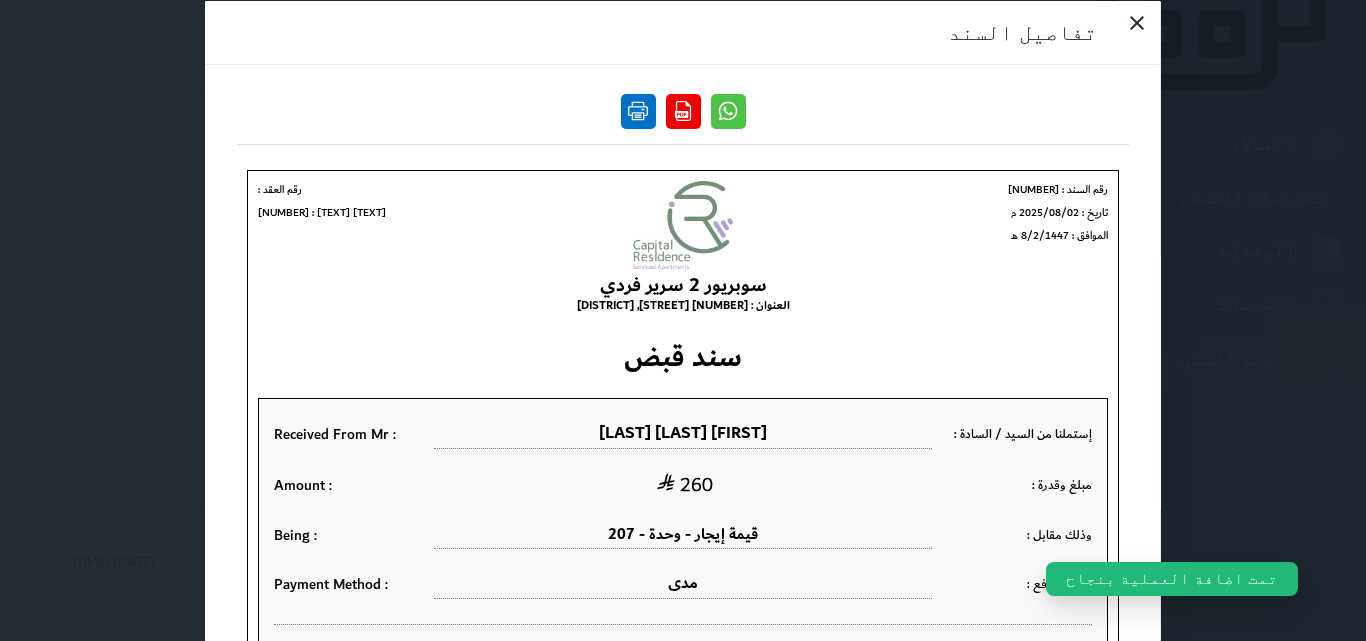 click at bounding box center (638, 110) 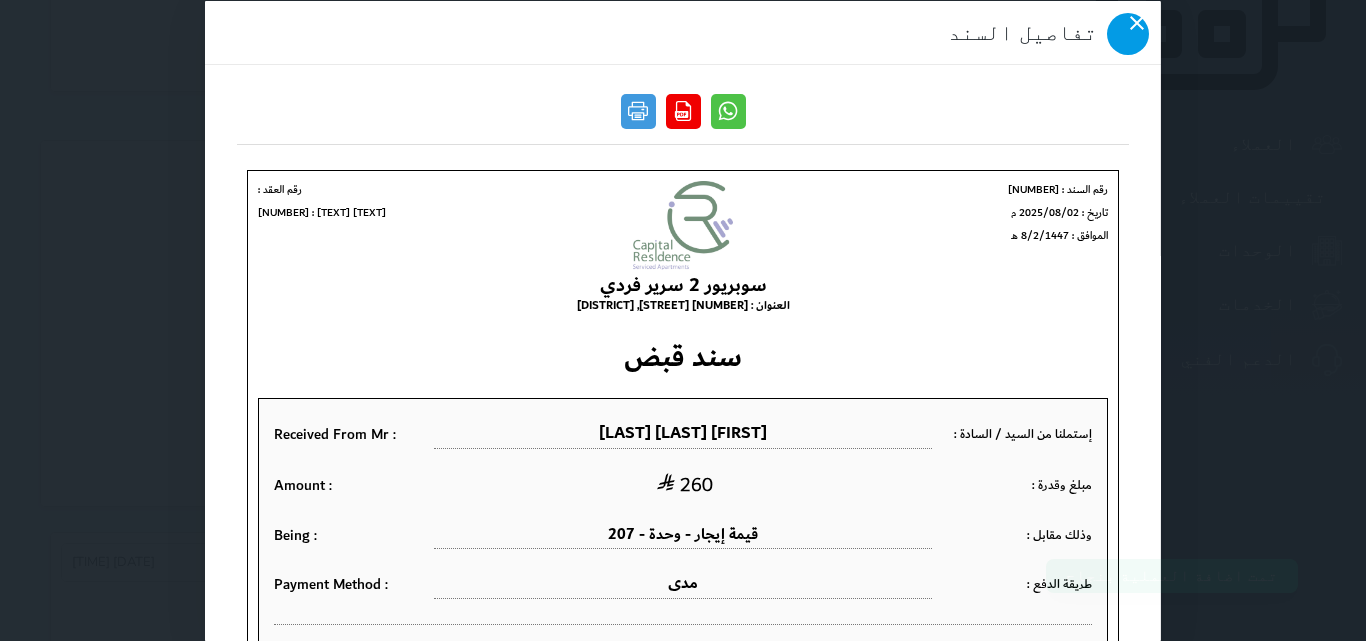 click 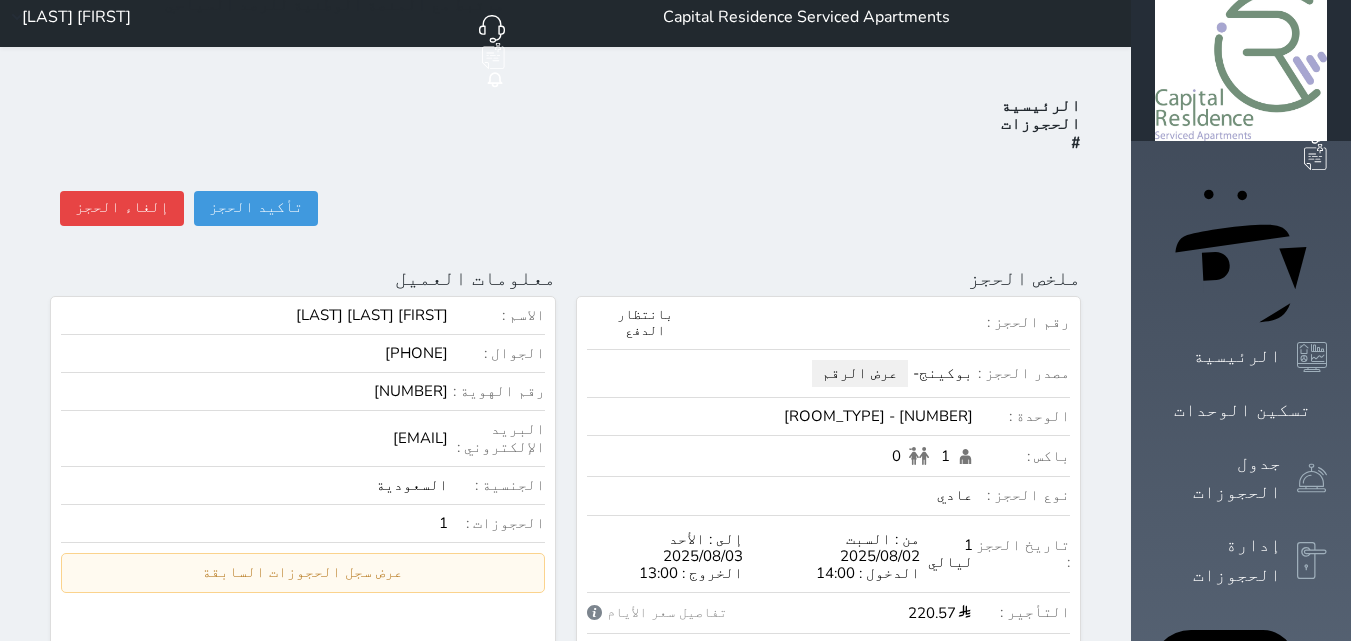 scroll, scrollTop: 0, scrollLeft: 0, axis: both 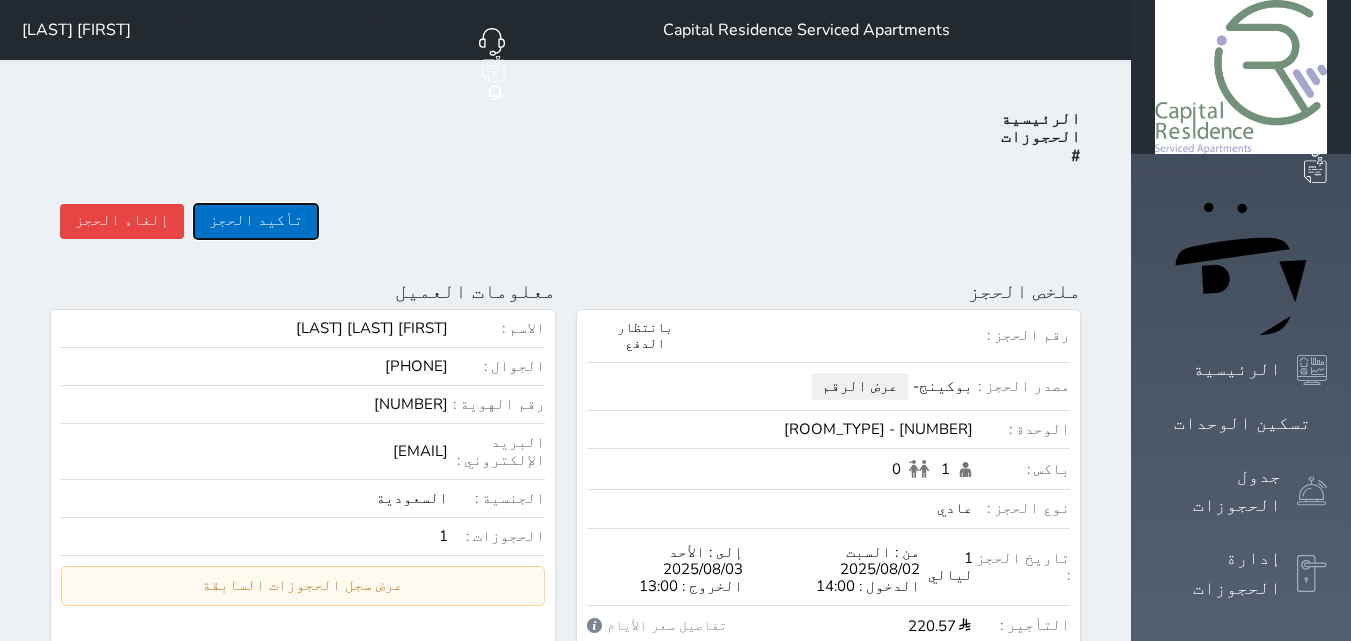 click on "تأكيد الحجز" at bounding box center [256, 221] 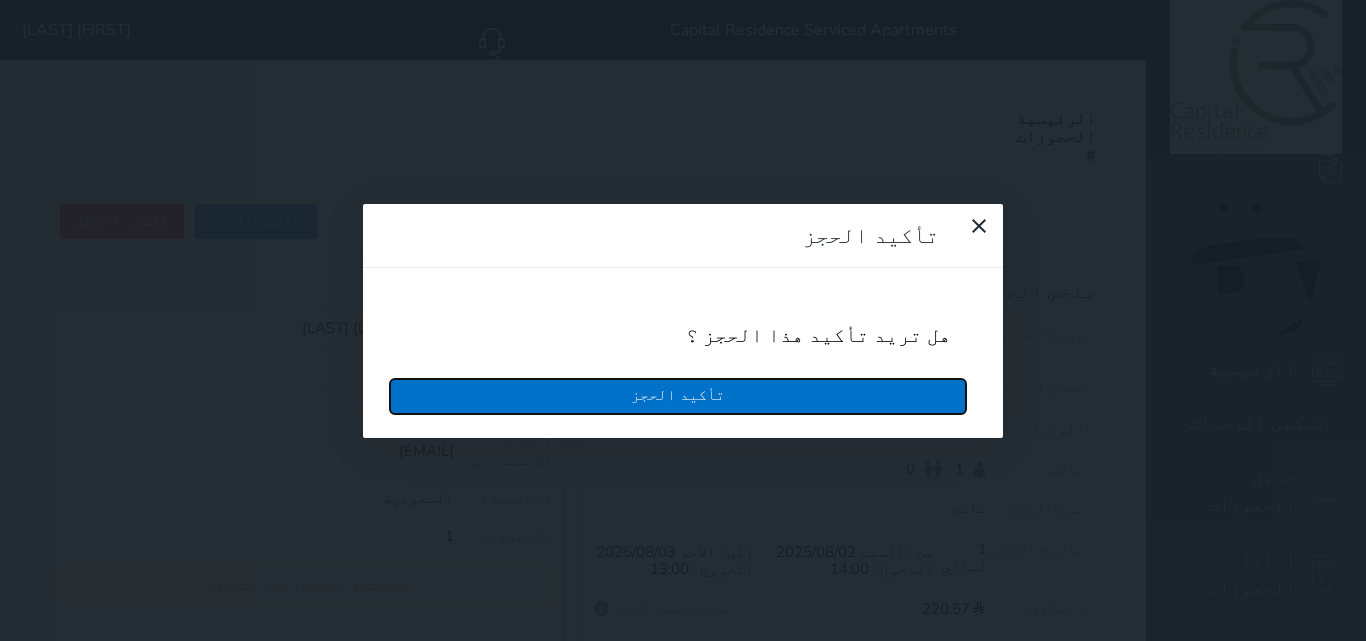 click on "تأكيد الحجز" at bounding box center [678, 396] 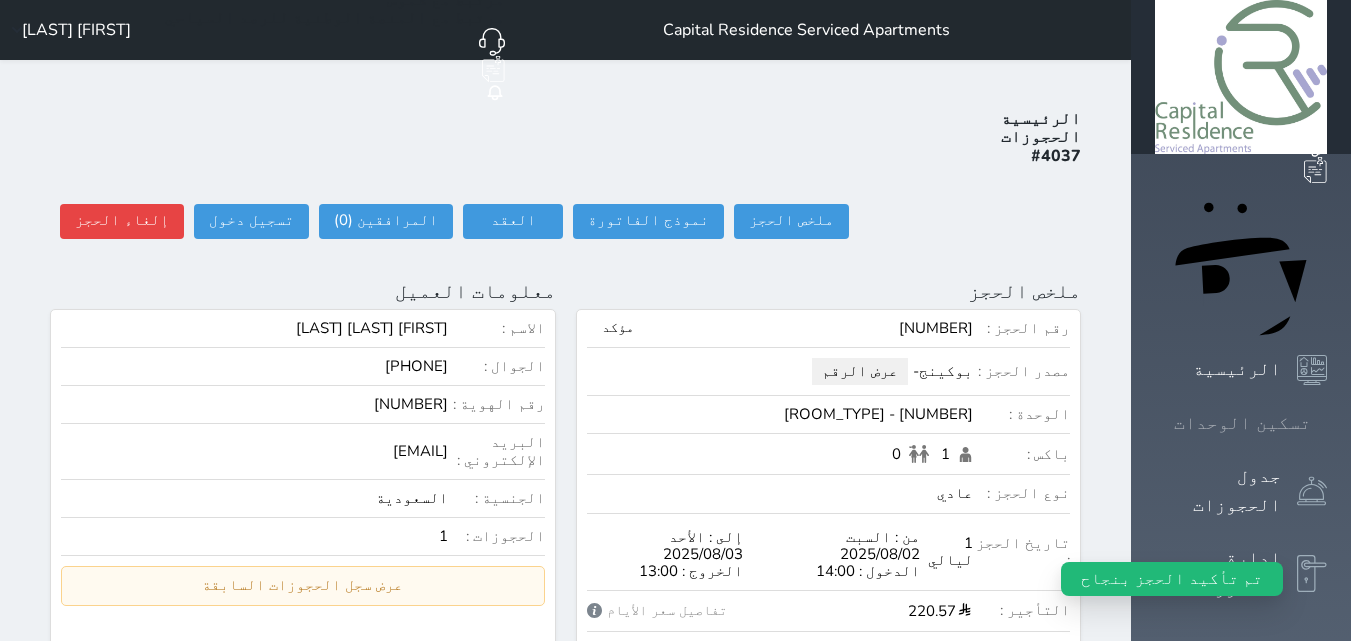 click 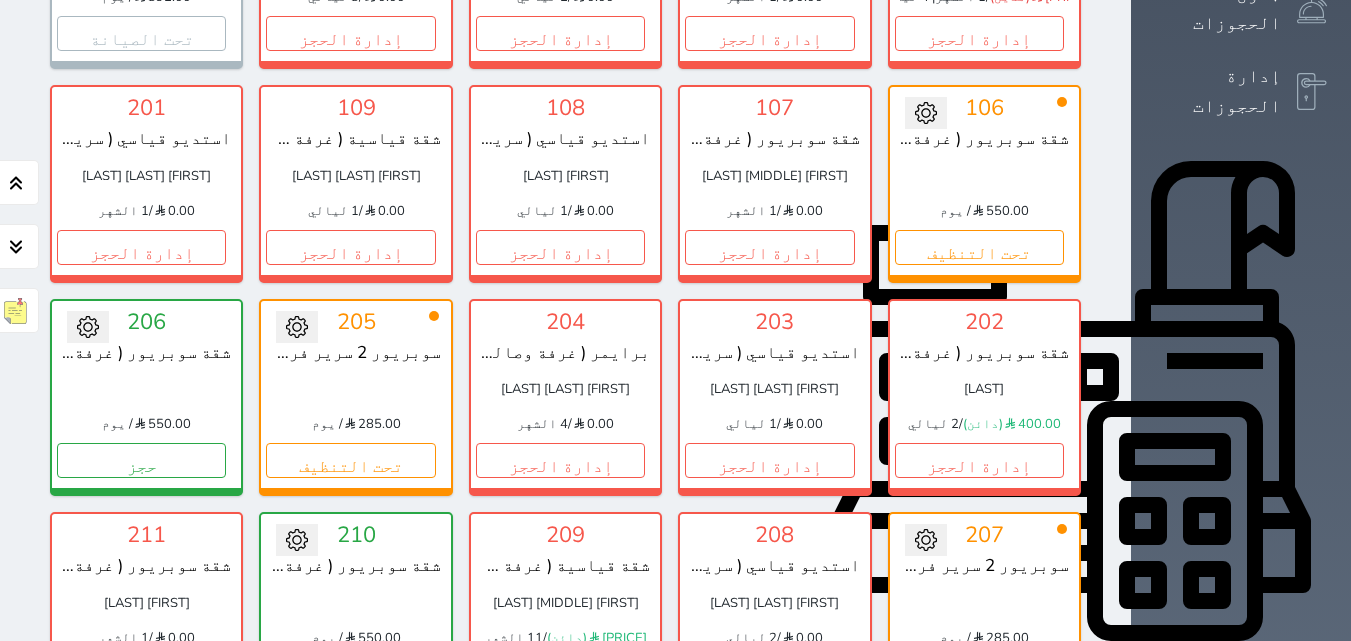 scroll, scrollTop: 560, scrollLeft: 0, axis: vertical 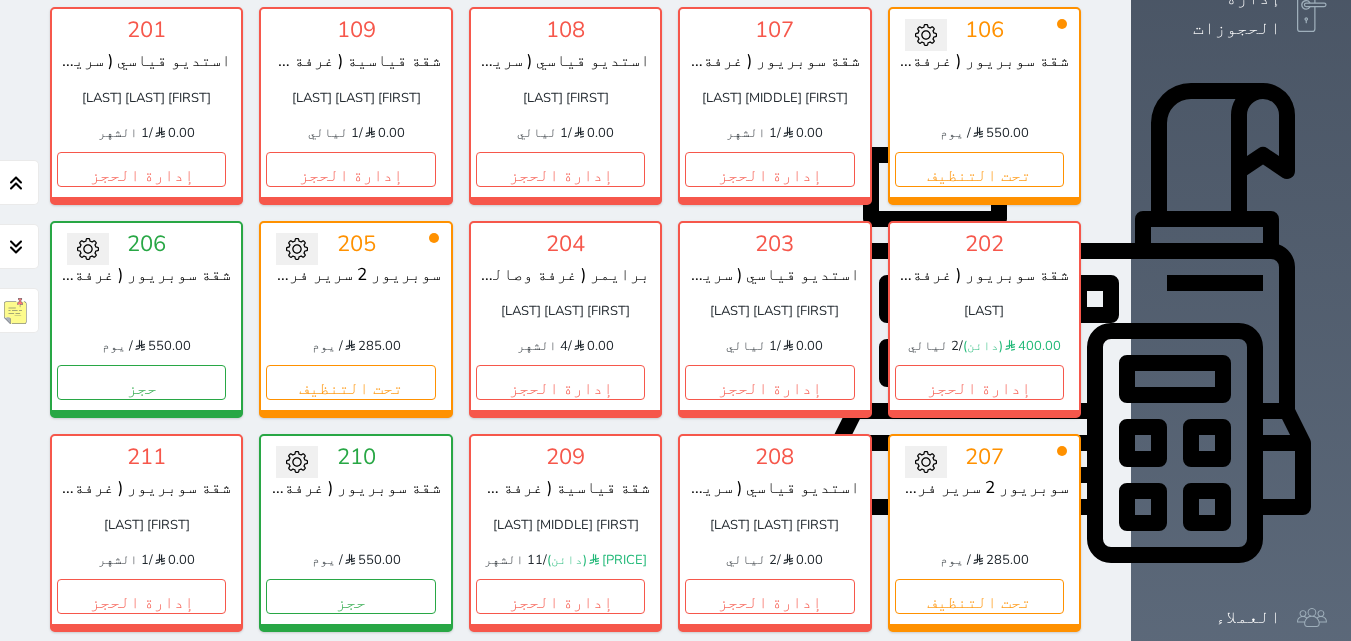 click on "إدارة الحجز" at bounding box center (560, 809) 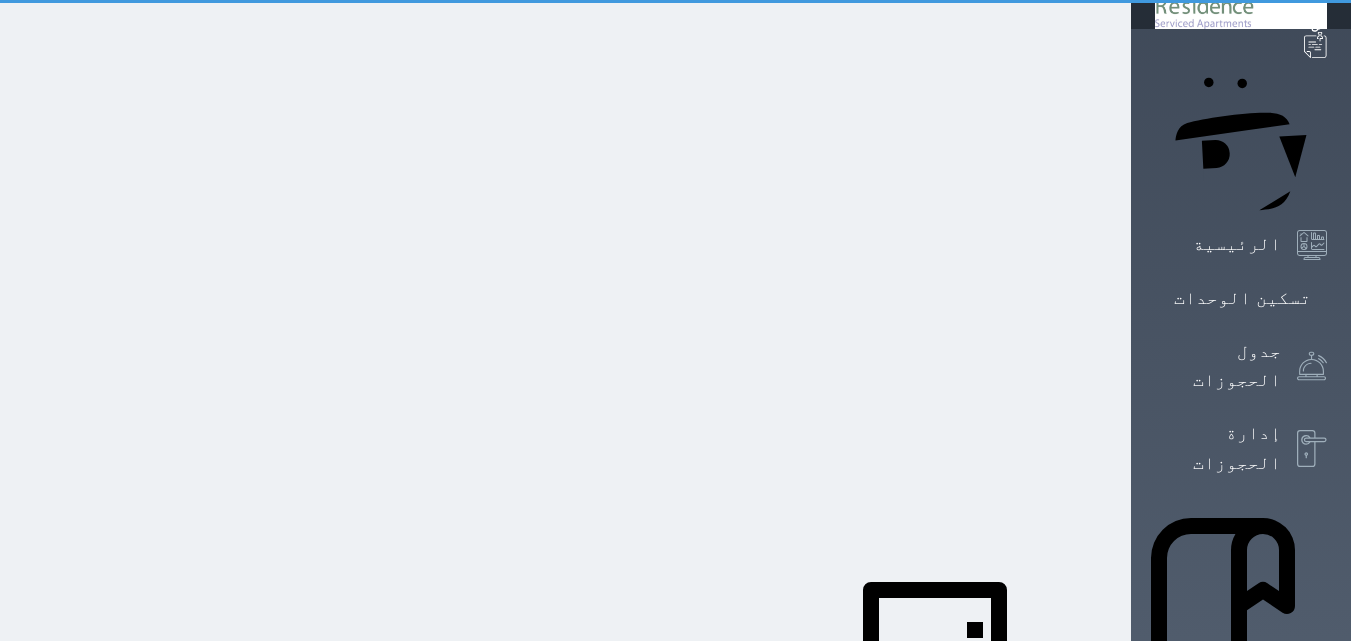 scroll, scrollTop: 0, scrollLeft: 0, axis: both 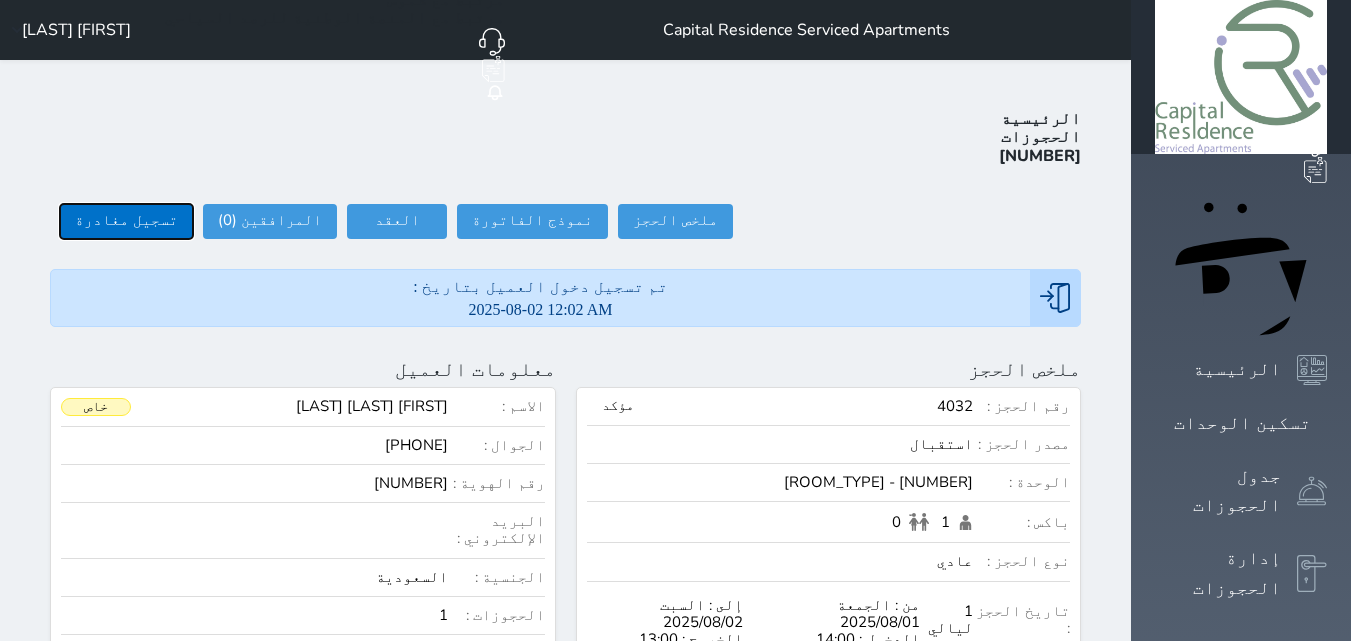 click on "تسجيل مغادرة" at bounding box center [126, 221] 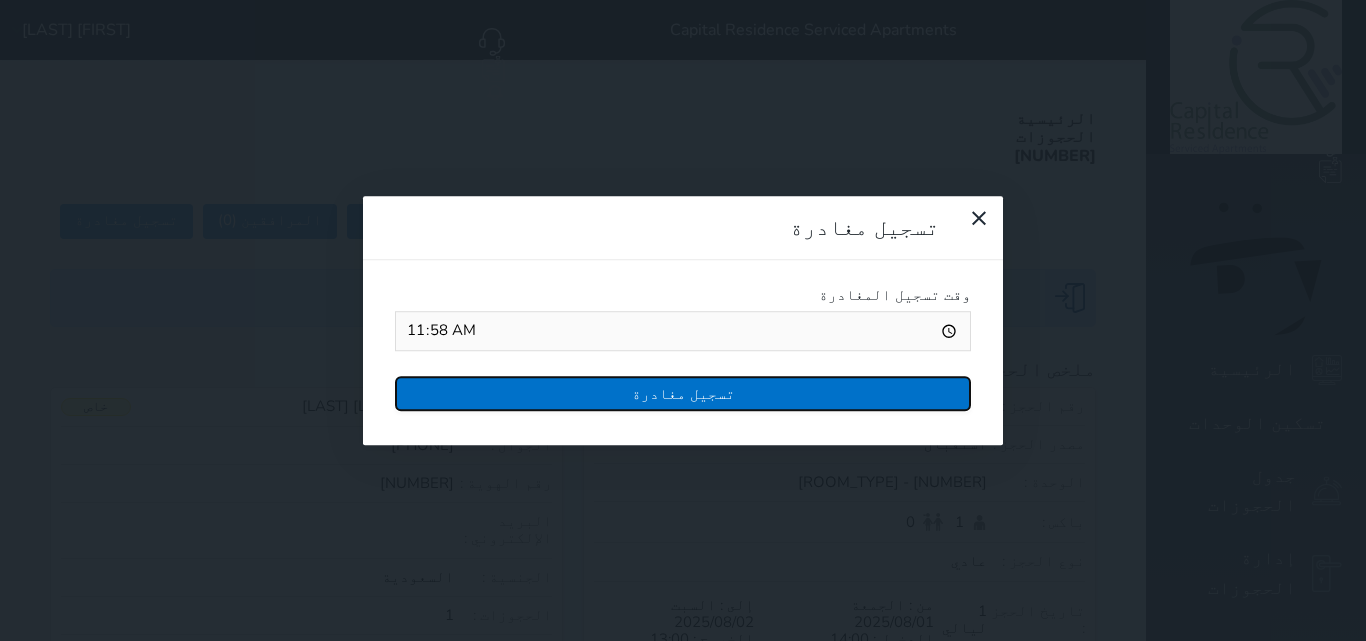 click on "تسجيل مغادرة" at bounding box center [683, 393] 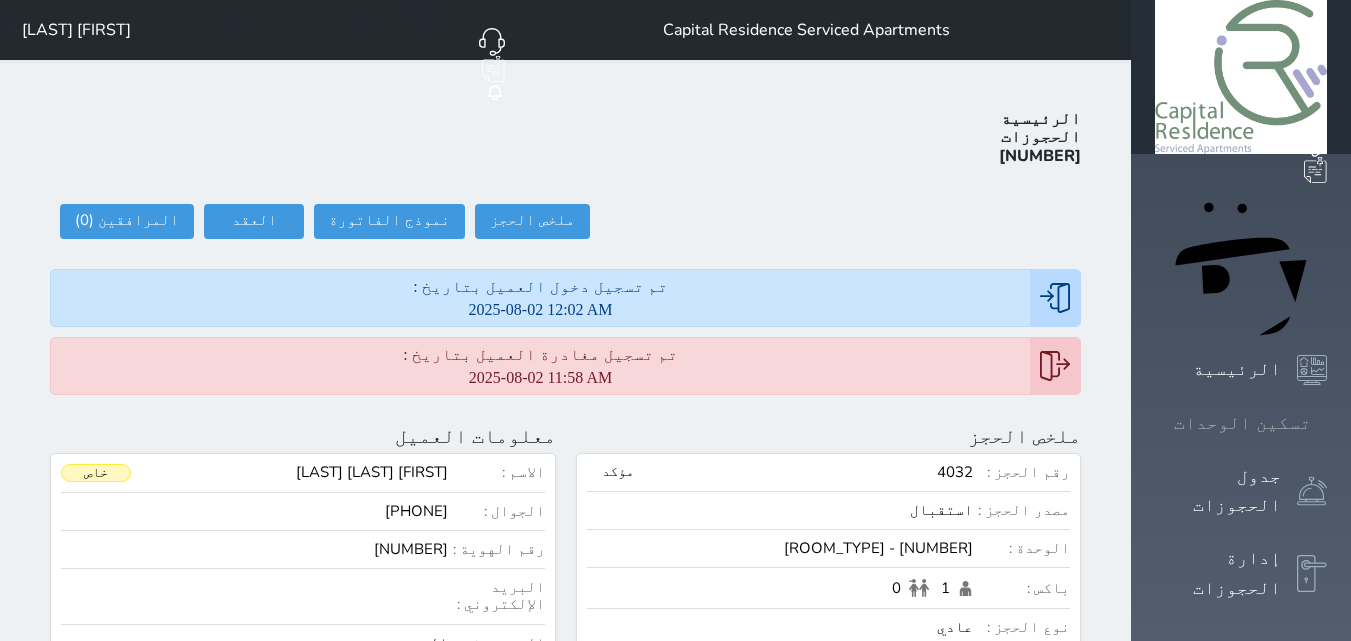 click at bounding box center (1327, 423) 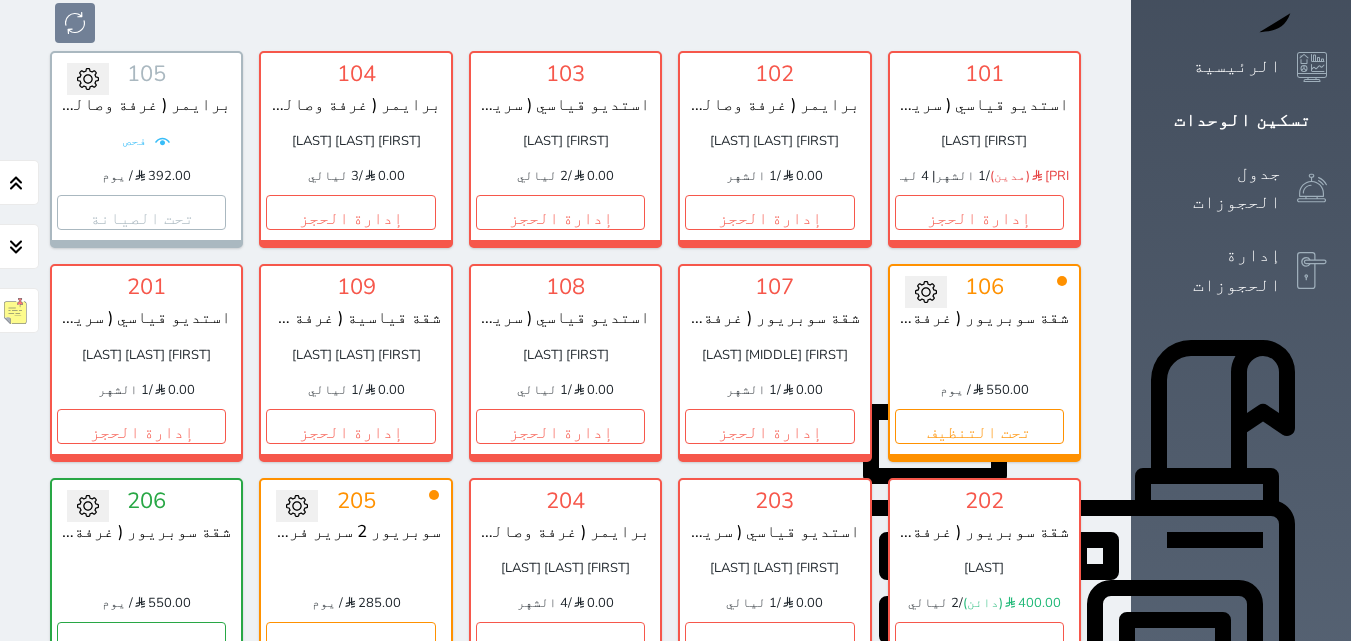 scroll, scrollTop: 360, scrollLeft: 0, axis: vertical 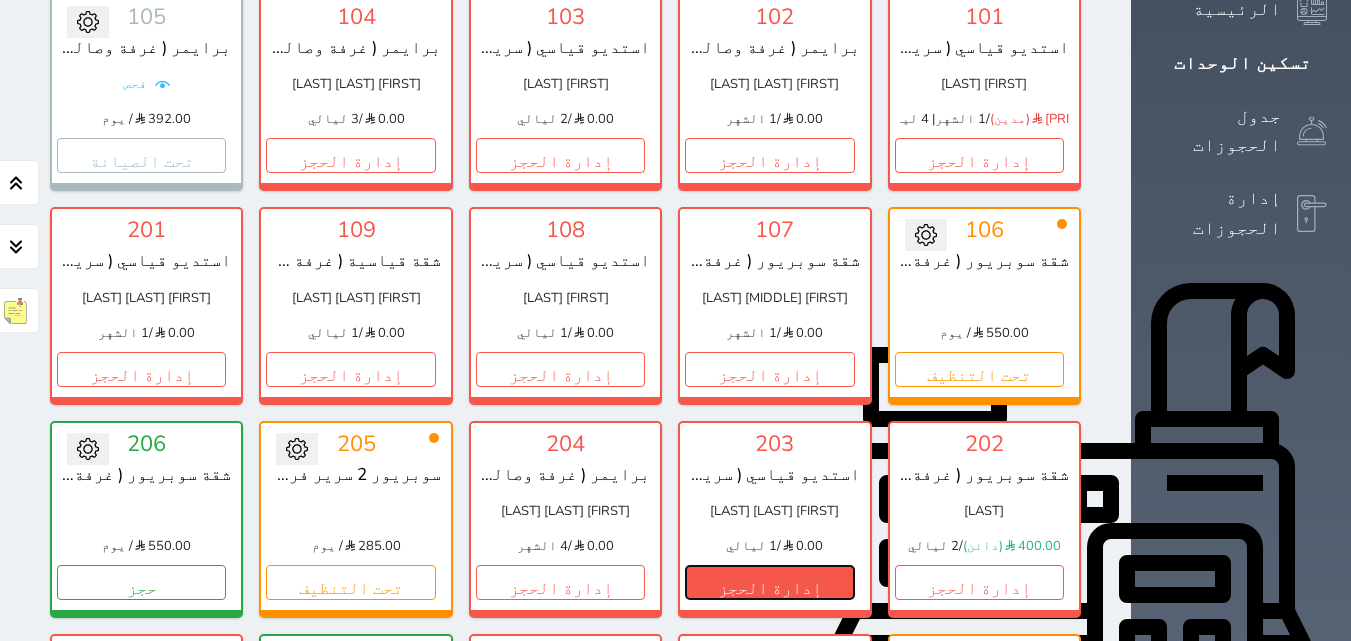 click on "إدارة الحجز" at bounding box center [769, 582] 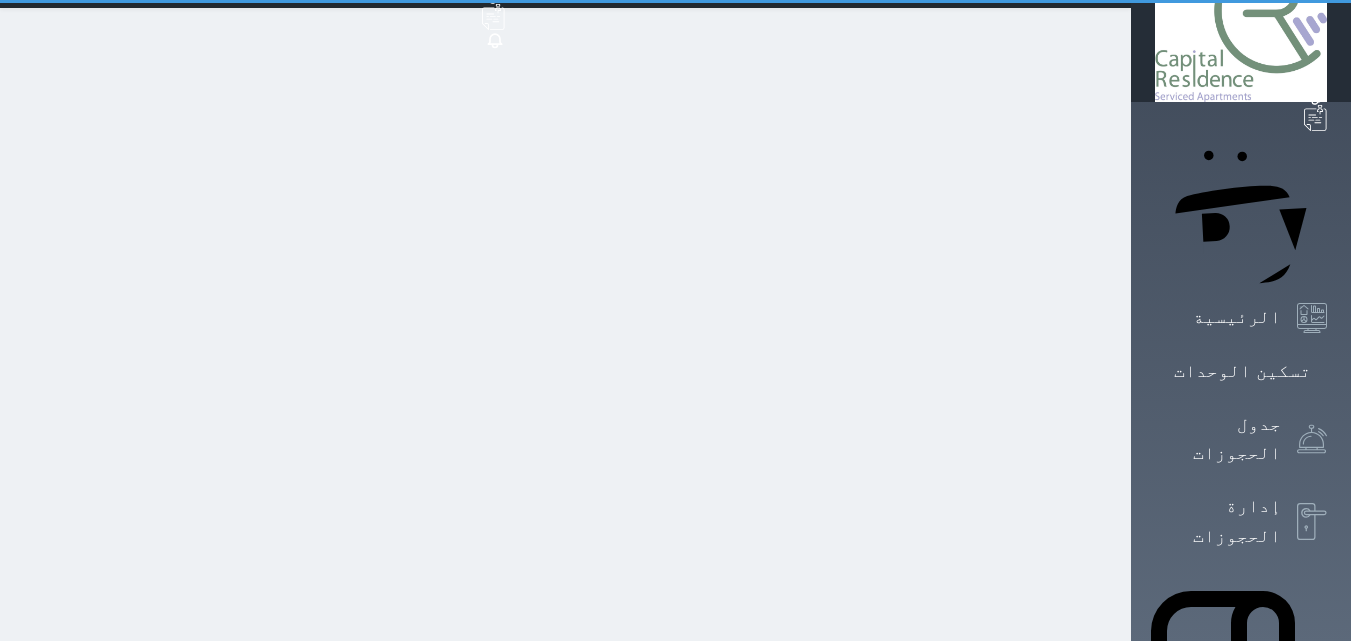 scroll, scrollTop: 0, scrollLeft: 0, axis: both 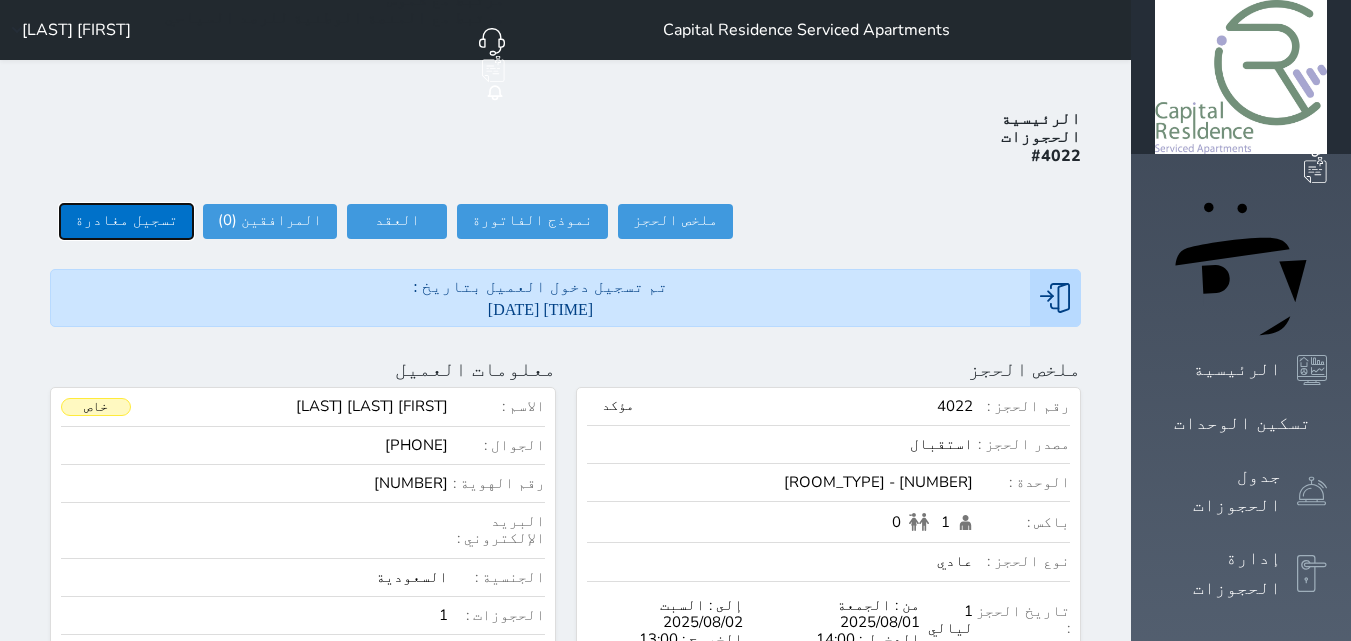 click on "تسجيل مغادرة" at bounding box center (126, 221) 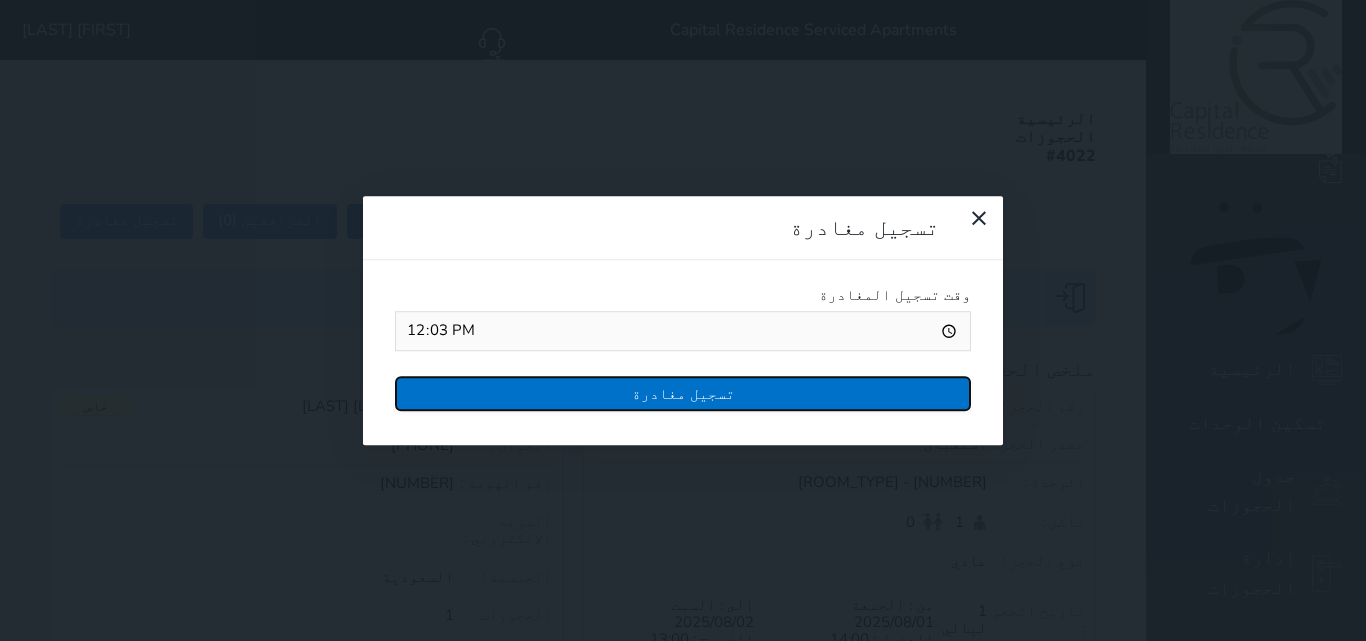 click on "تسجيل مغادرة" at bounding box center (683, 393) 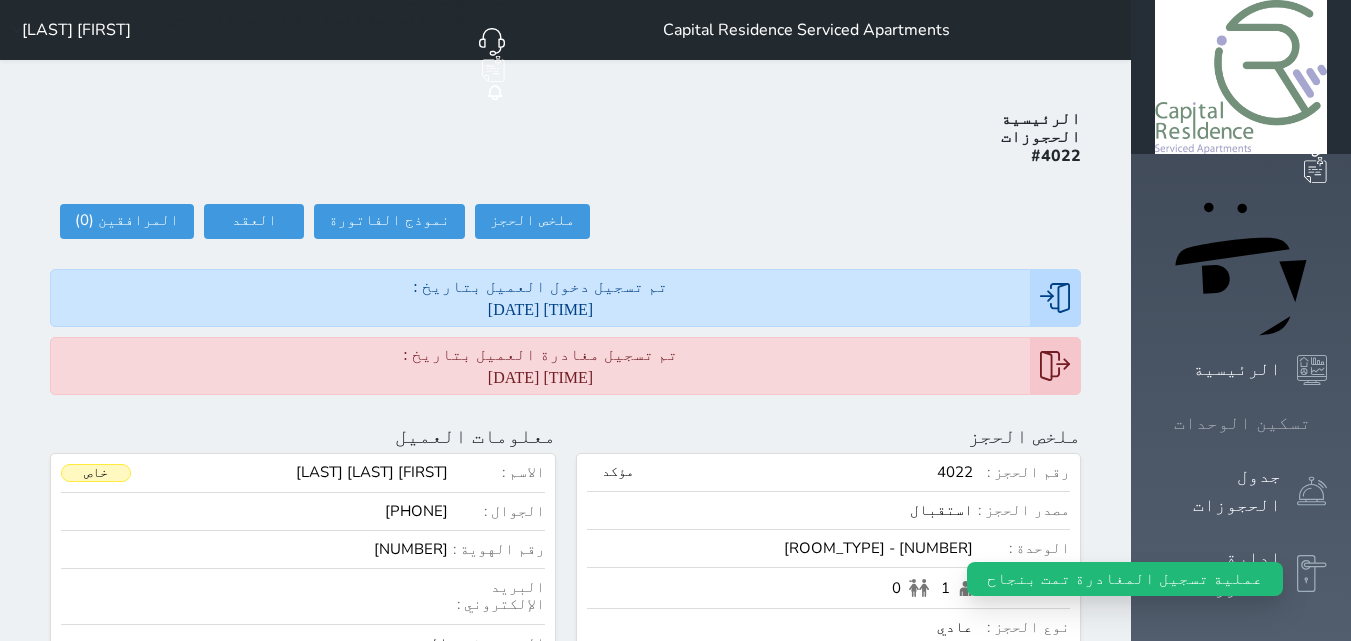 click on "تسكين الوحدات" at bounding box center (1242, 423) 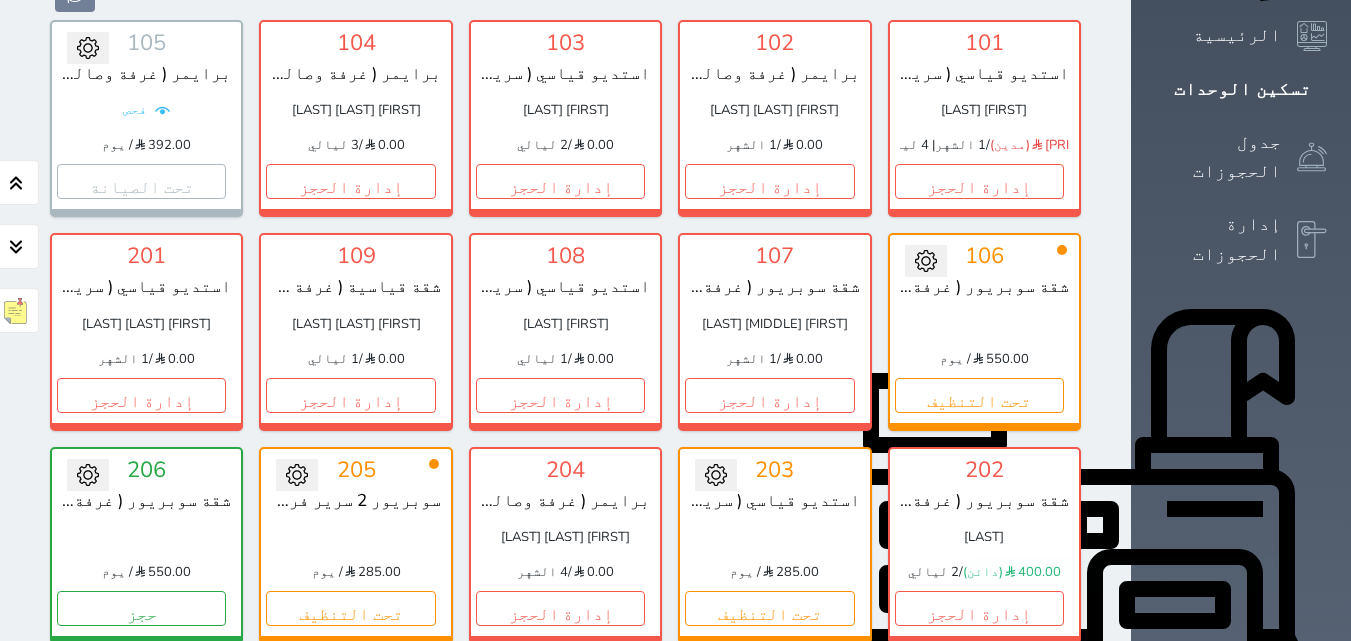 scroll, scrollTop: 360, scrollLeft: 0, axis: vertical 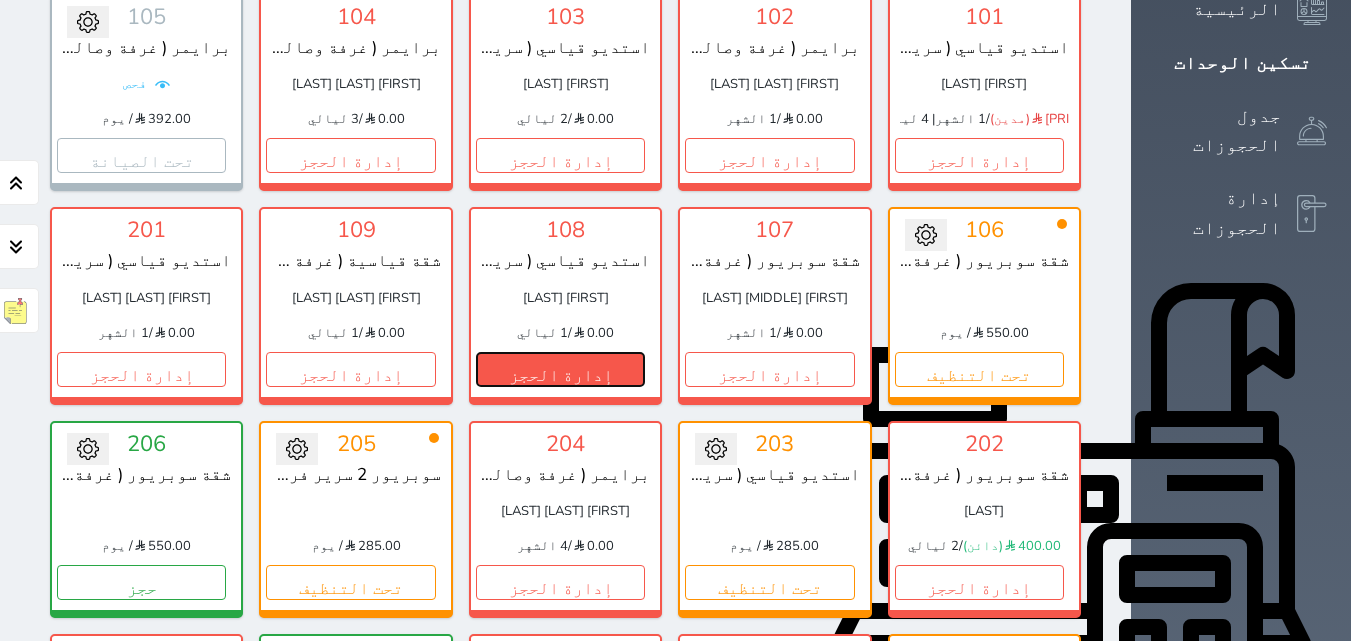 click on "إدارة الحجز" at bounding box center [560, 369] 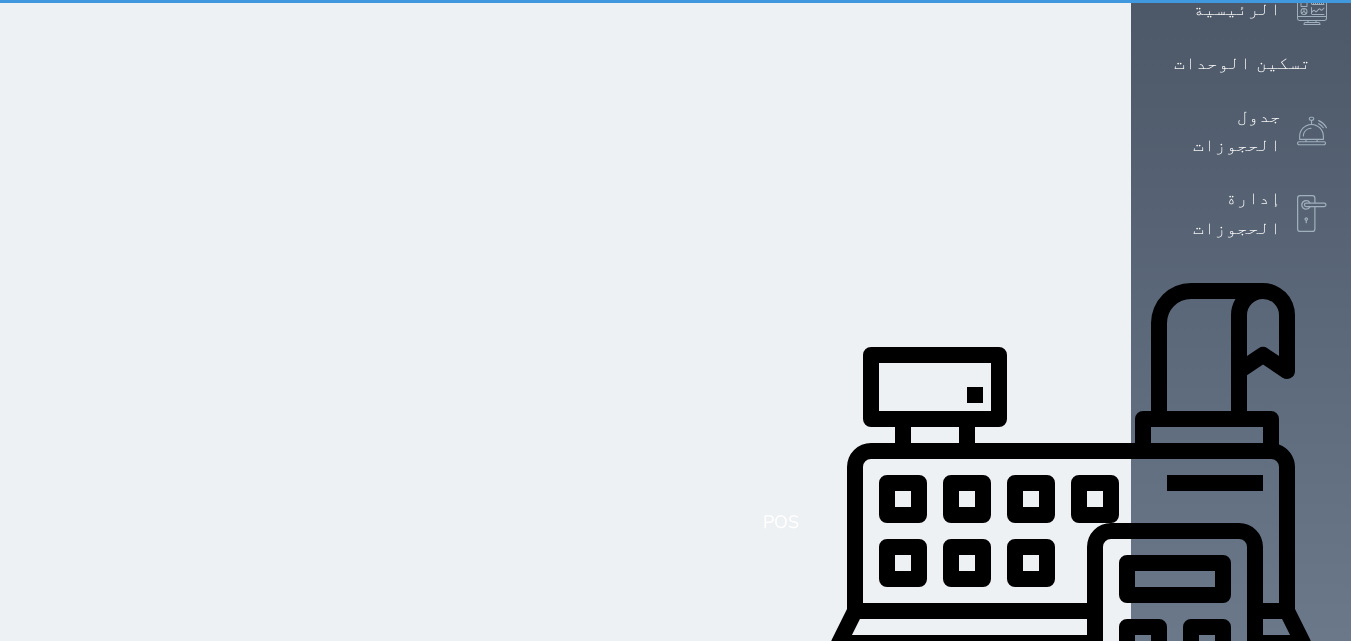 scroll, scrollTop: 0, scrollLeft: 0, axis: both 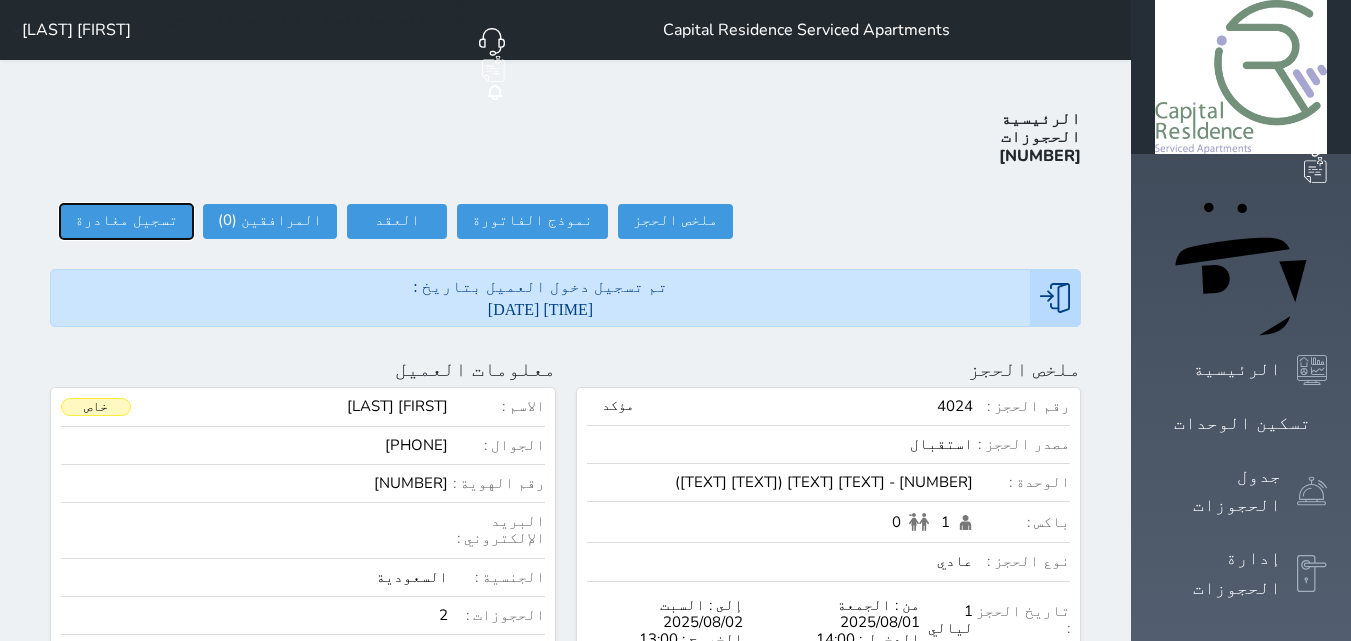 click on "تسجيل مغادرة" at bounding box center (126, 221) 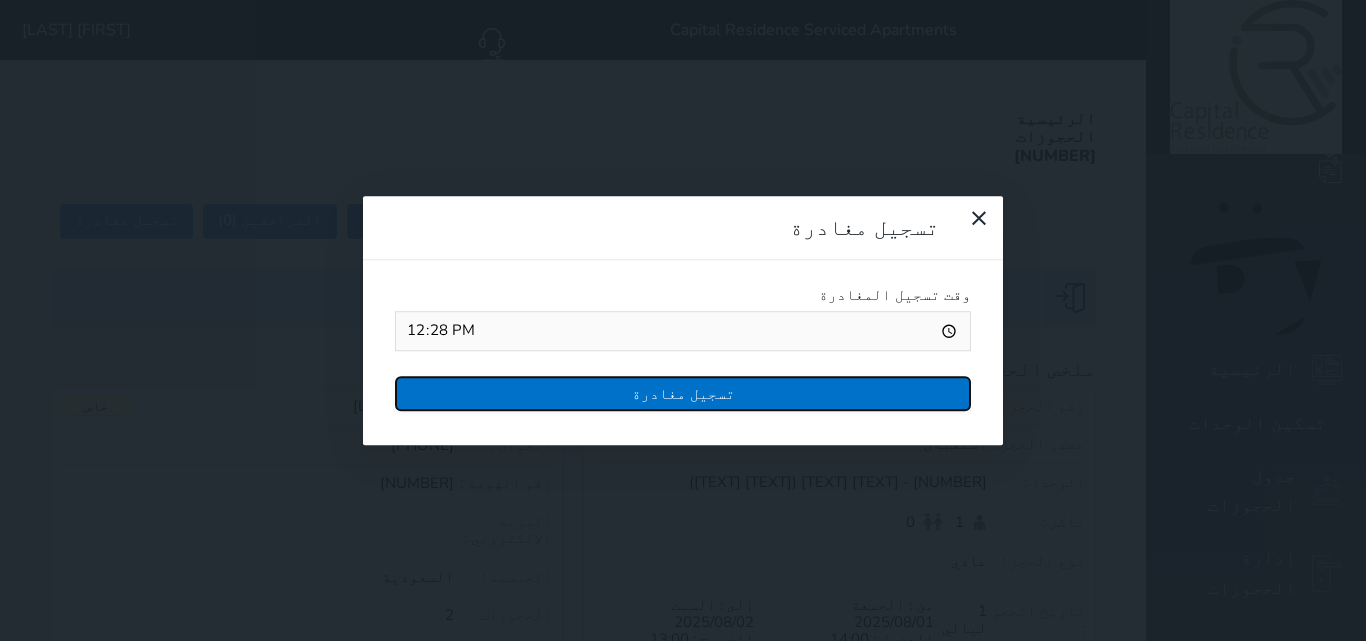 click on "تسجيل مغادرة" at bounding box center [683, 393] 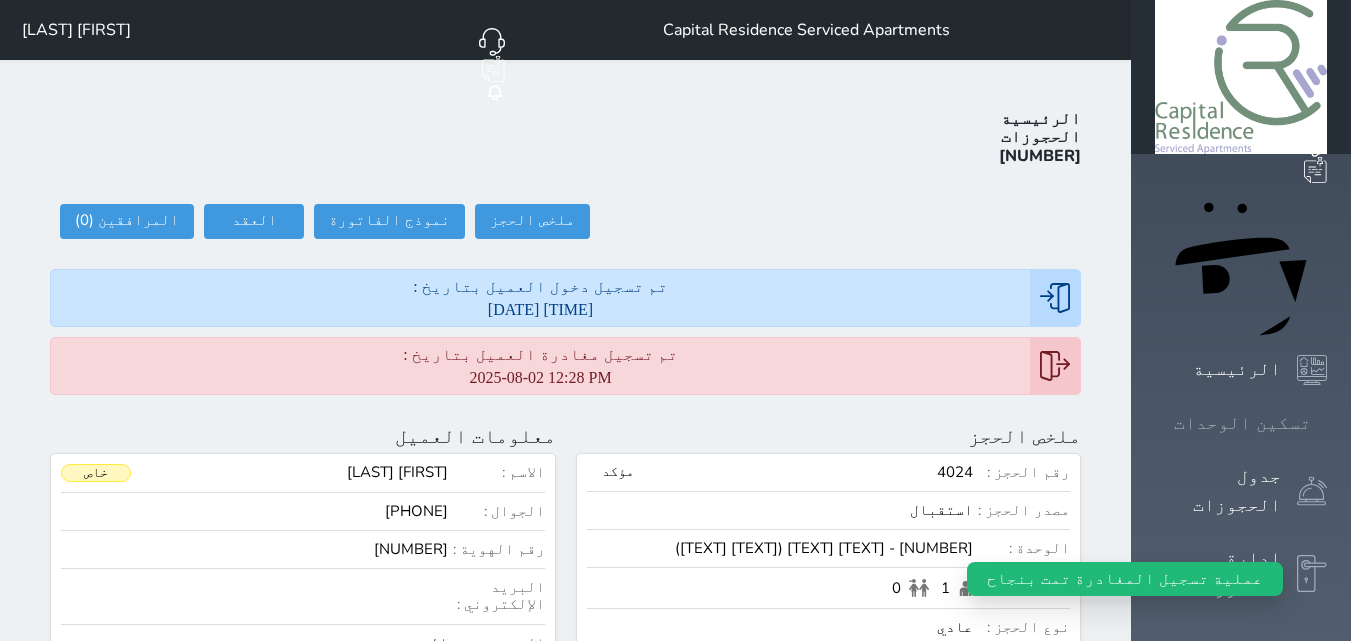click on "تسكين الوحدات" at bounding box center [1242, 423] 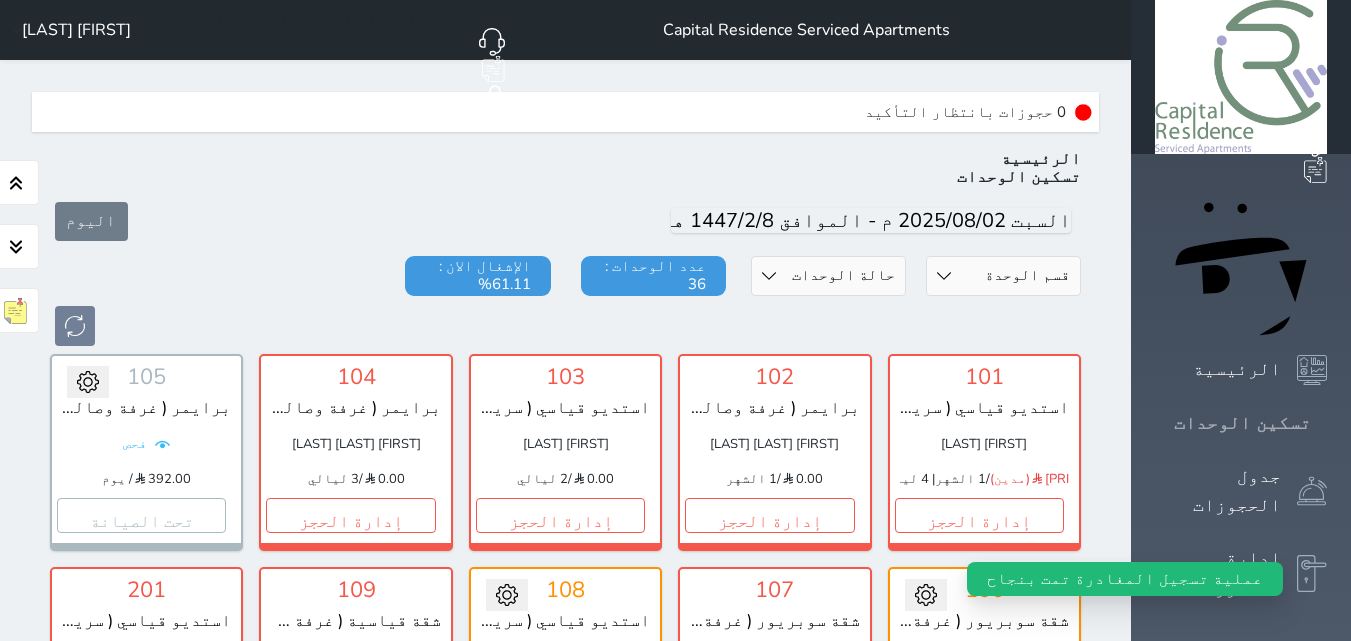 scroll, scrollTop: 60, scrollLeft: 0, axis: vertical 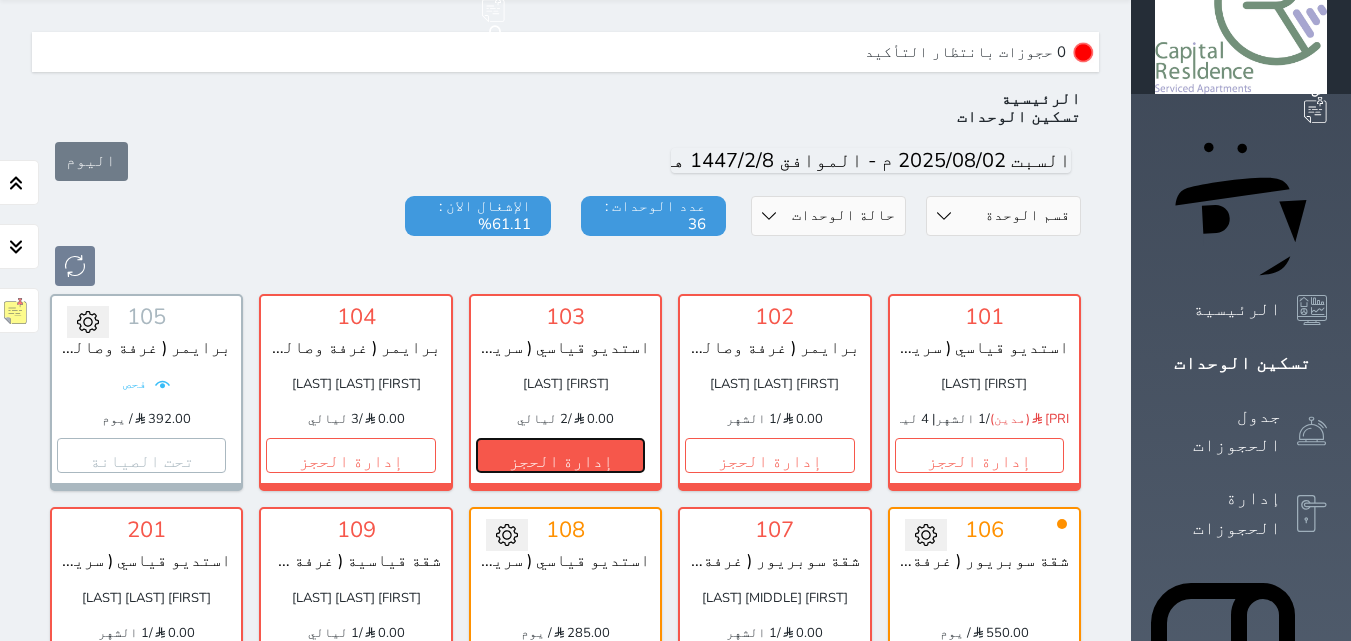 click on "إدارة الحجز" at bounding box center (560, 455) 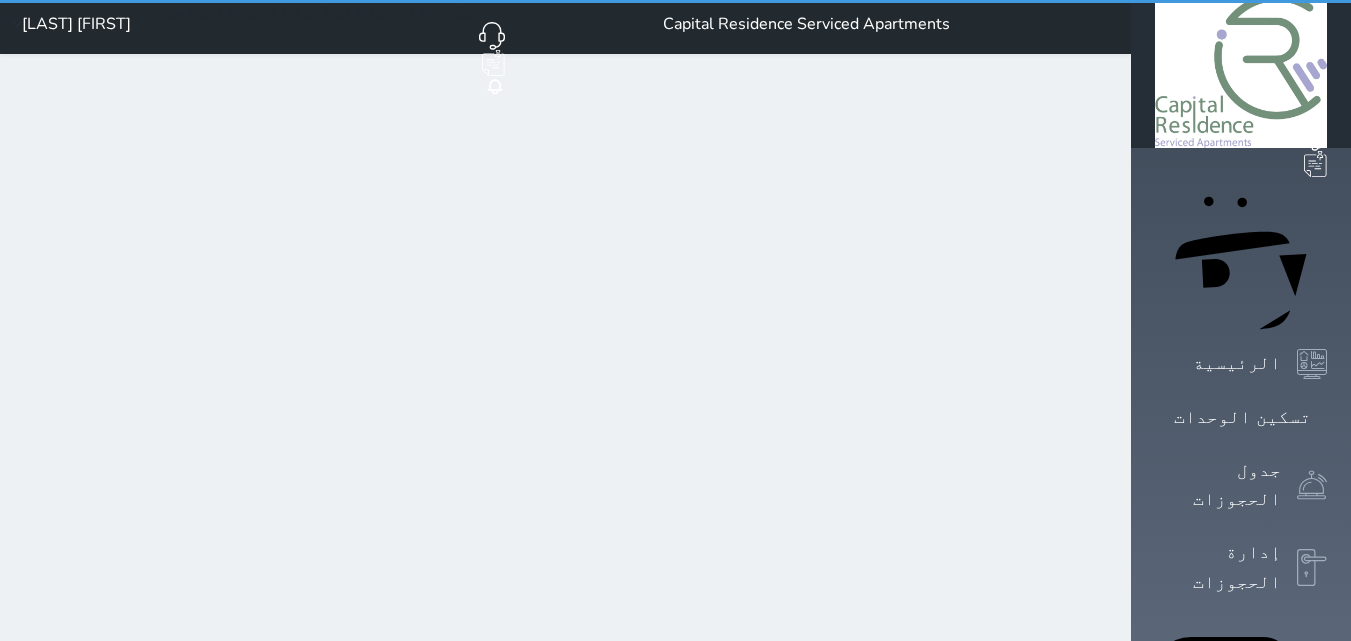 scroll, scrollTop: 0, scrollLeft: 0, axis: both 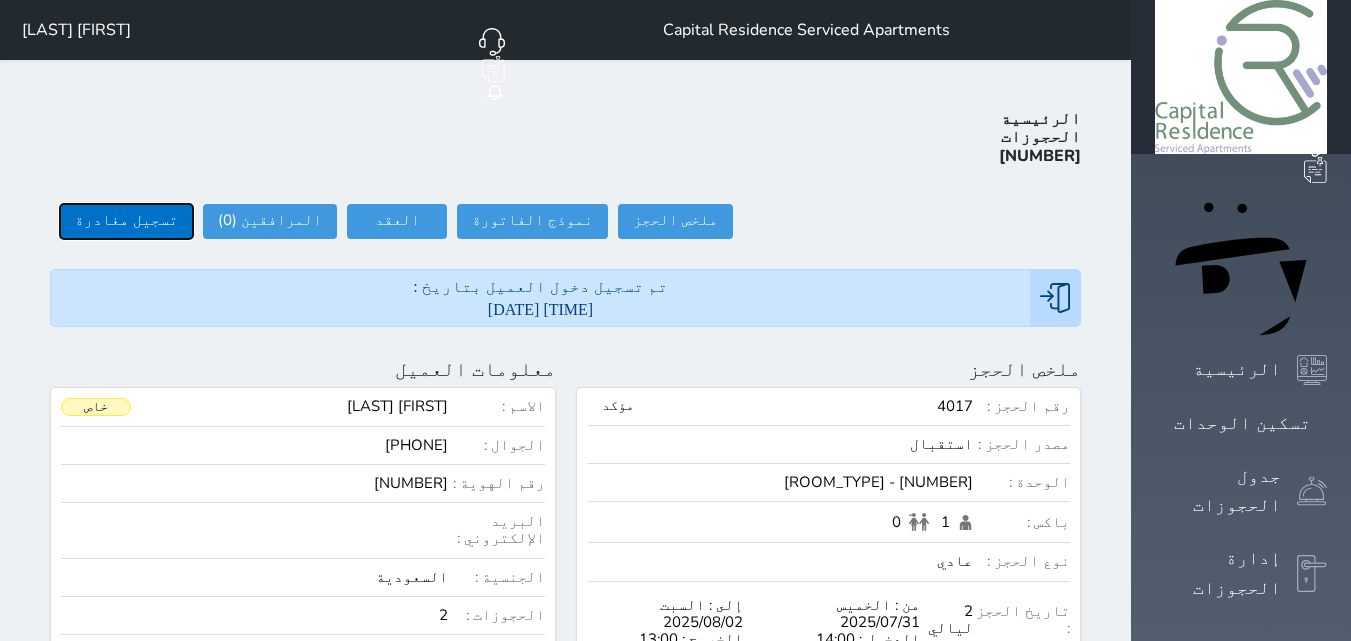 click on "تسجيل مغادرة" at bounding box center (126, 221) 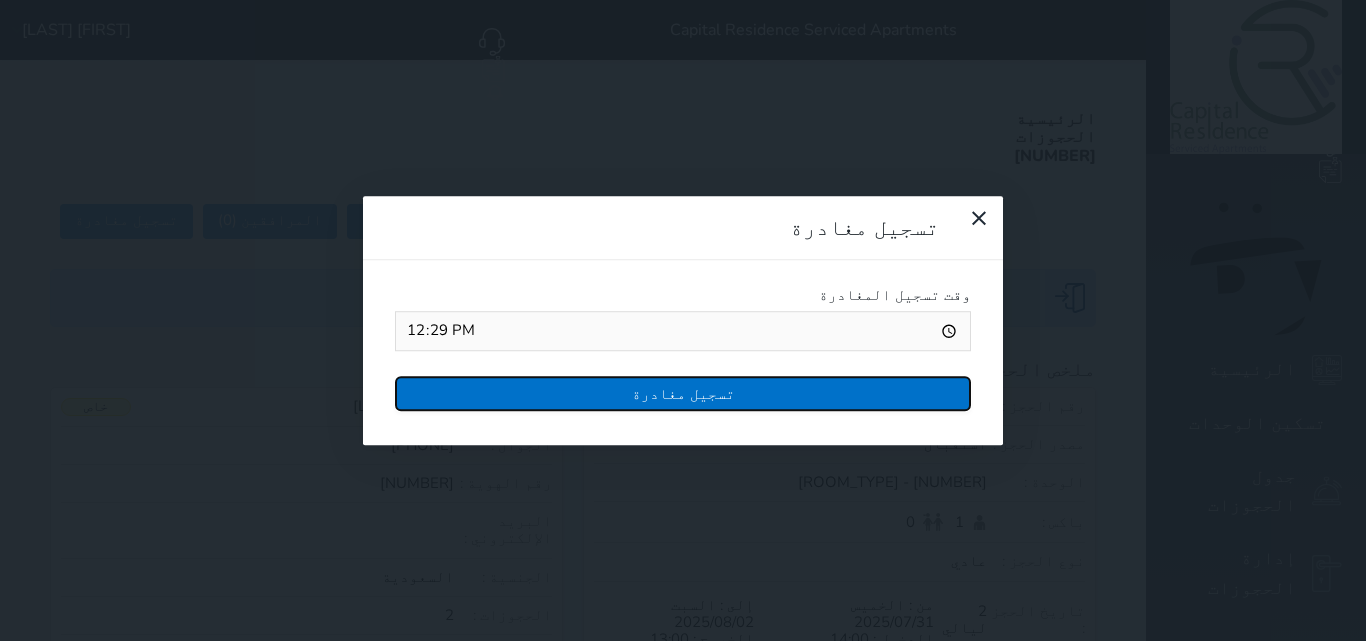 click on "تسجيل مغادرة" at bounding box center (683, 393) 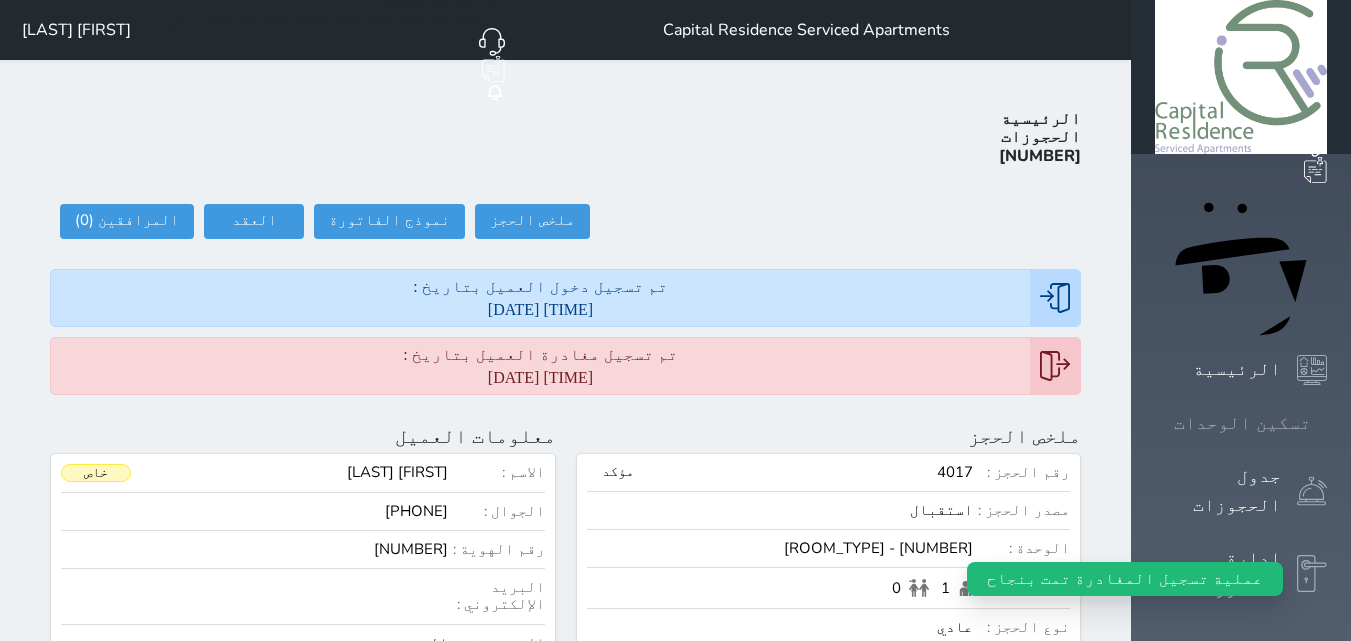 click on "تسكين الوحدات" at bounding box center [1241, 423] 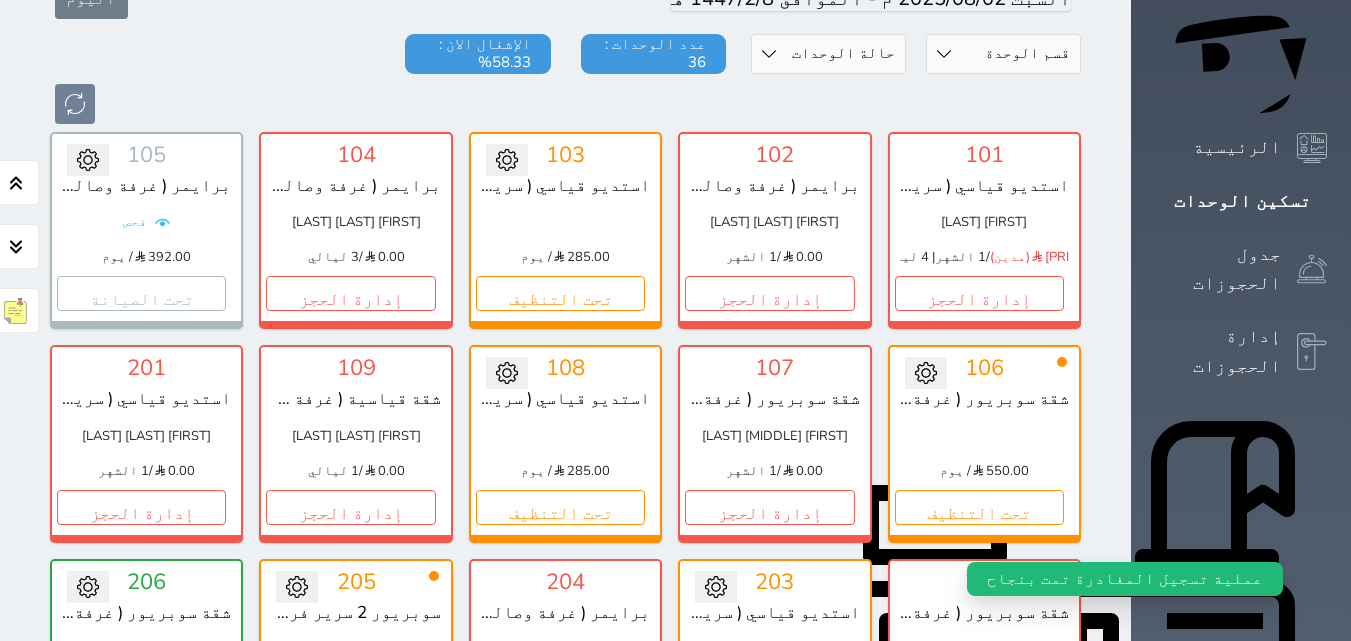scroll, scrollTop: 260, scrollLeft: 0, axis: vertical 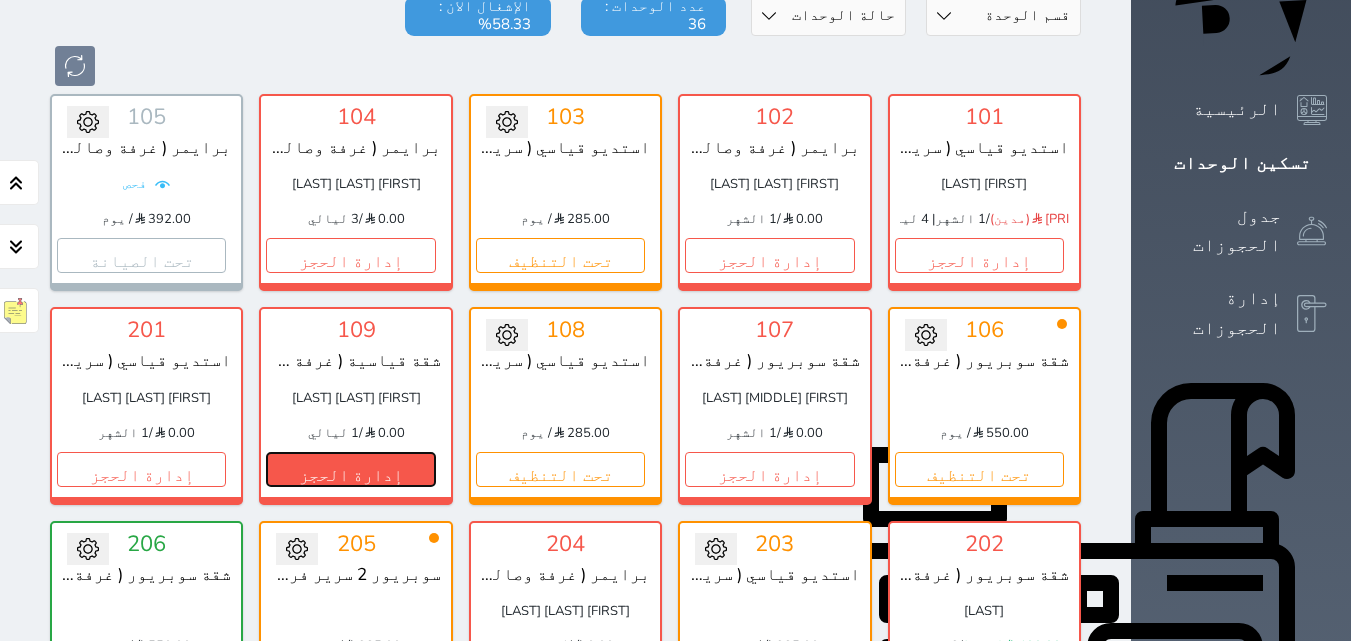 click on "إدارة الحجز" at bounding box center [350, 469] 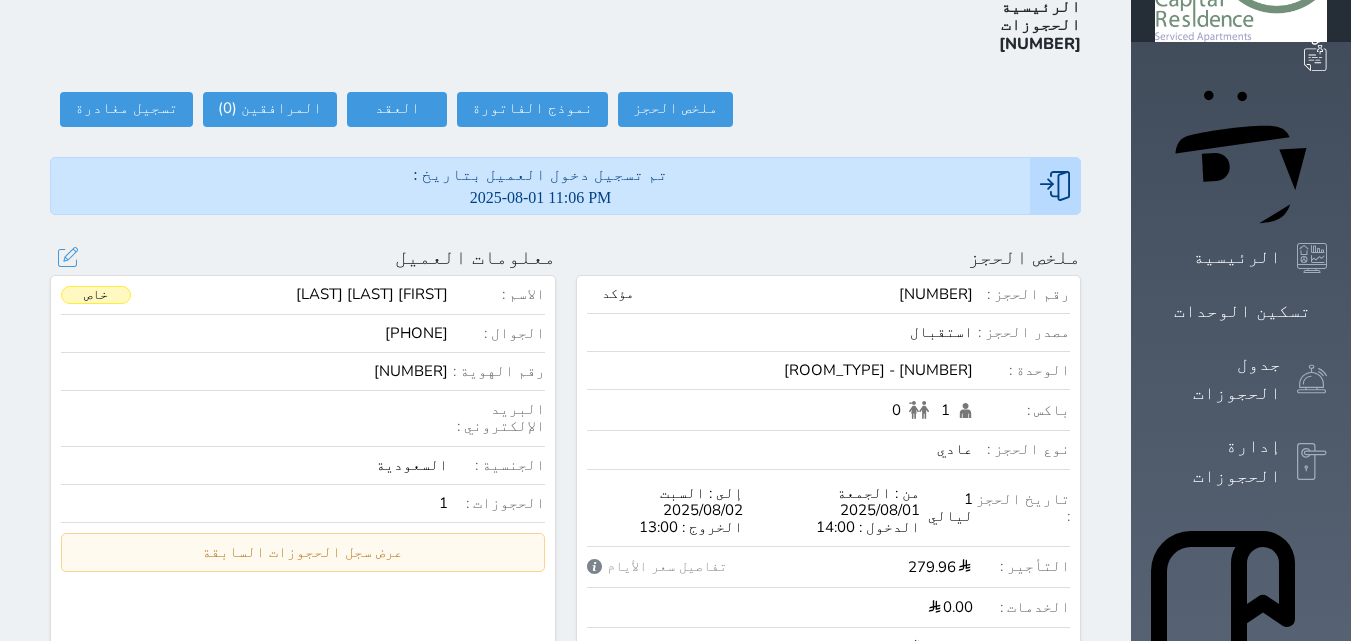 scroll, scrollTop: 0, scrollLeft: 0, axis: both 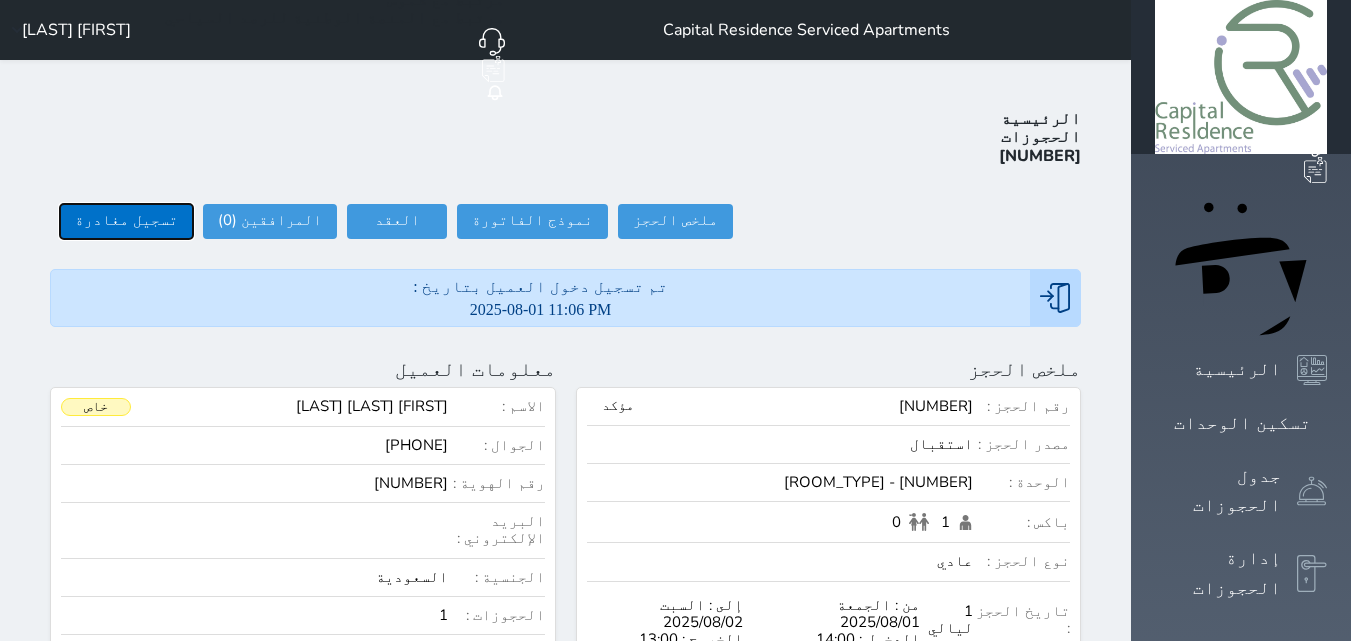 click on "تسجيل مغادرة" at bounding box center (126, 221) 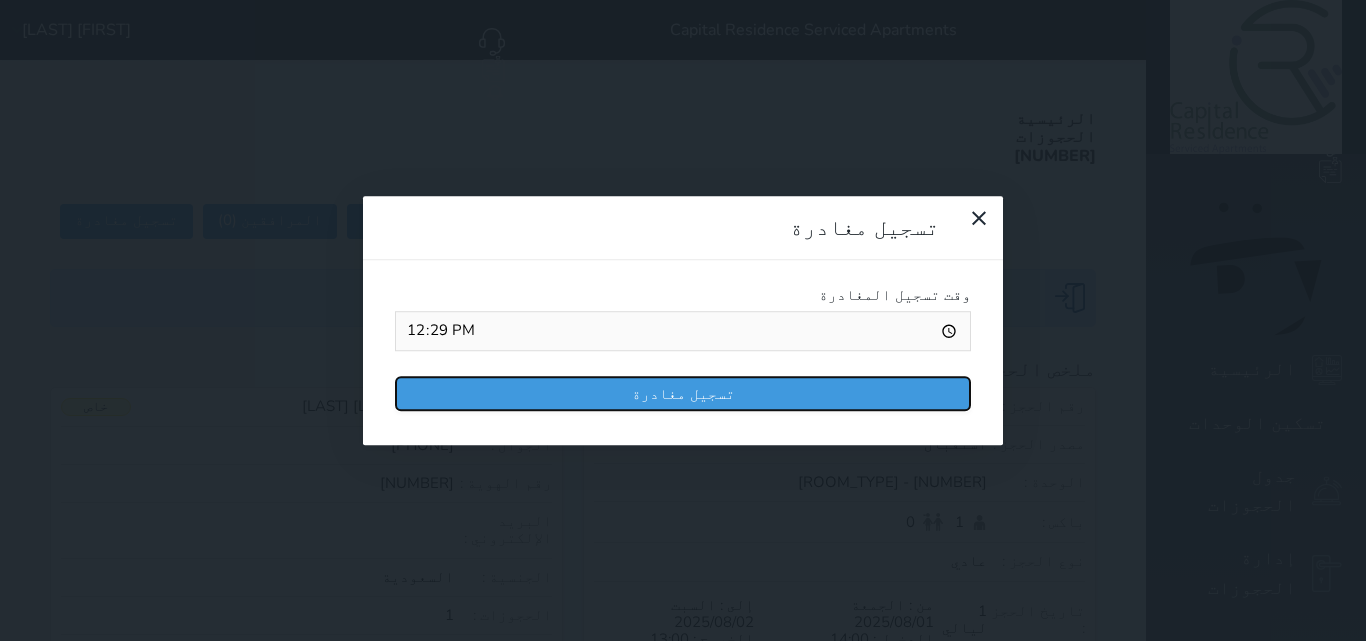 click on "تسجيل مغادرة" at bounding box center [683, 393] 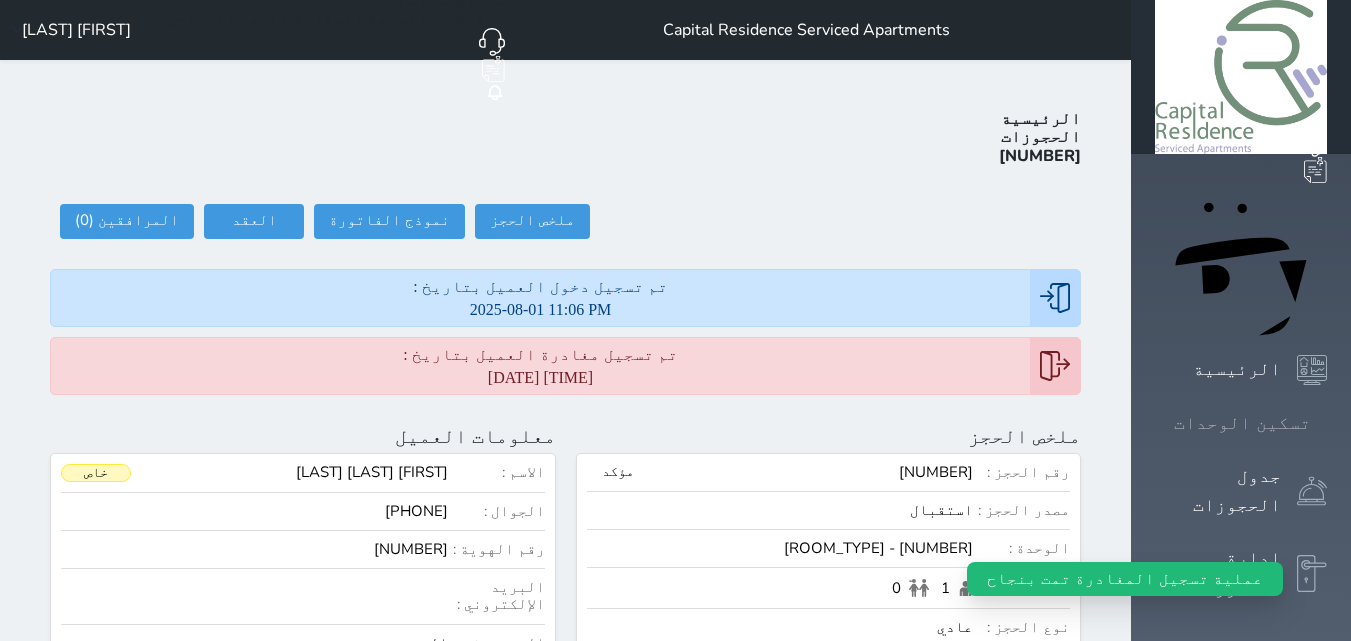 click 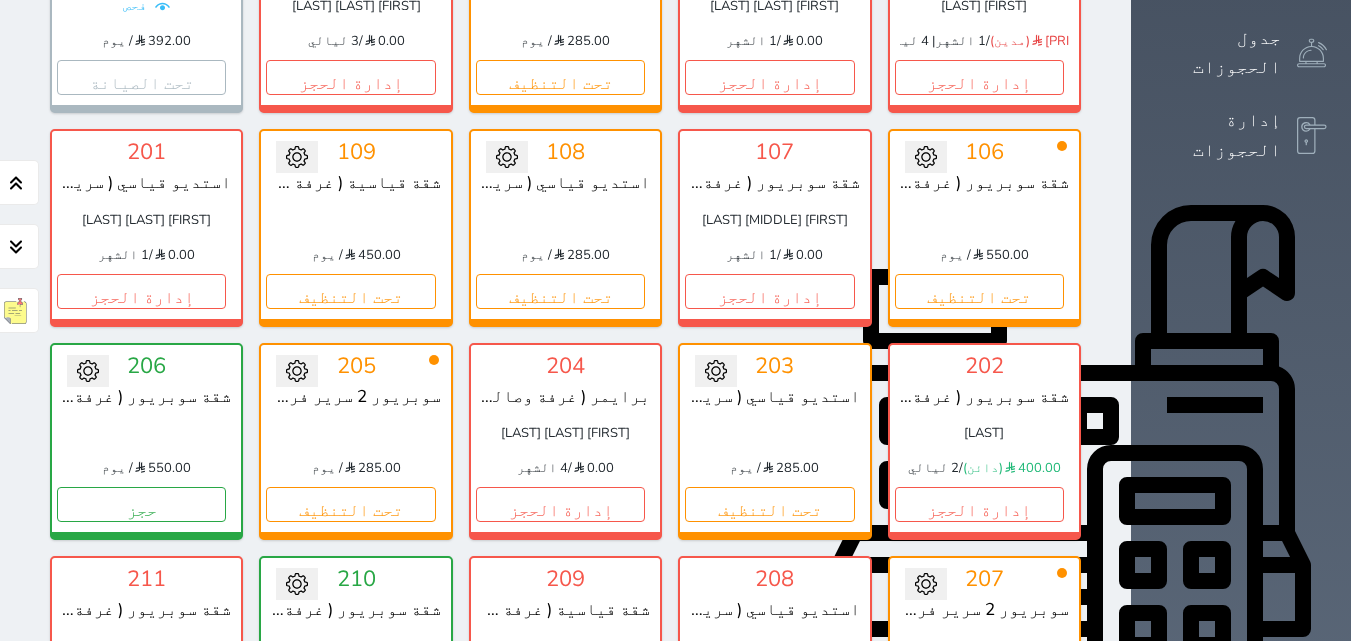 scroll, scrollTop: 560, scrollLeft: 0, axis: vertical 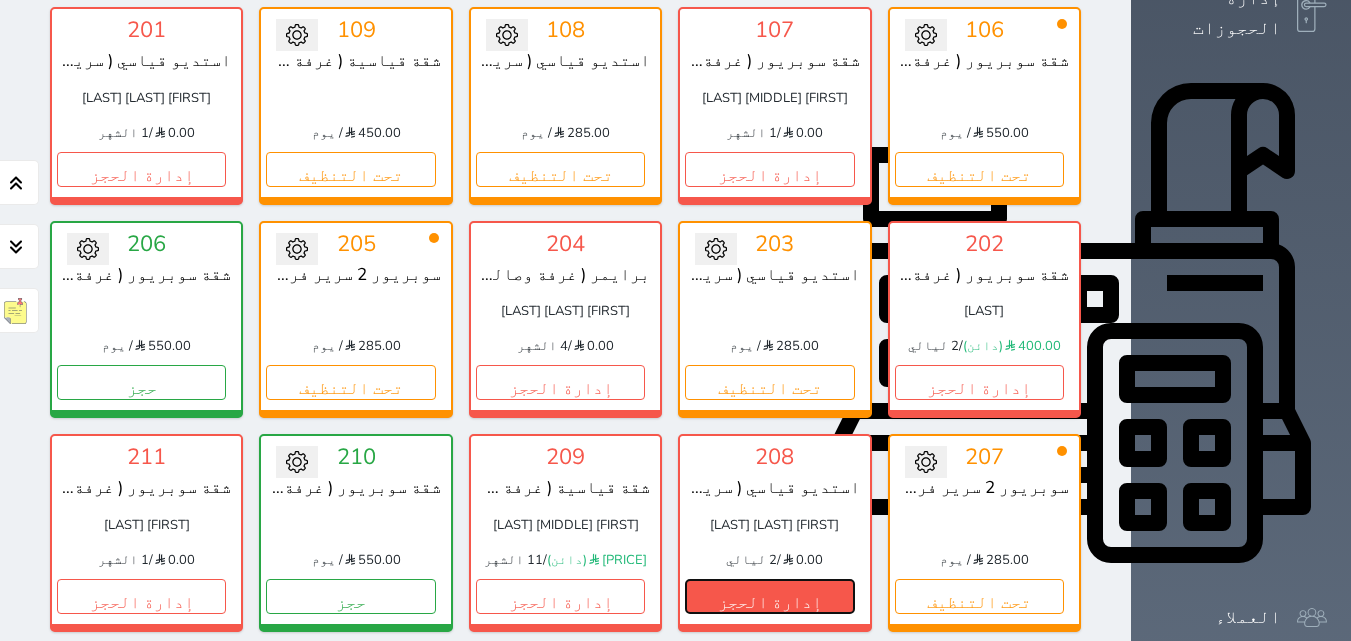click on "إدارة الحجز" at bounding box center (769, 596) 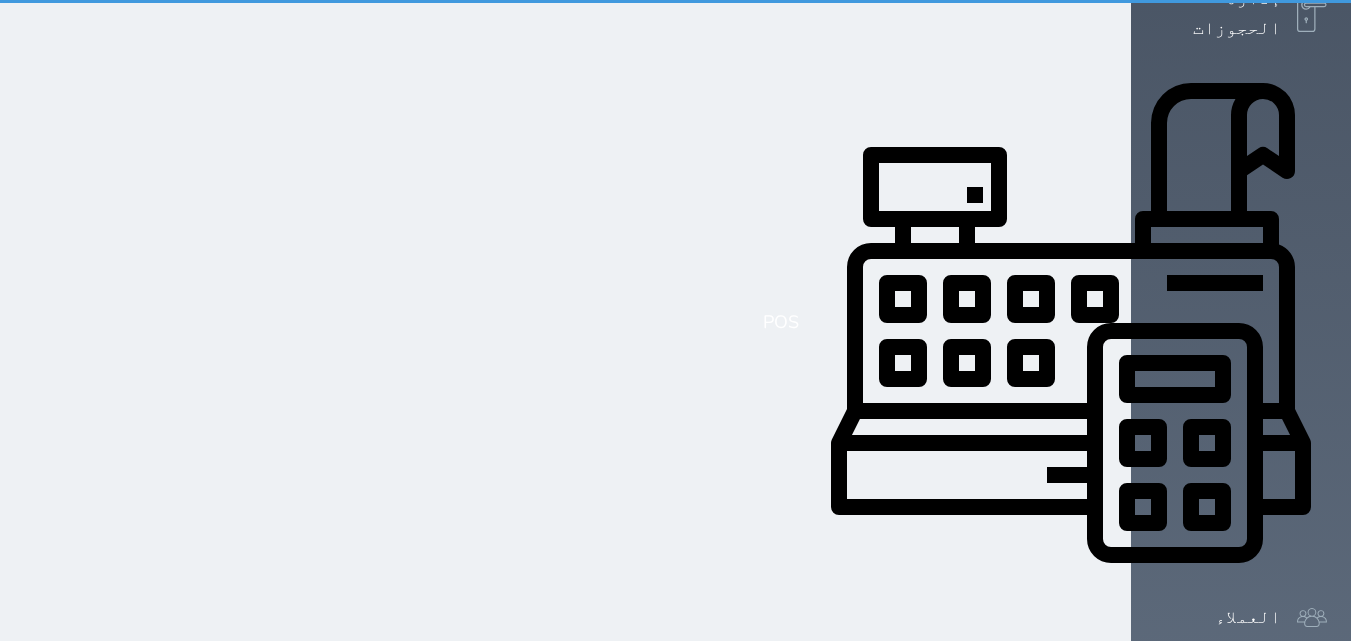 scroll, scrollTop: 0, scrollLeft: 0, axis: both 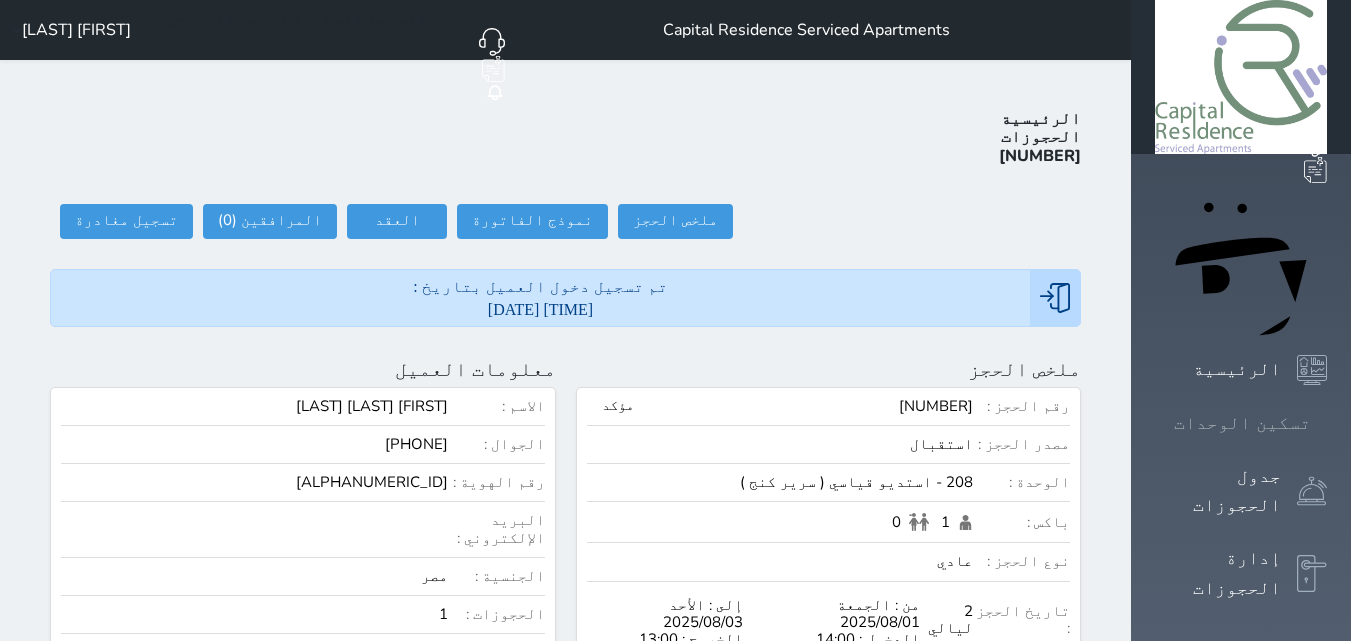 click 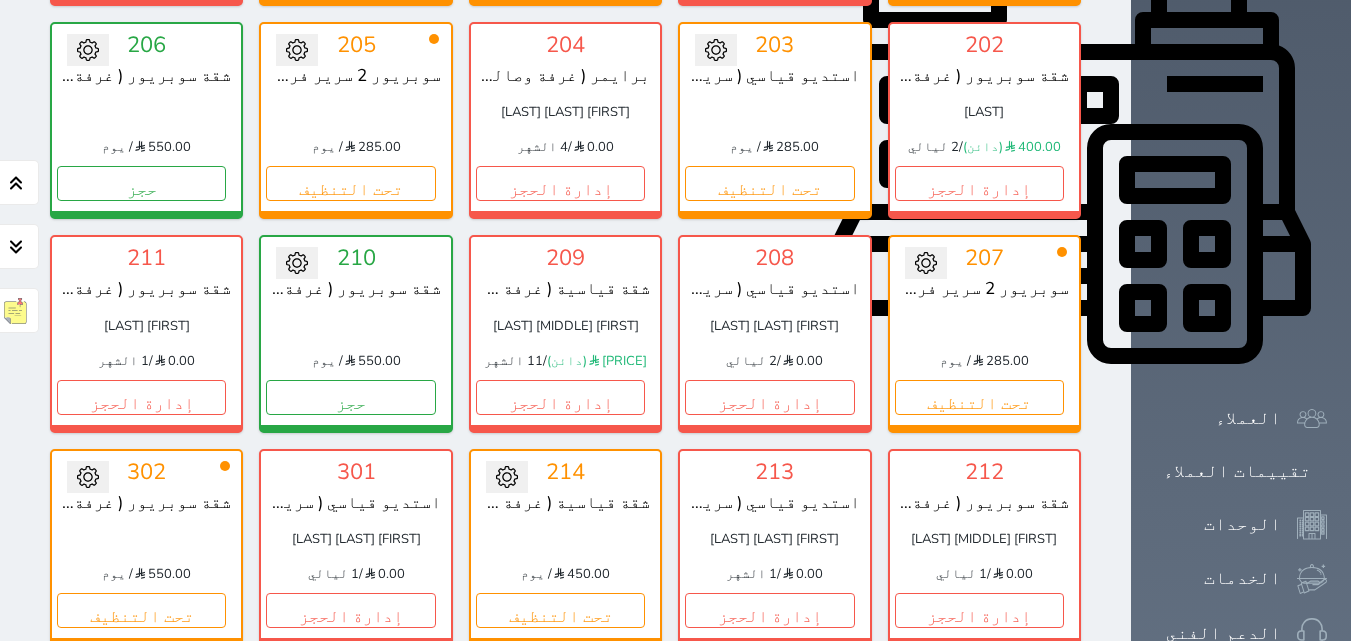 scroll, scrollTop: 760, scrollLeft: 0, axis: vertical 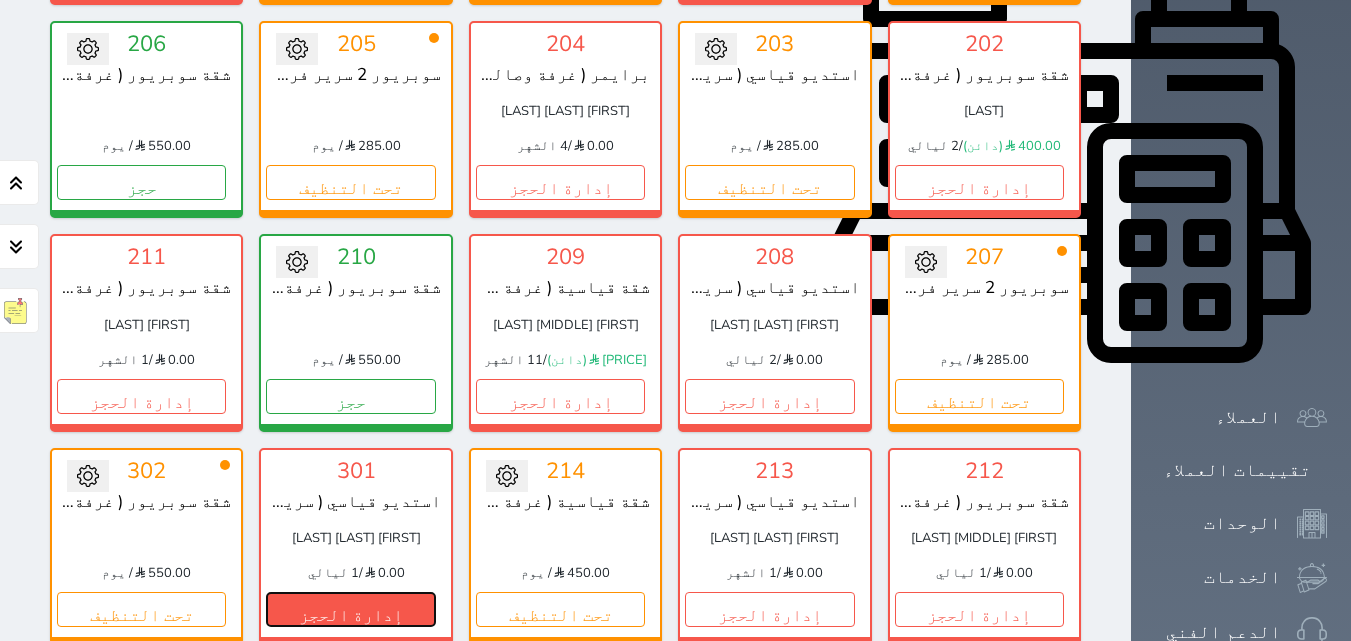 click on "إدارة الحجز" at bounding box center [350, 609] 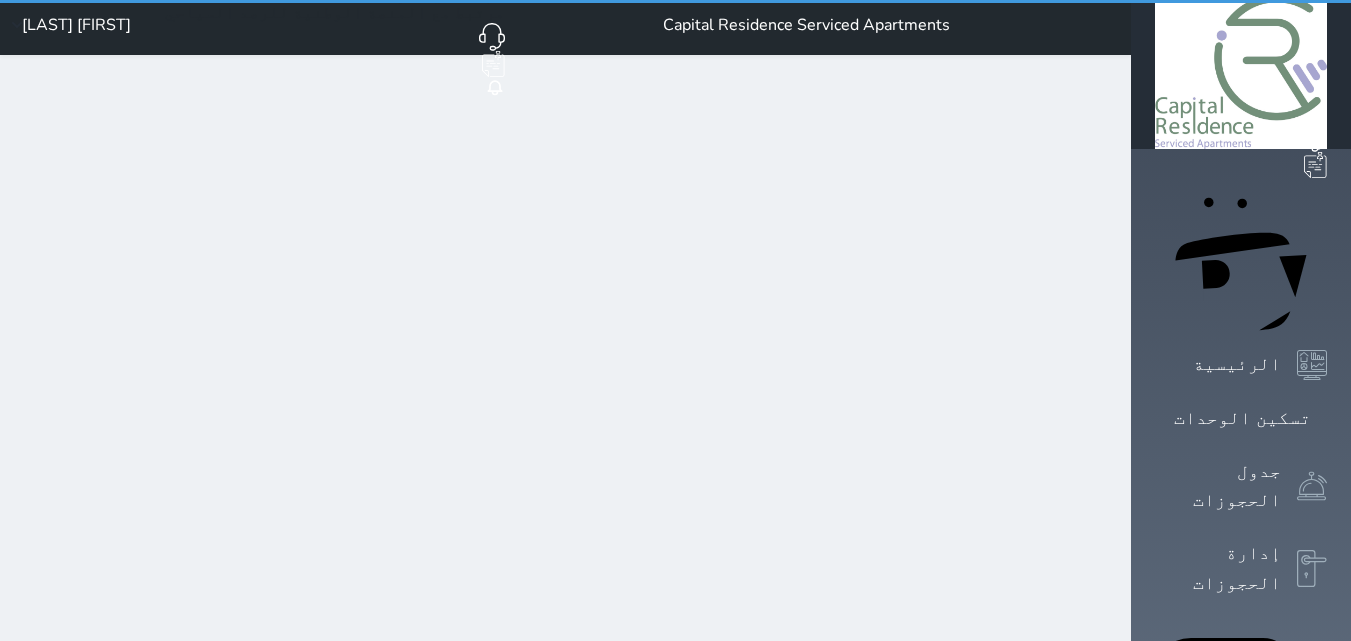 scroll, scrollTop: 0, scrollLeft: 0, axis: both 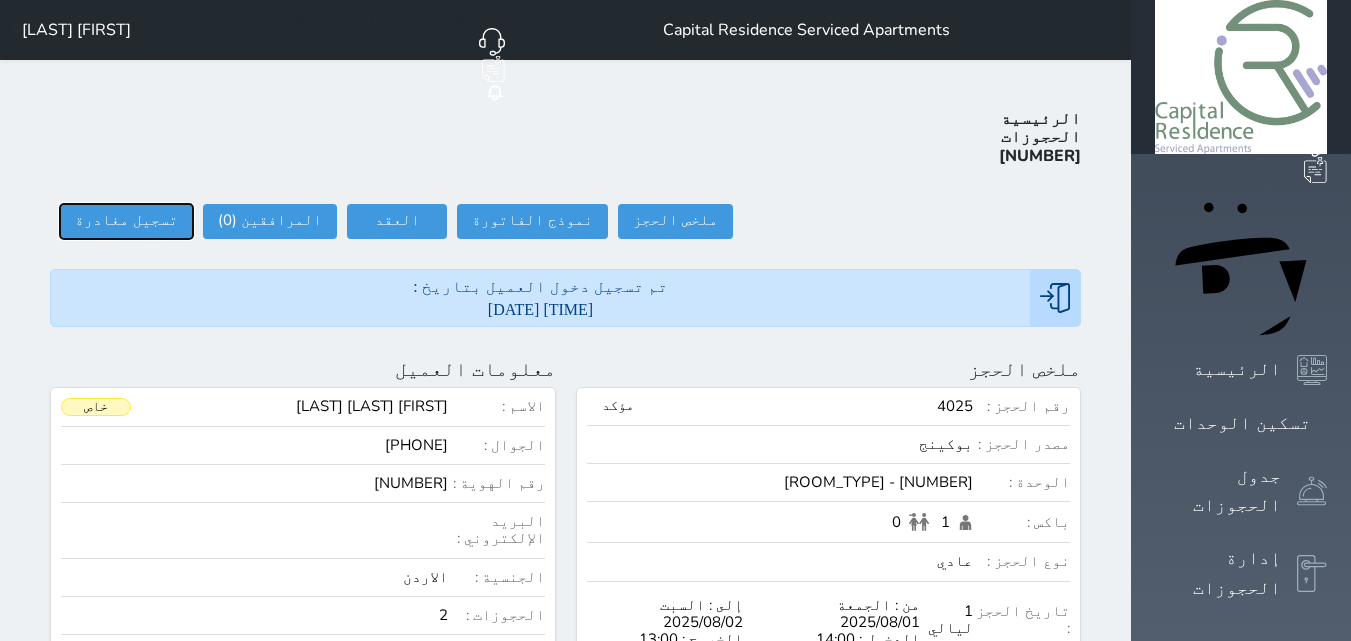 click on "تسجيل مغادرة" at bounding box center (126, 221) 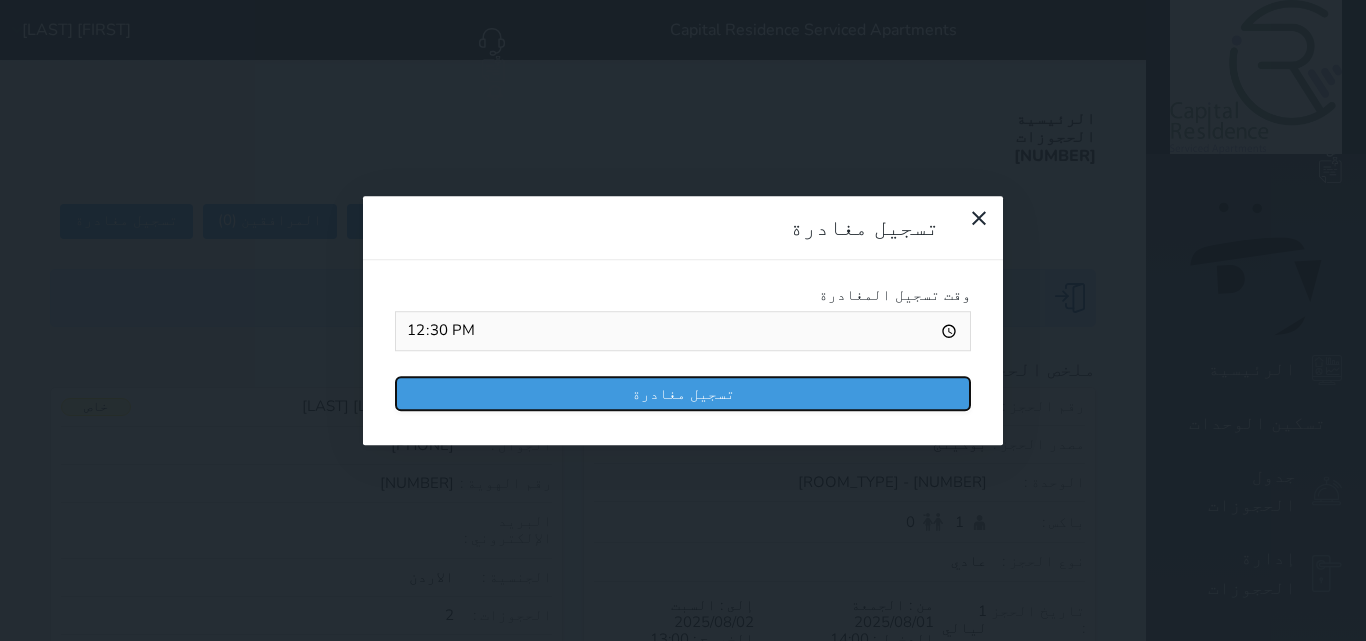 click on "تسجيل مغادرة" at bounding box center [683, 393] 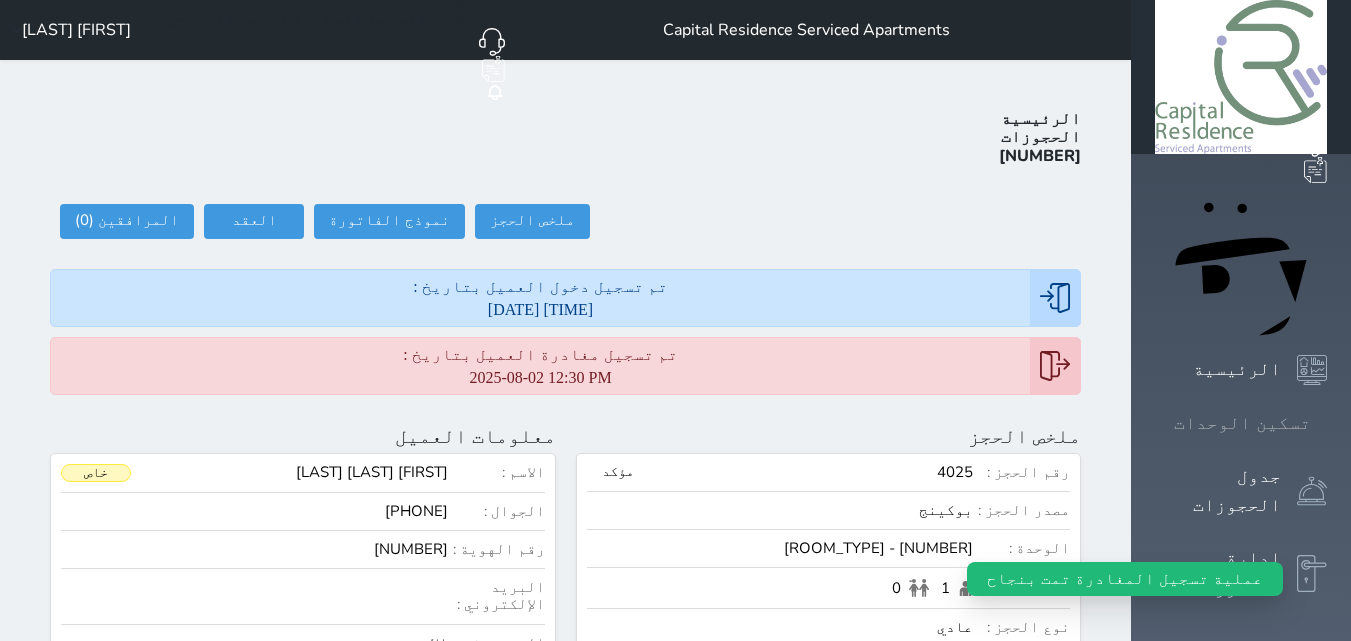 click at bounding box center (1327, 423) 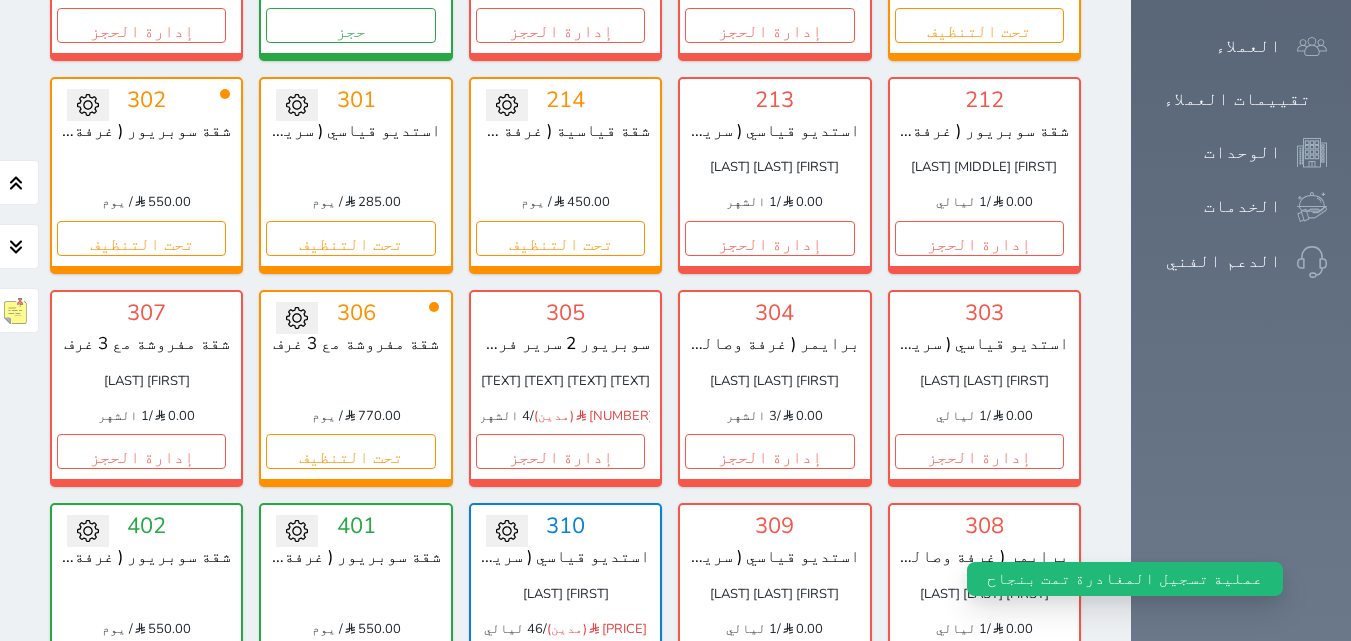 scroll, scrollTop: 1132, scrollLeft: 0, axis: vertical 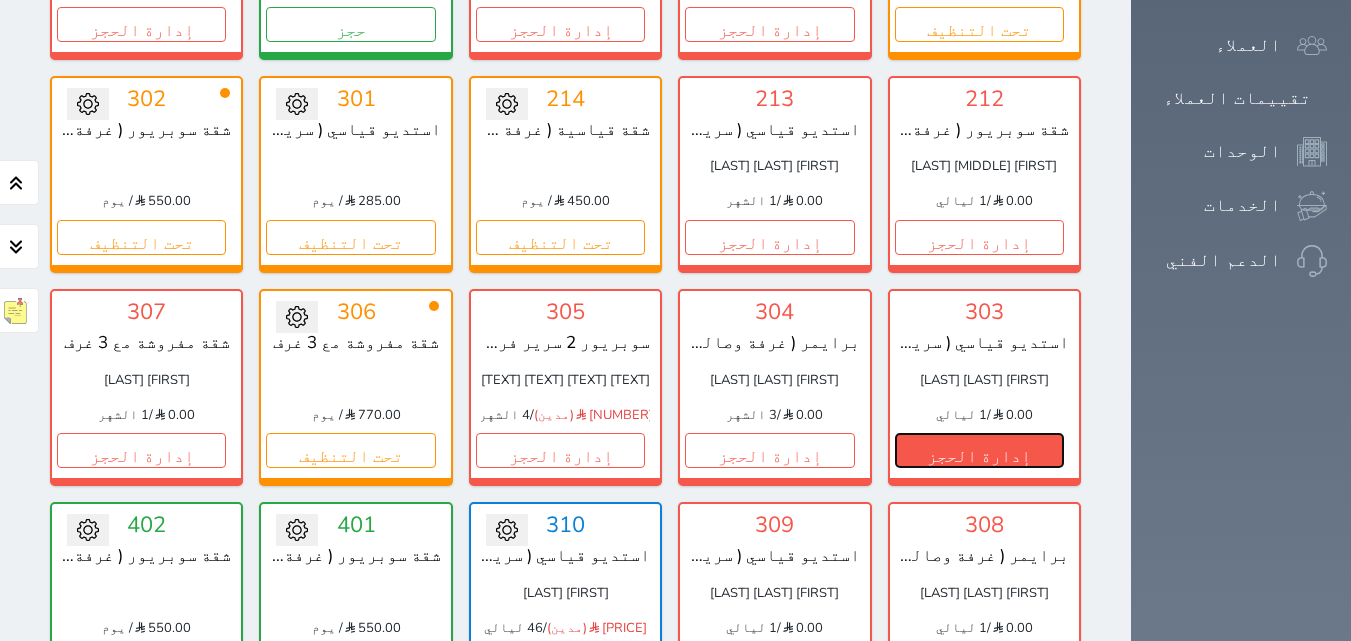 click on "إدارة الحجز" at bounding box center (979, 450) 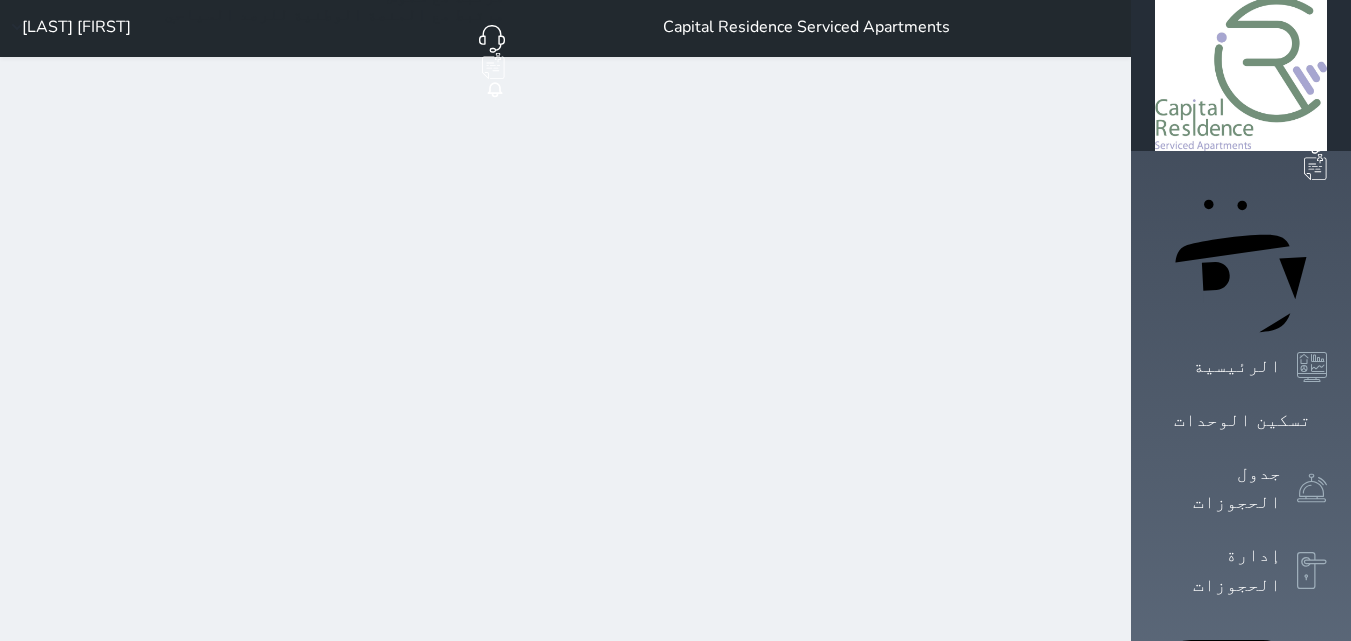 scroll, scrollTop: 0, scrollLeft: 0, axis: both 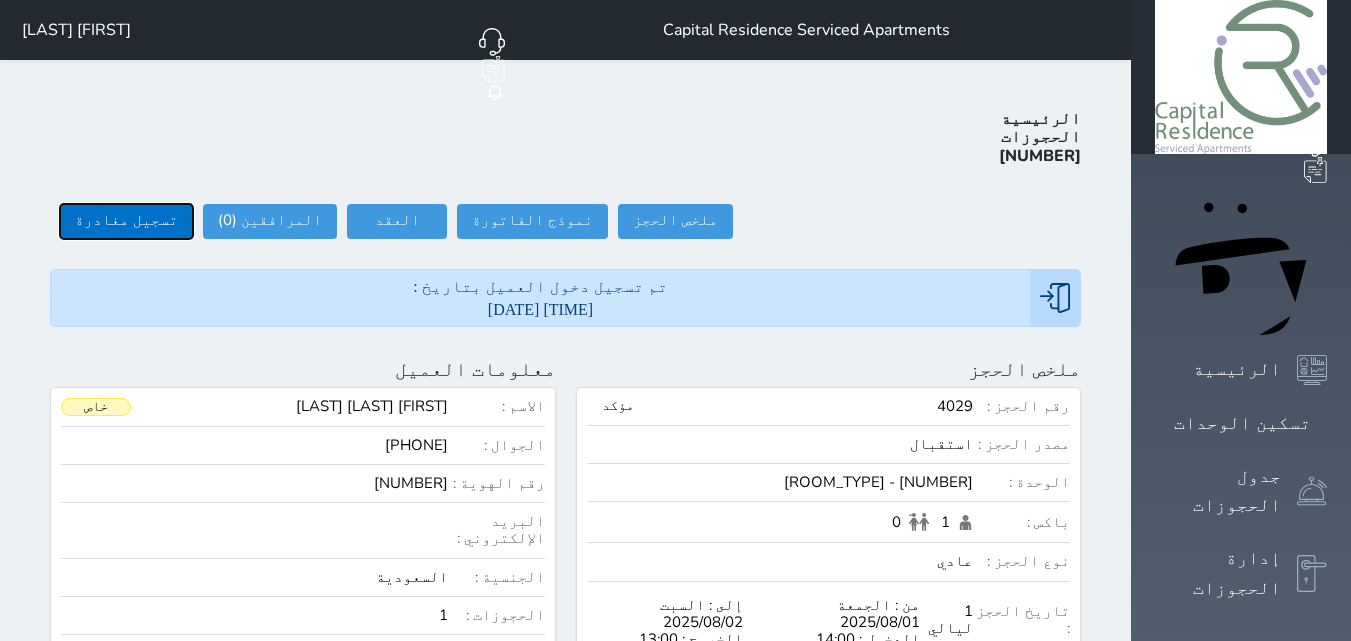 click on "تسجيل مغادرة" at bounding box center (126, 221) 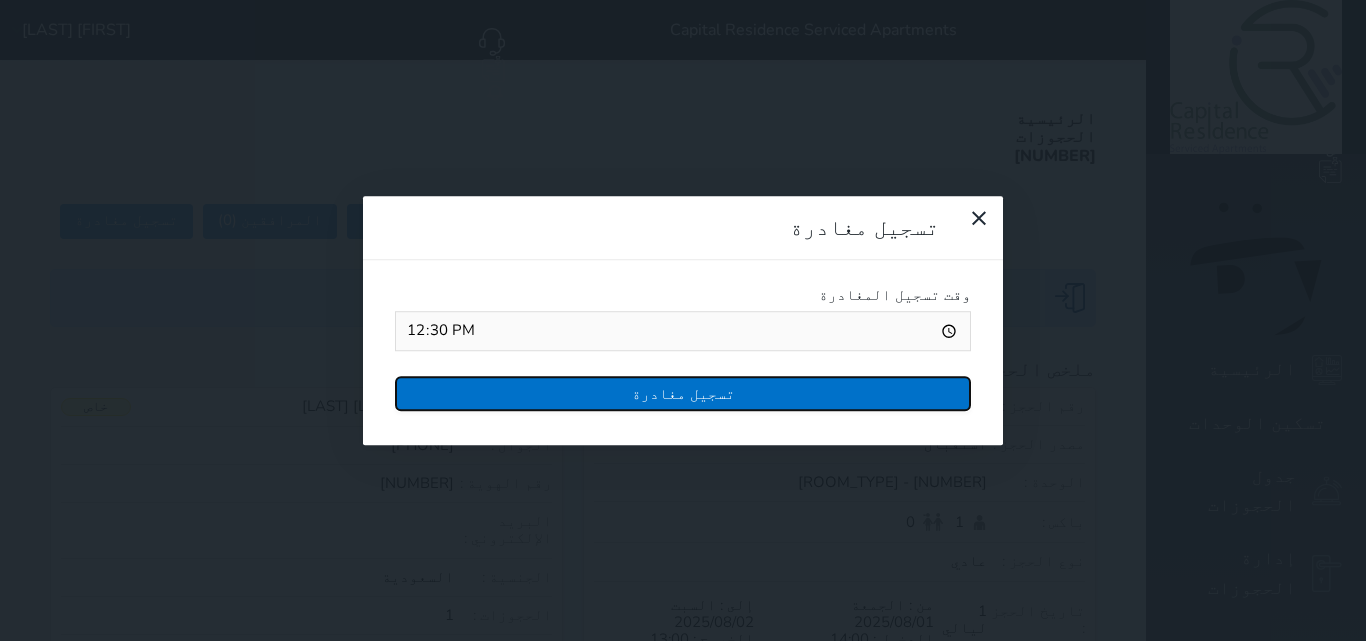 click on "تسجيل مغادرة" at bounding box center [683, 393] 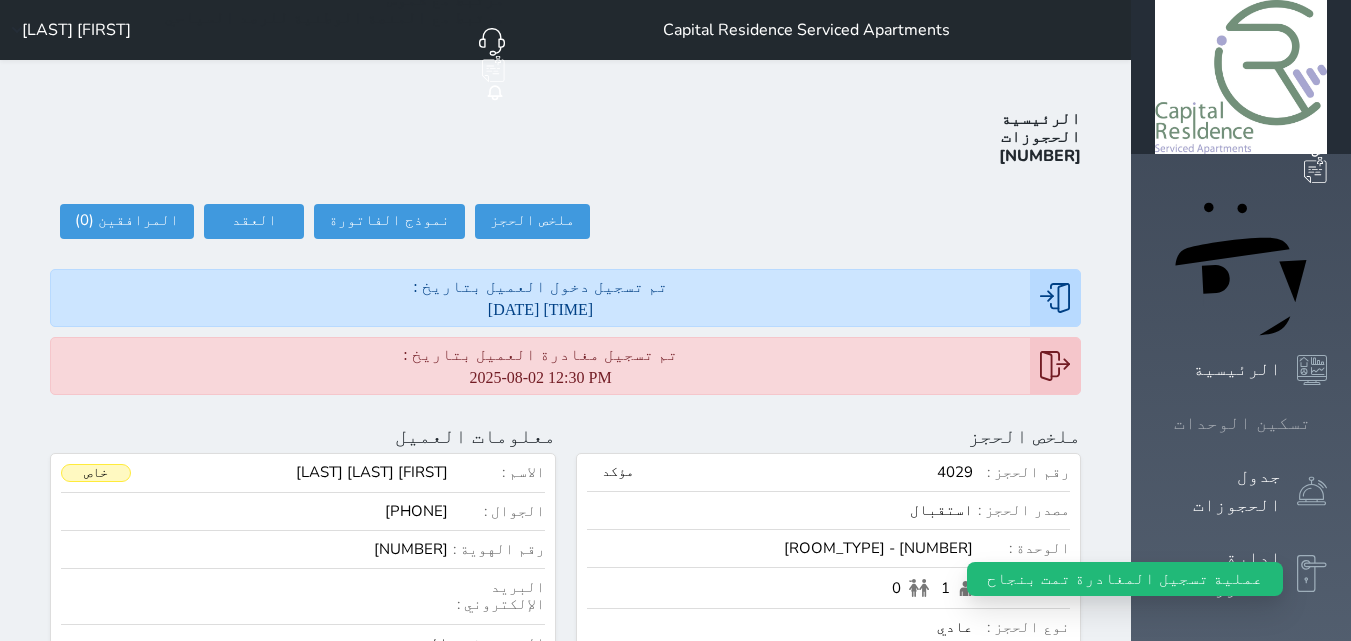 click 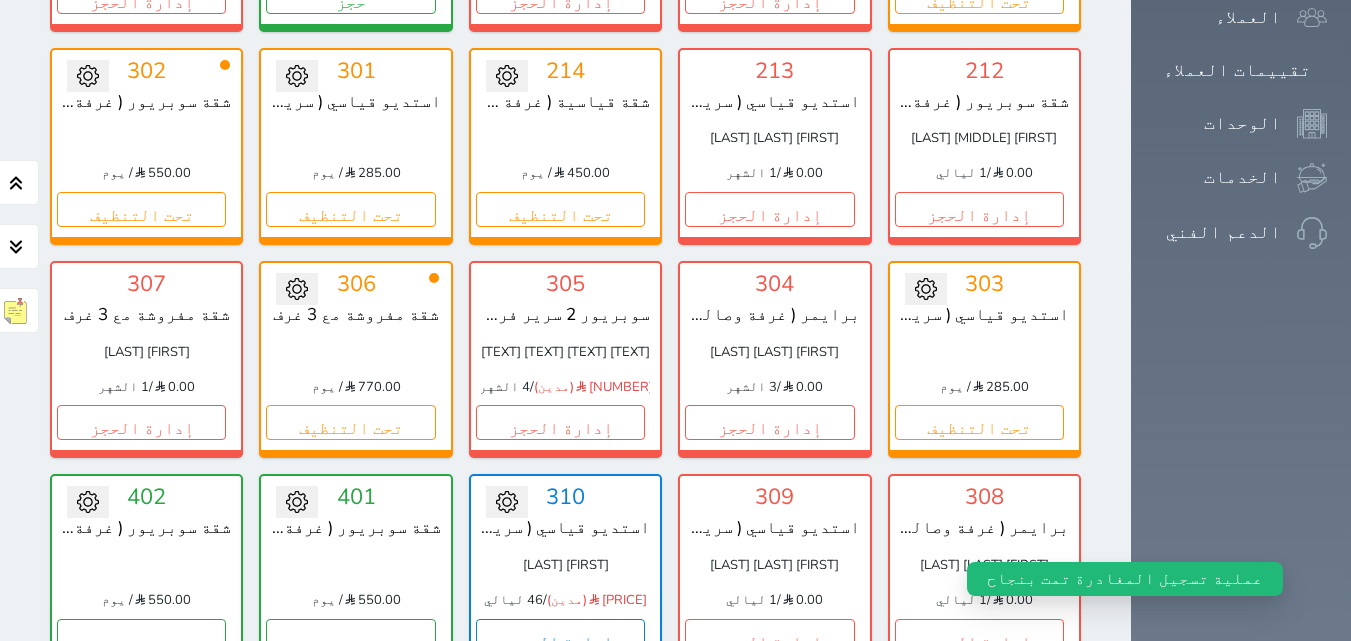 scroll, scrollTop: 1060, scrollLeft: 0, axis: vertical 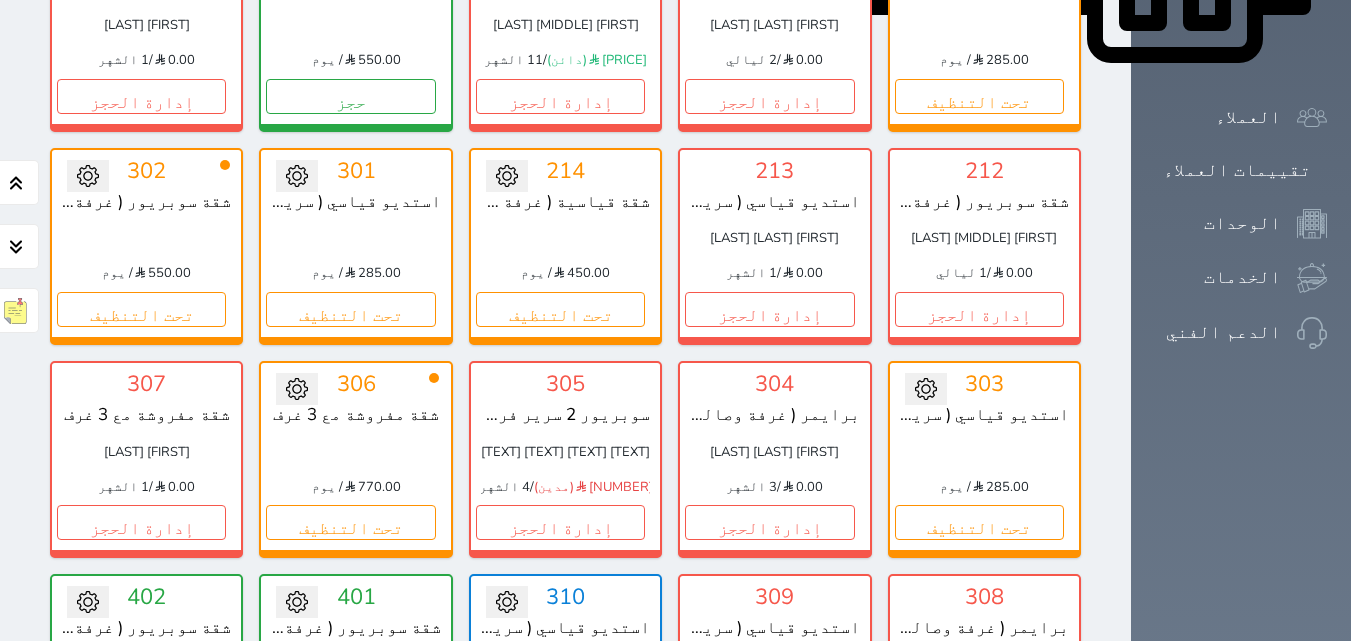 click on "إدارة الحجز" at bounding box center [769, 736] 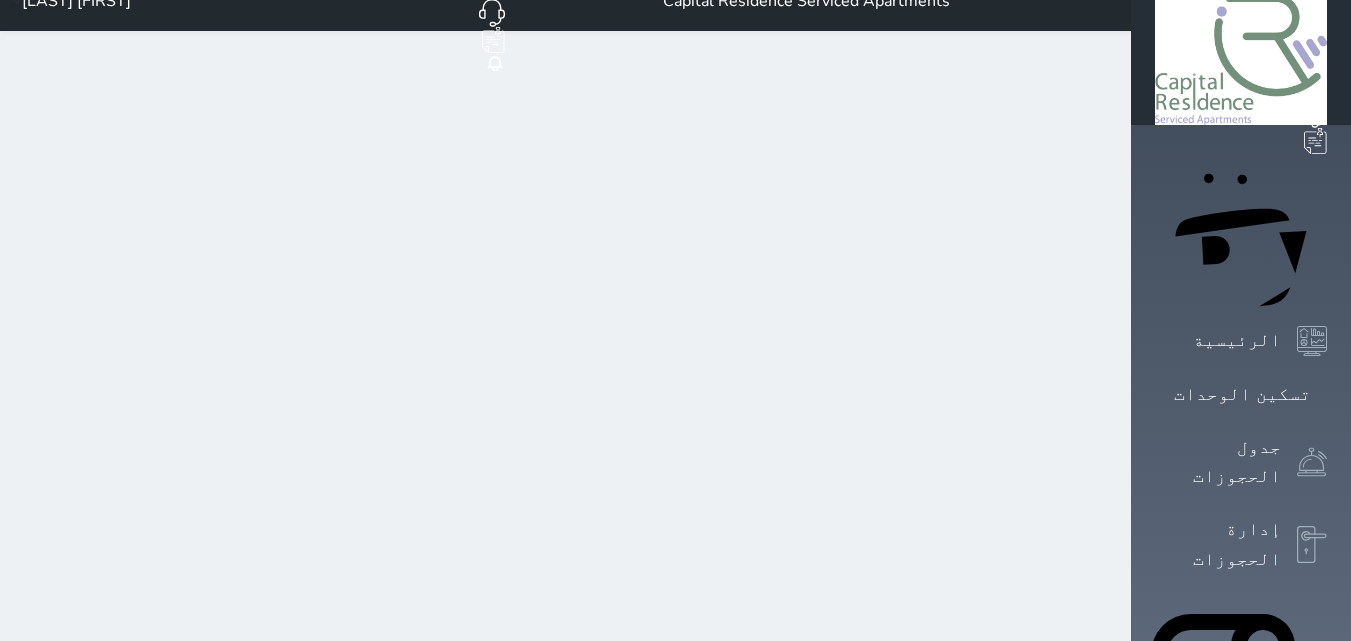 scroll, scrollTop: 0, scrollLeft: 0, axis: both 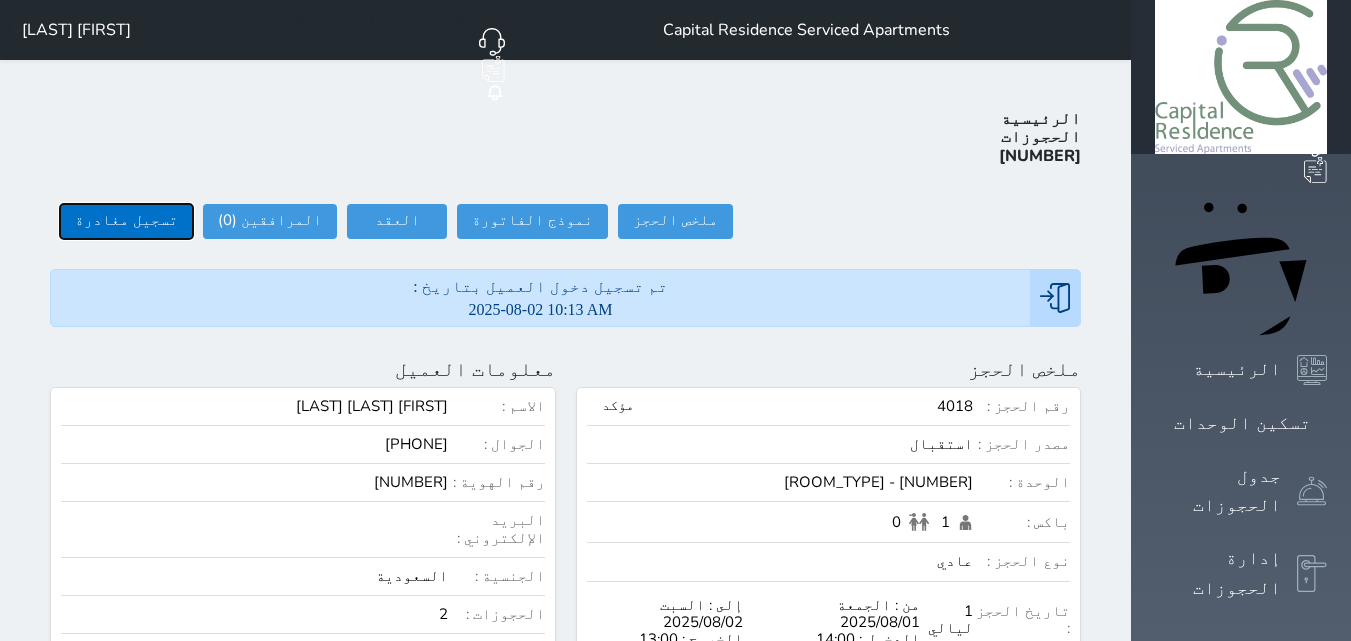 click on "تسجيل مغادرة" at bounding box center [126, 221] 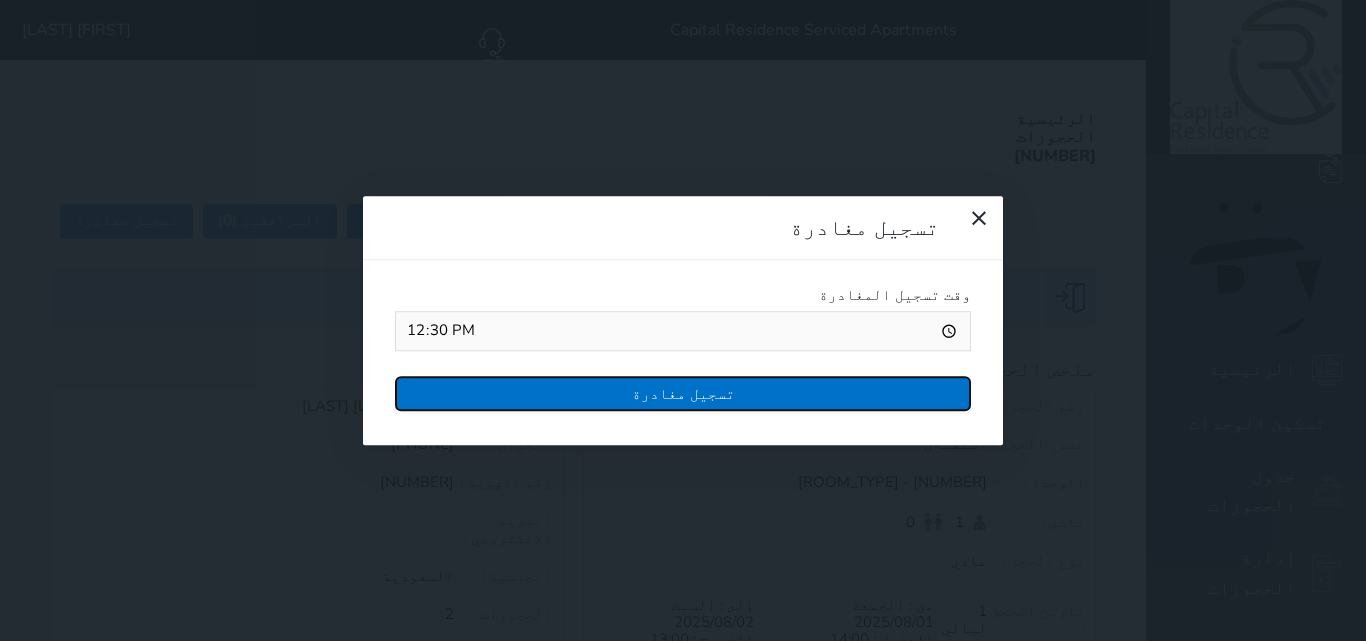 click on "تسجيل مغادرة" at bounding box center [683, 393] 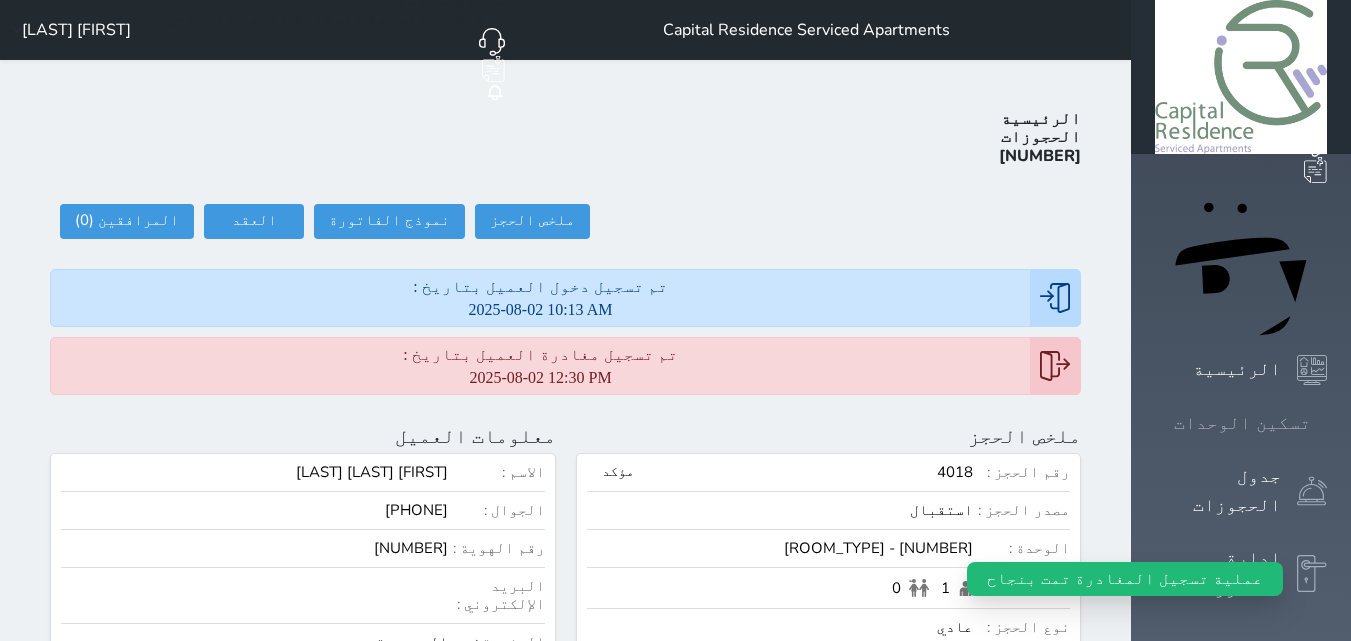 click 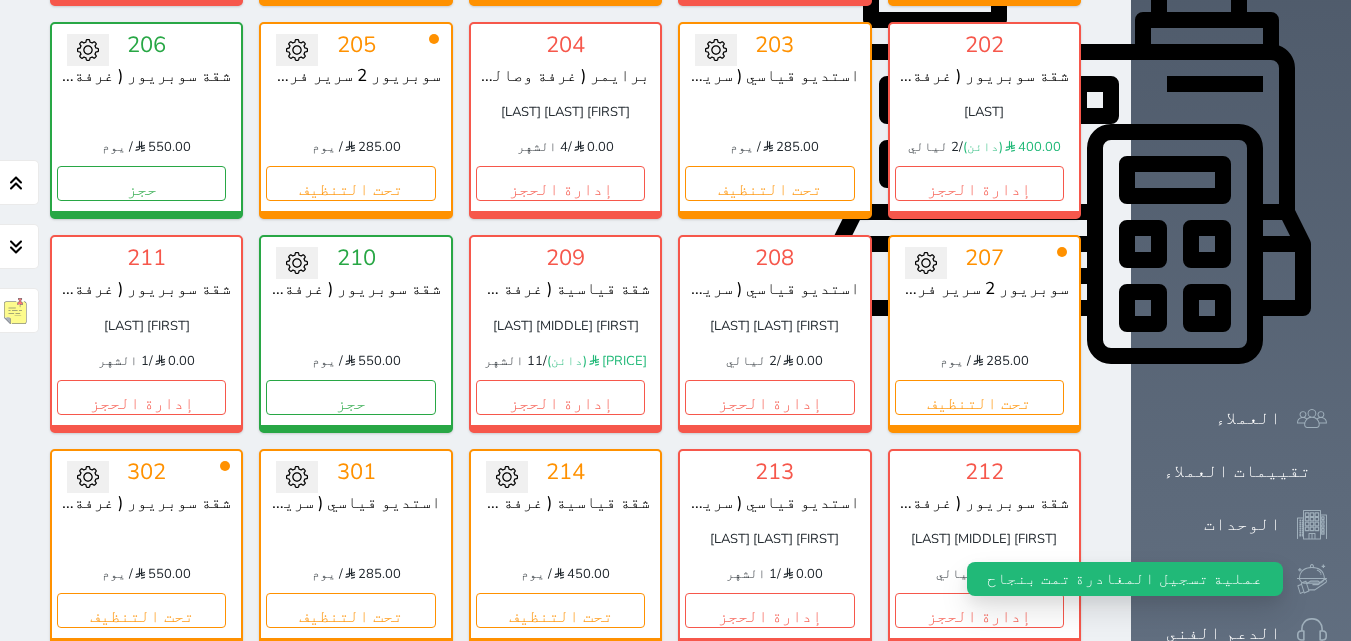 scroll, scrollTop: 1060, scrollLeft: 0, axis: vertical 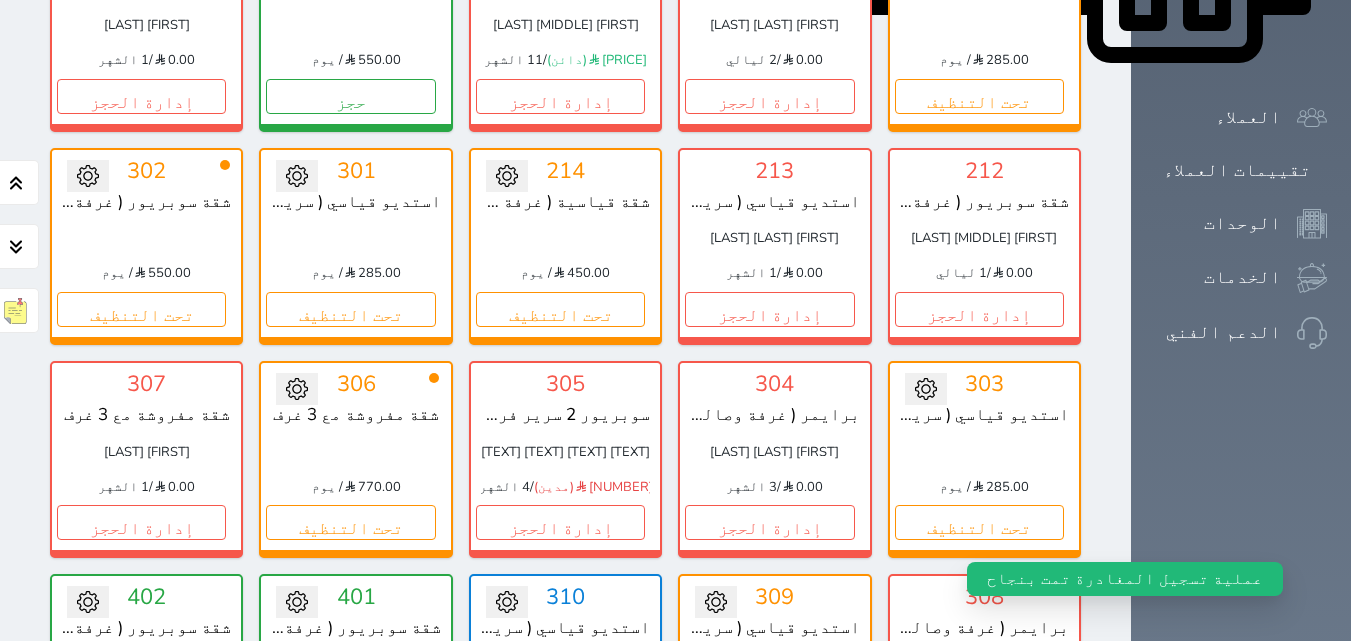 click on "إدارة الحجز" at bounding box center [979, 736] 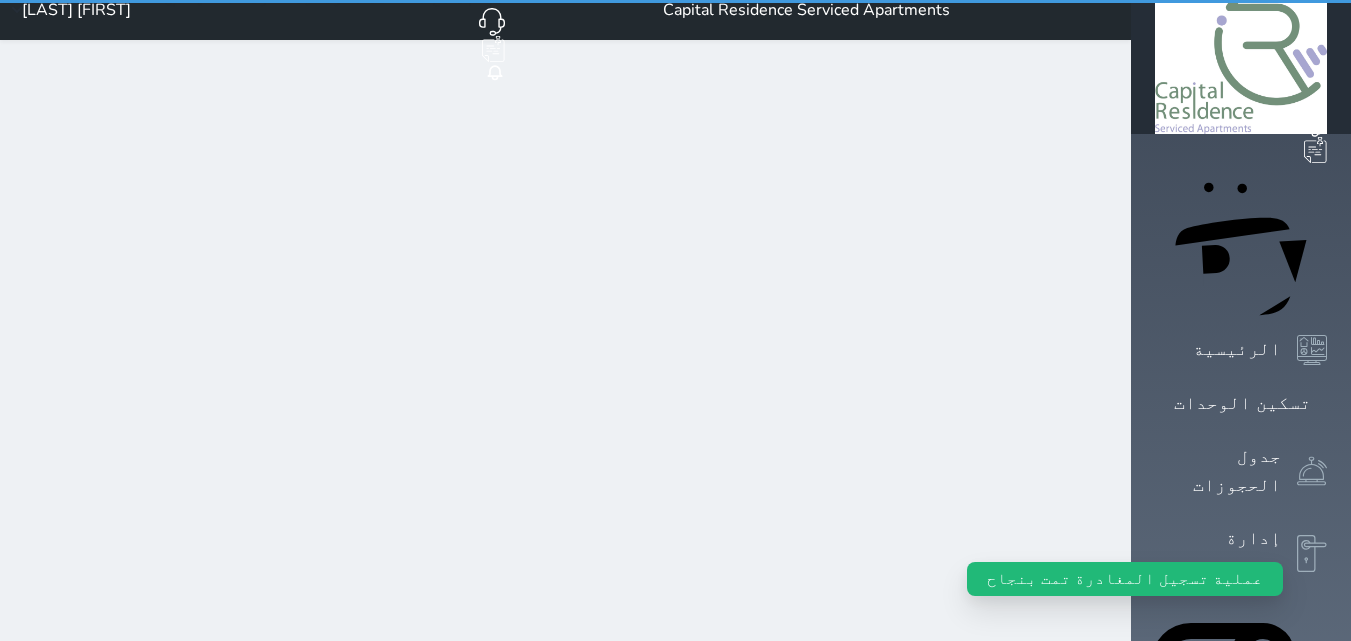 scroll, scrollTop: 0, scrollLeft: 0, axis: both 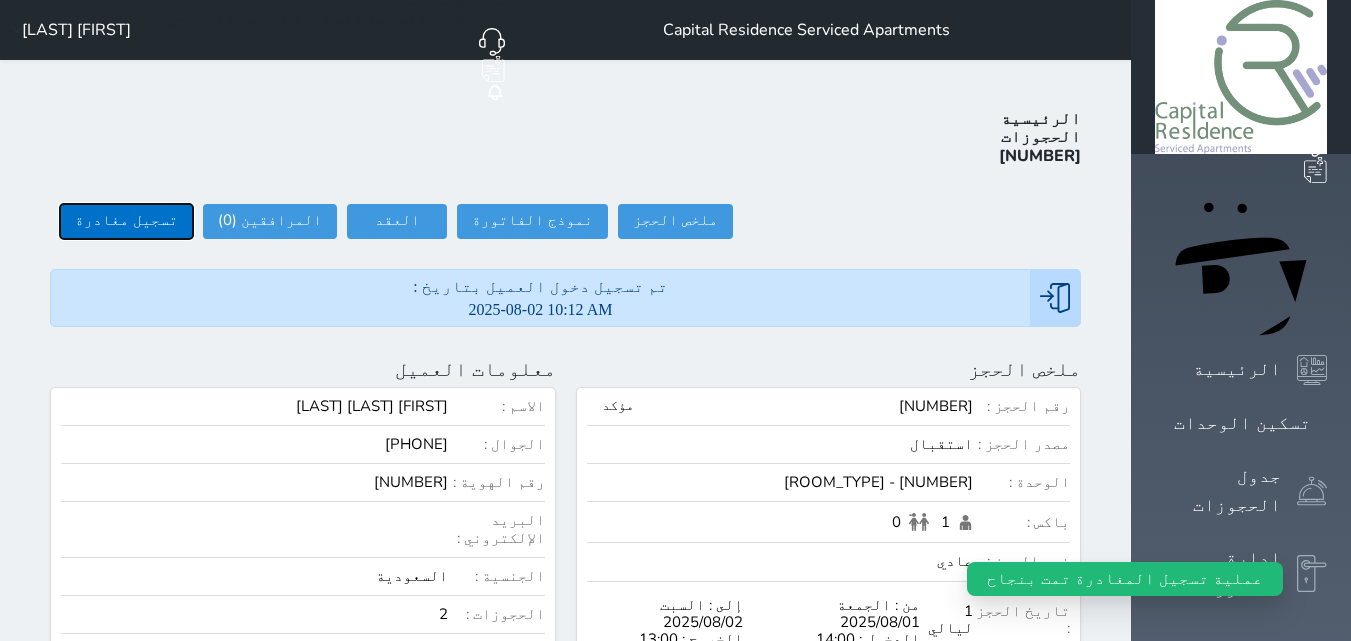 click on "تسجيل مغادرة" at bounding box center (126, 221) 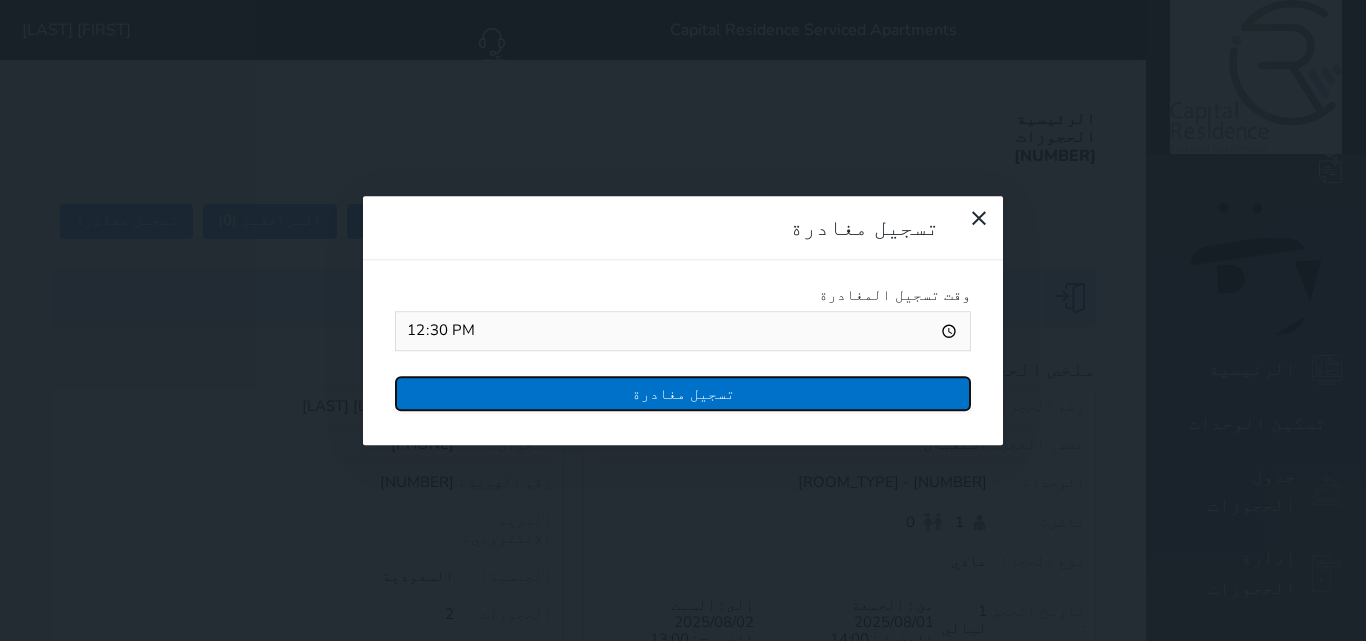 click on "تسجيل مغادرة" at bounding box center [683, 393] 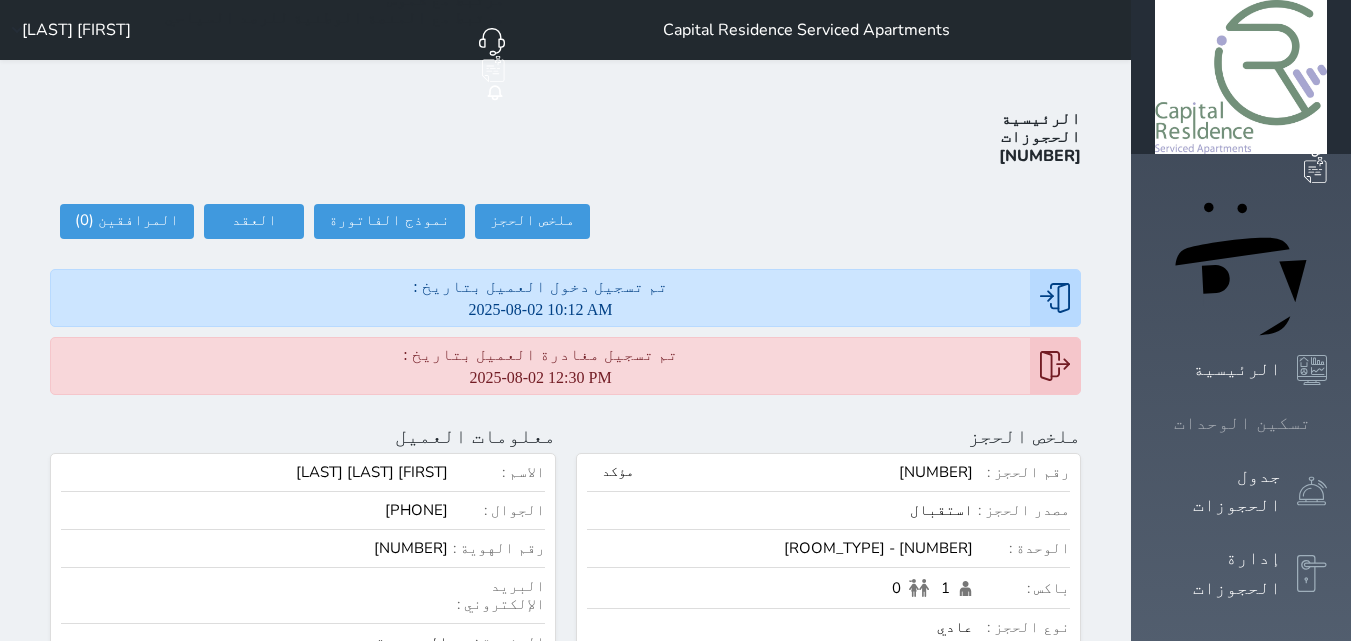 click 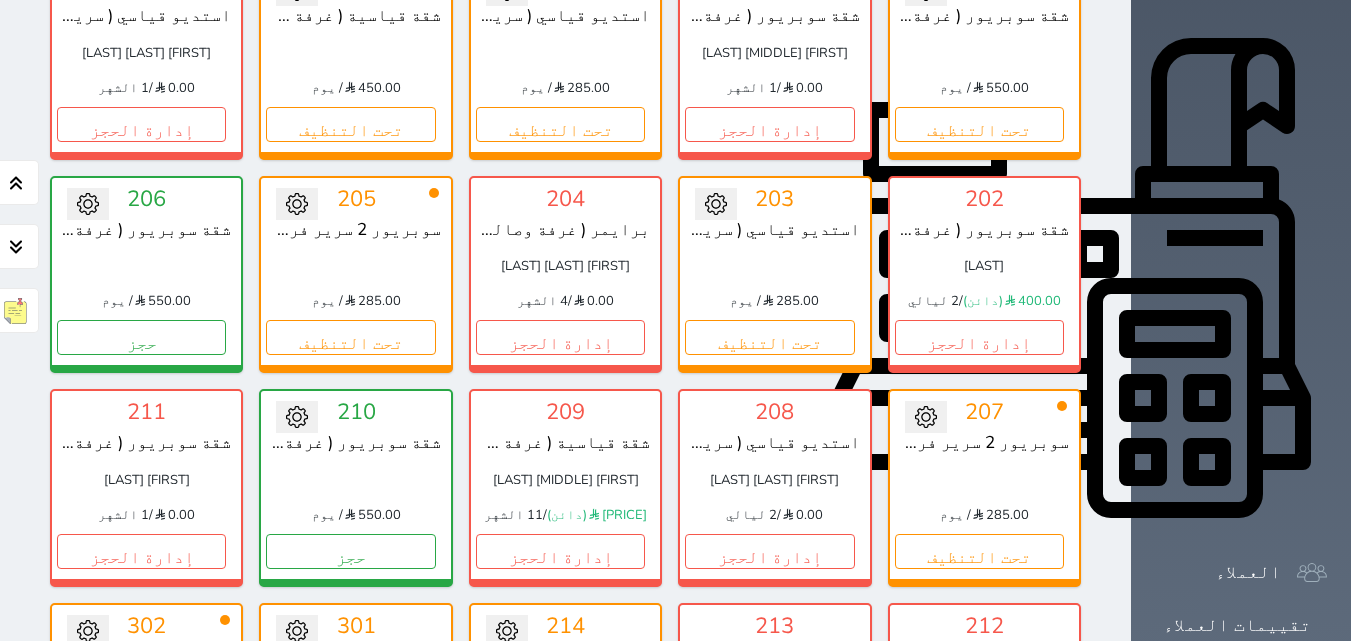 scroll, scrollTop: 760, scrollLeft: 0, axis: vertical 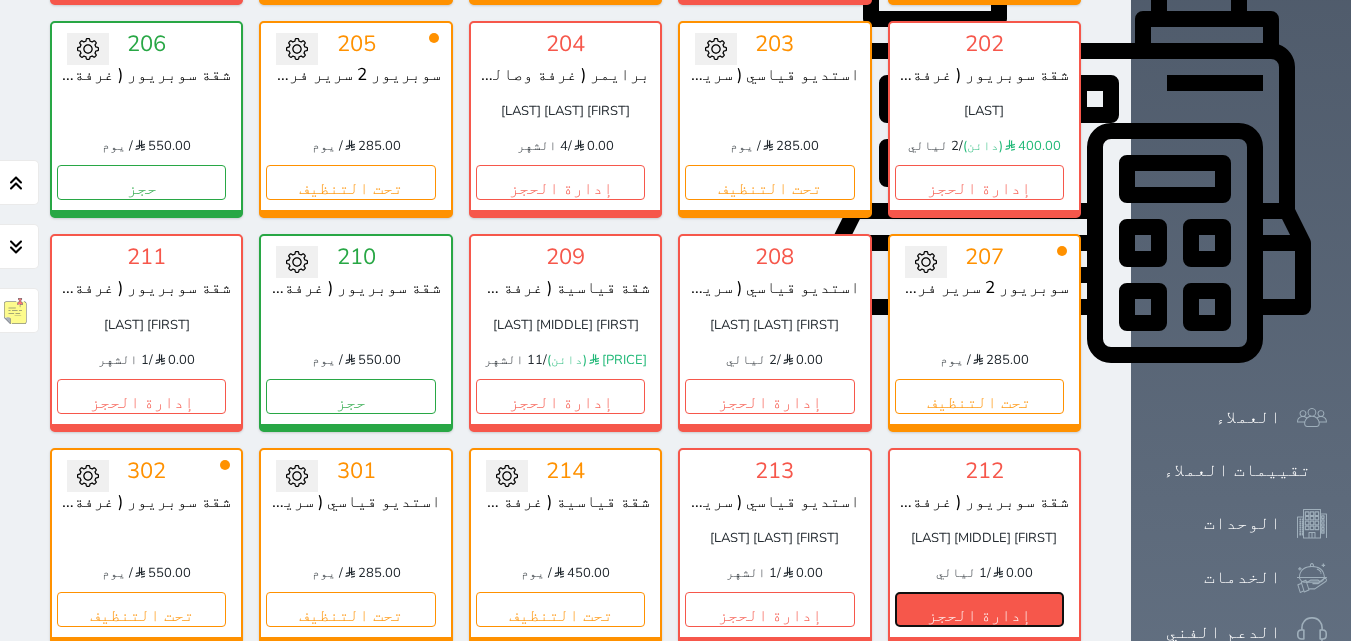 click on "إدارة الحجز" at bounding box center (979, 609) 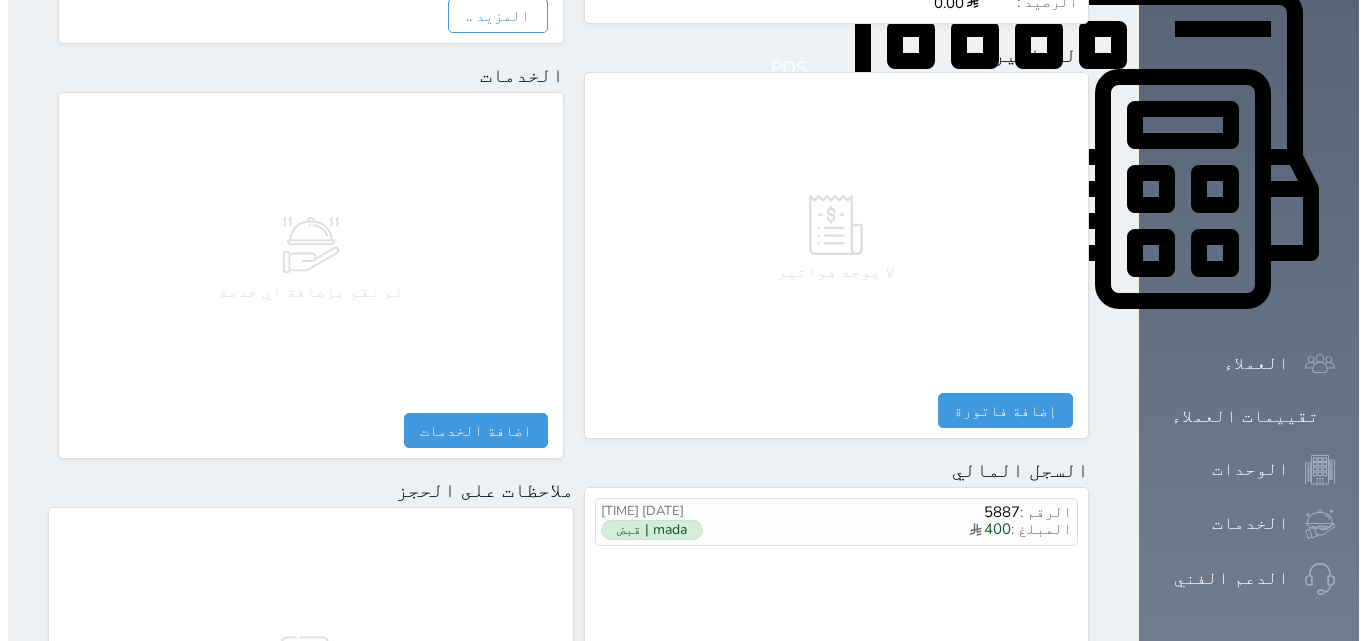 scroll, scrollTop: 1000, scrollLeft: 0, axis: vertical 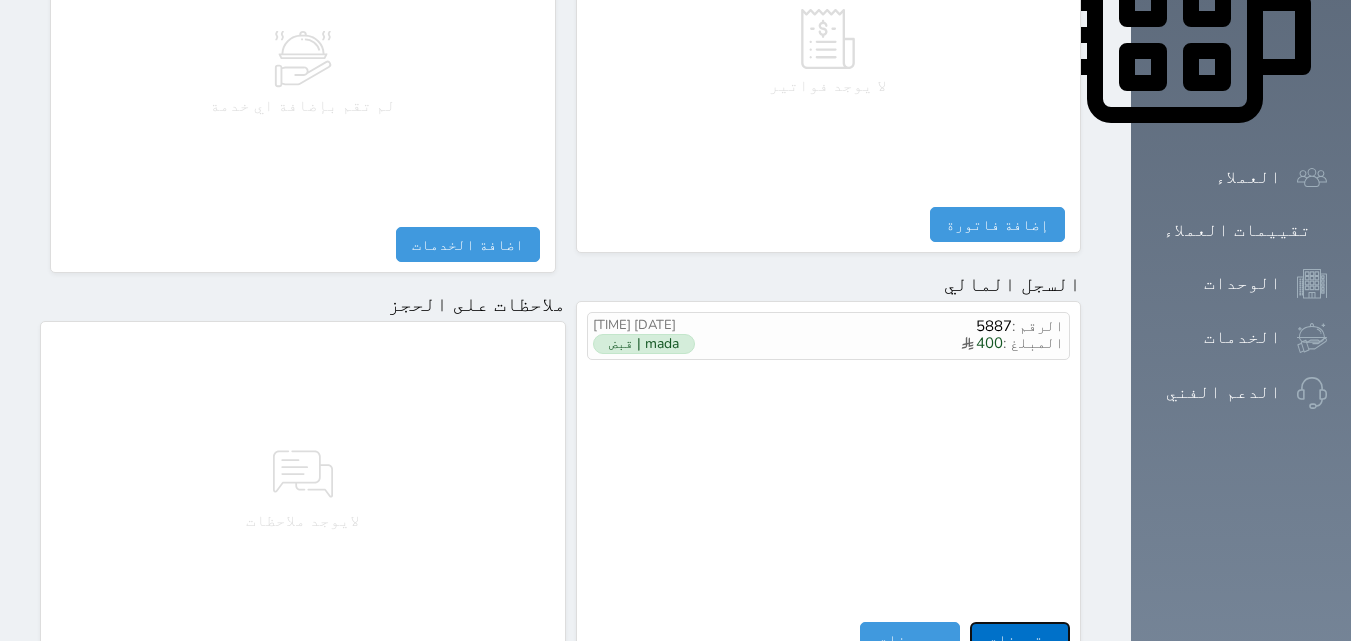 click on "مقبوضات" at bounding box center [1020, 639] 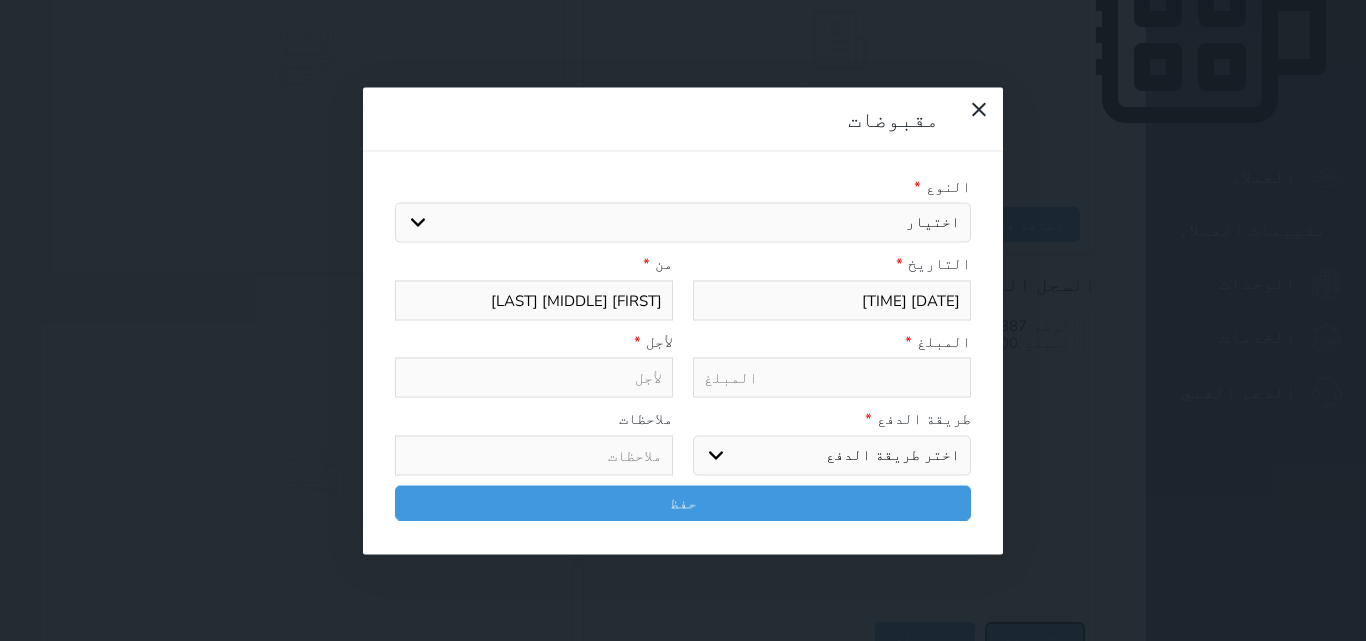 select 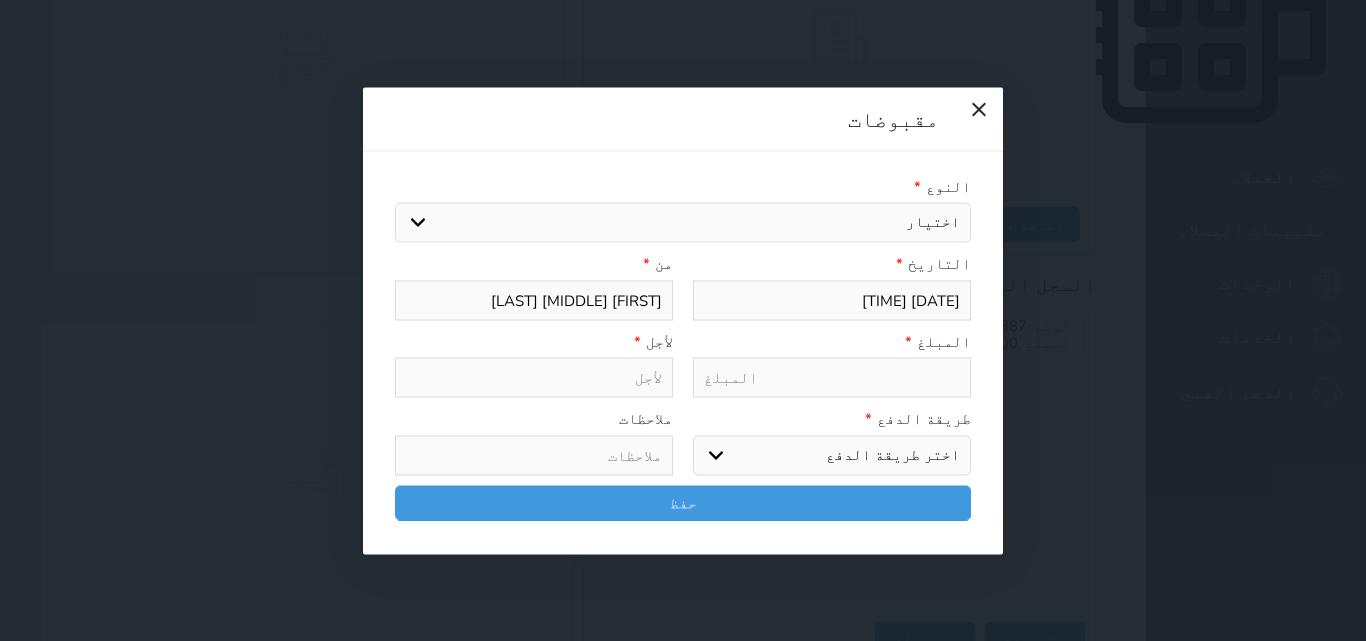 click at bounding box center [832, 378] 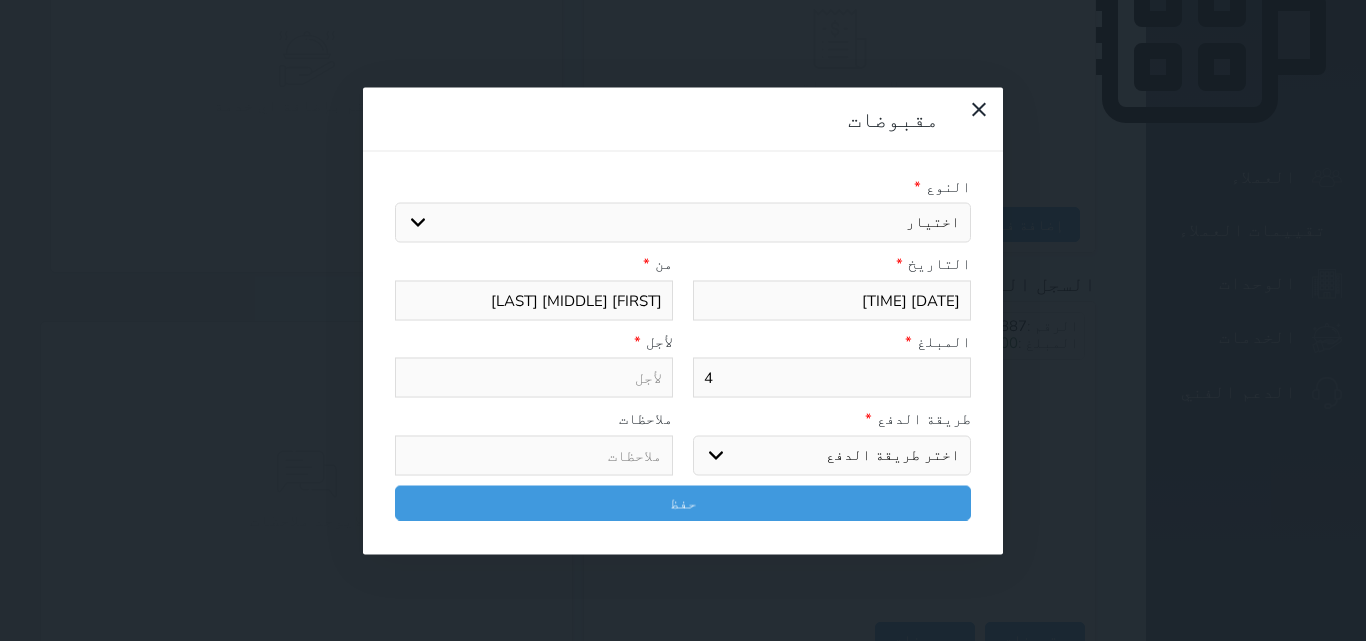 select 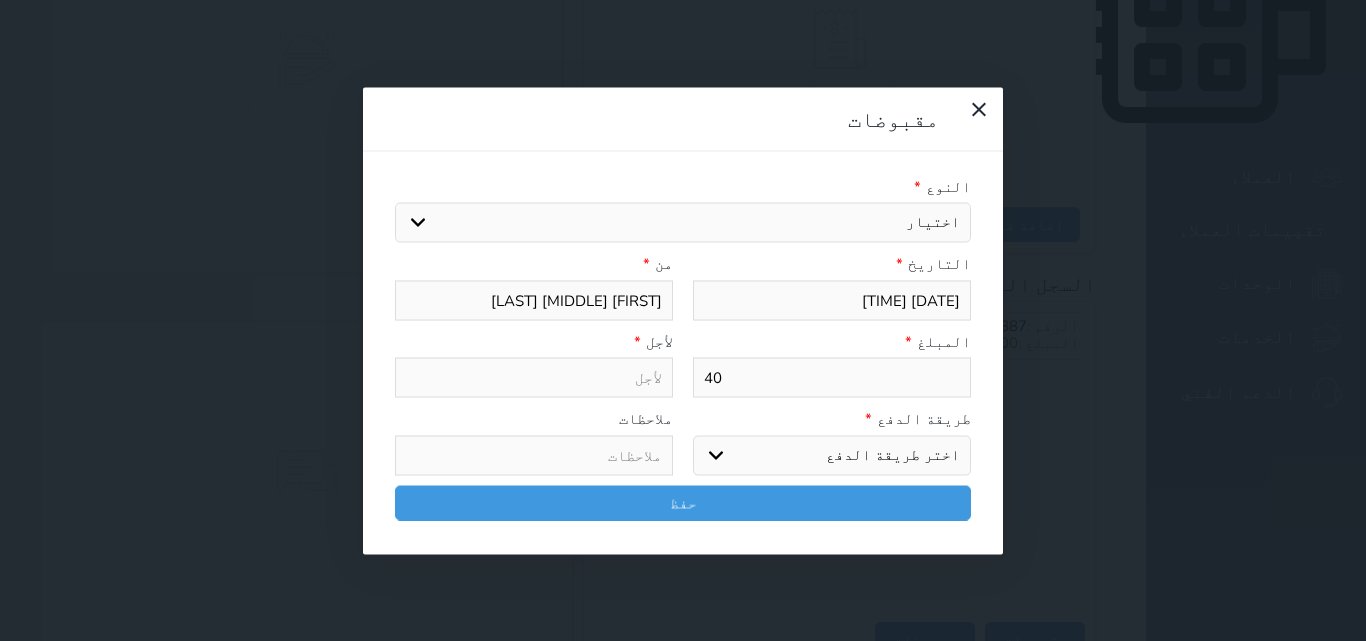 select 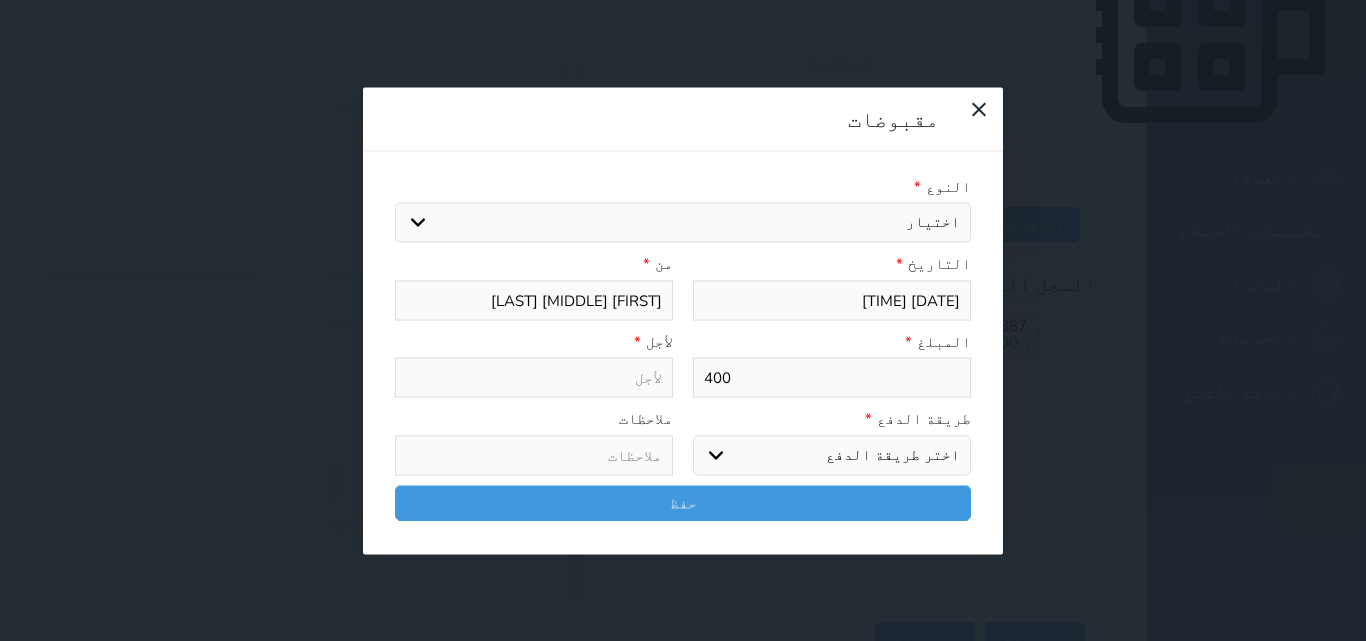 select 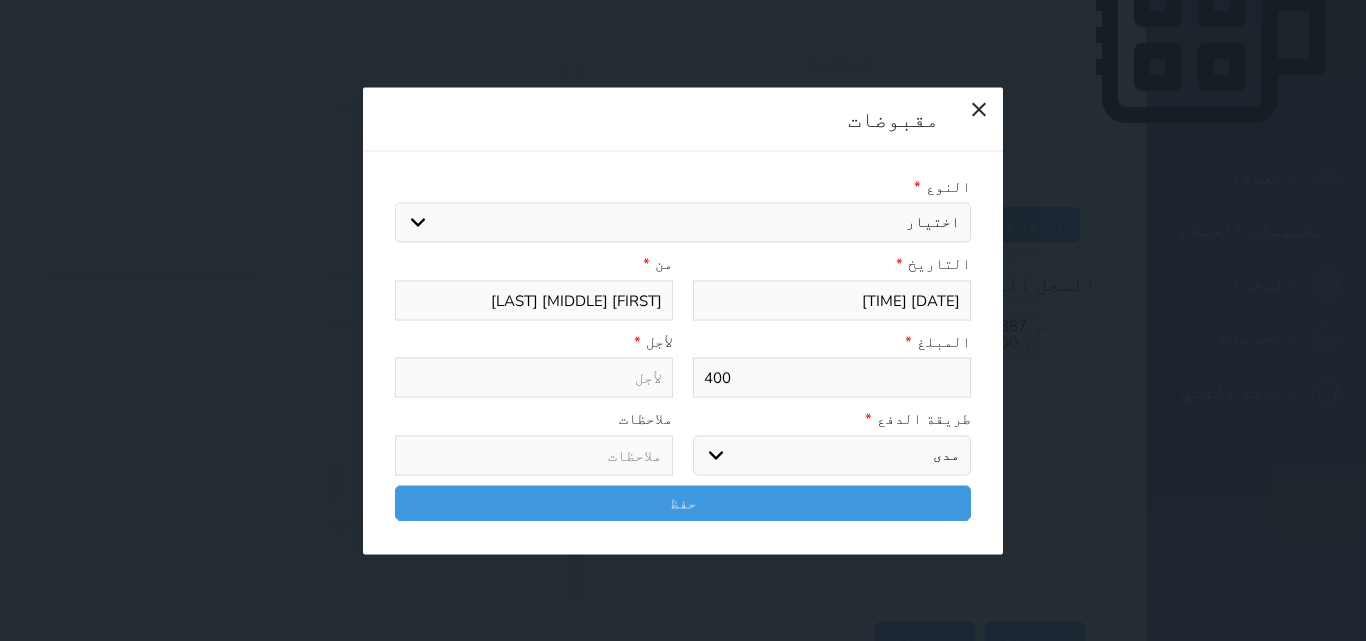 click on "اختر طريقة الدفع   دفع نقدى   تحويل بنكى   مدى   بطاقة ائتمان   آجل" at bounding box center (832, 455) 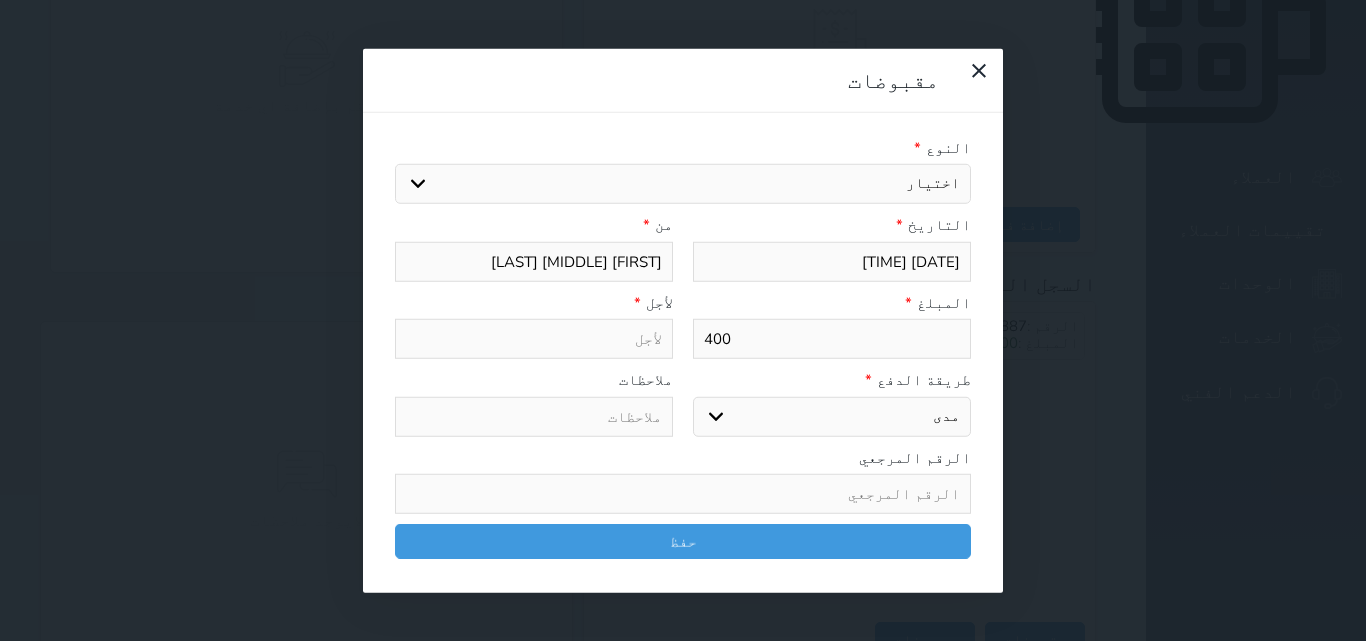 click on "اختيار   مقبوضات عامة قيمة إيجار فواتير تامين عربون لا ينطبق آخر مغسلة واي فاي - الإنترنت مواقف السيارات طعام الأغذية والمشروبات مشروبات المشروبات الباردة المشروبات الساخنة الإفطار غداء عشاء مخبز و كعك حمام سباحة الصالة الرياضية سبا و خدمات الجمال اختيار وإسقاط (خدمات النقل) ميني بار كابل - تلفزيون سرير إضافي تصفيف الشعر التسوق خدمات الجولات السياحية المنظمة خدمات الدليل السياحي" at bounding box center [683, 184] 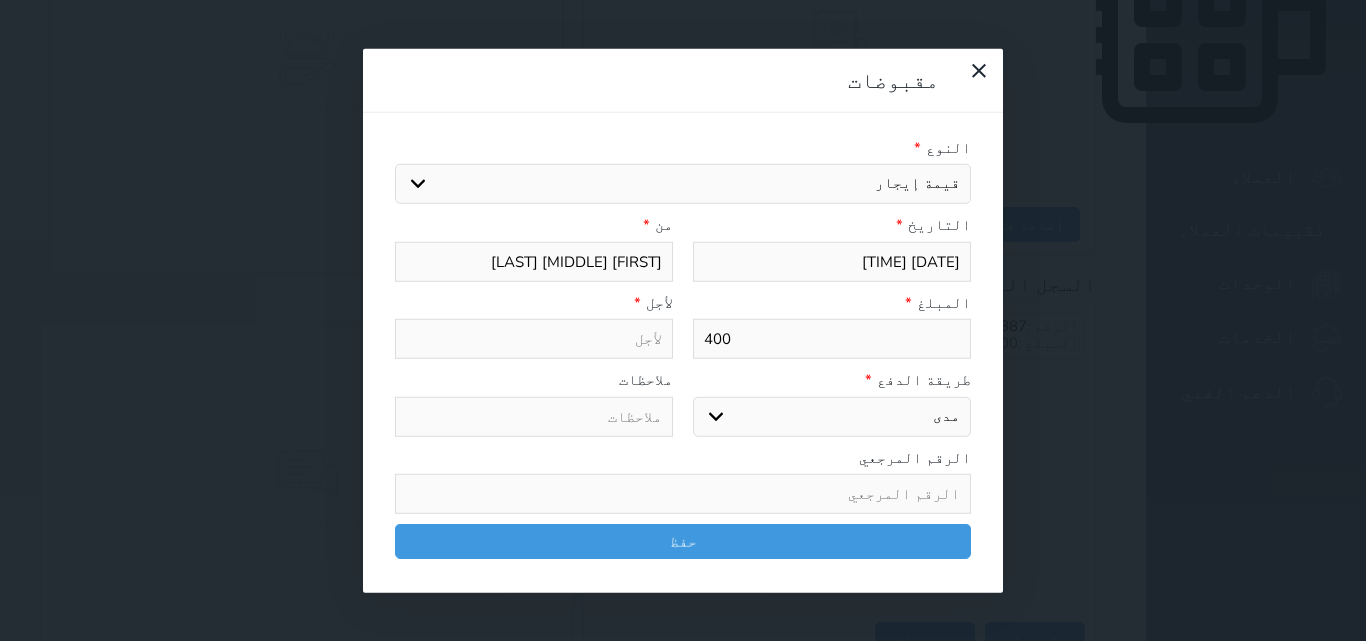click on "اختيار   مقبوضات عامة قيمة إيجار فواتير تامين عربون لا ينطبق آخر مغسلة واي فاي - الإنترنت مواقف السيارات طعام الأغذية والمشروبات مشروبات المشروبات الباردة المشروبات الساخنة الإفطار غداء عشاء مخبز و كعك حمام سباحة الصالة الرياضية سبا و خدمات الجمال اختيار وإسقاط (خدمات النقل) ميني بار كابل - تلفزيون سرير إضافي تصفيف الشعر التسوق خدمات الجولات السياحية المنظمة خدمات الدليل السياحي" at bounding box center (683, 184) 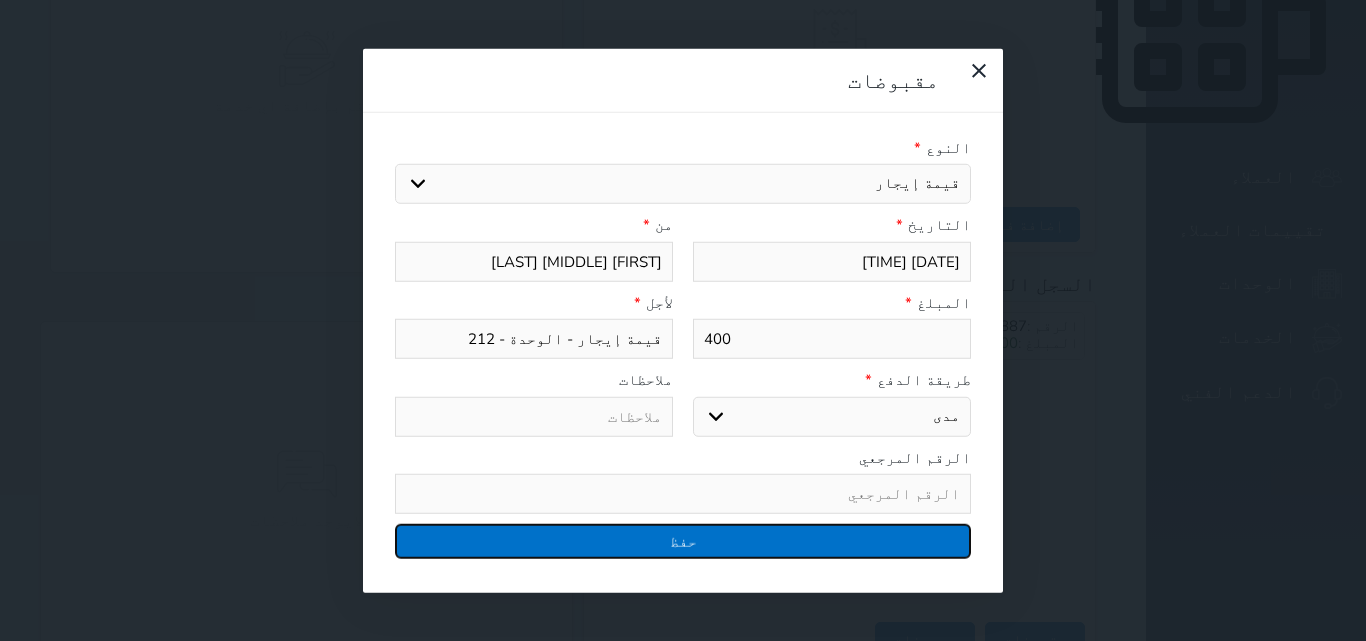 click on "حفظ" at bounding box center [683, 541] 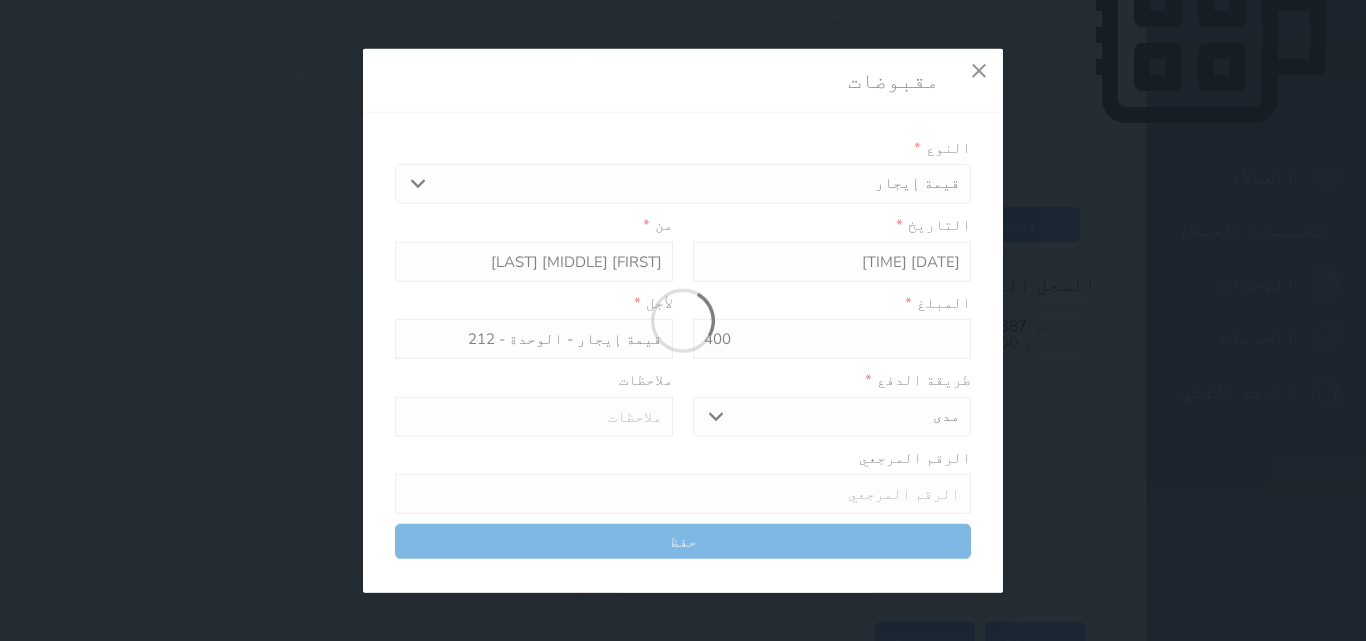 select 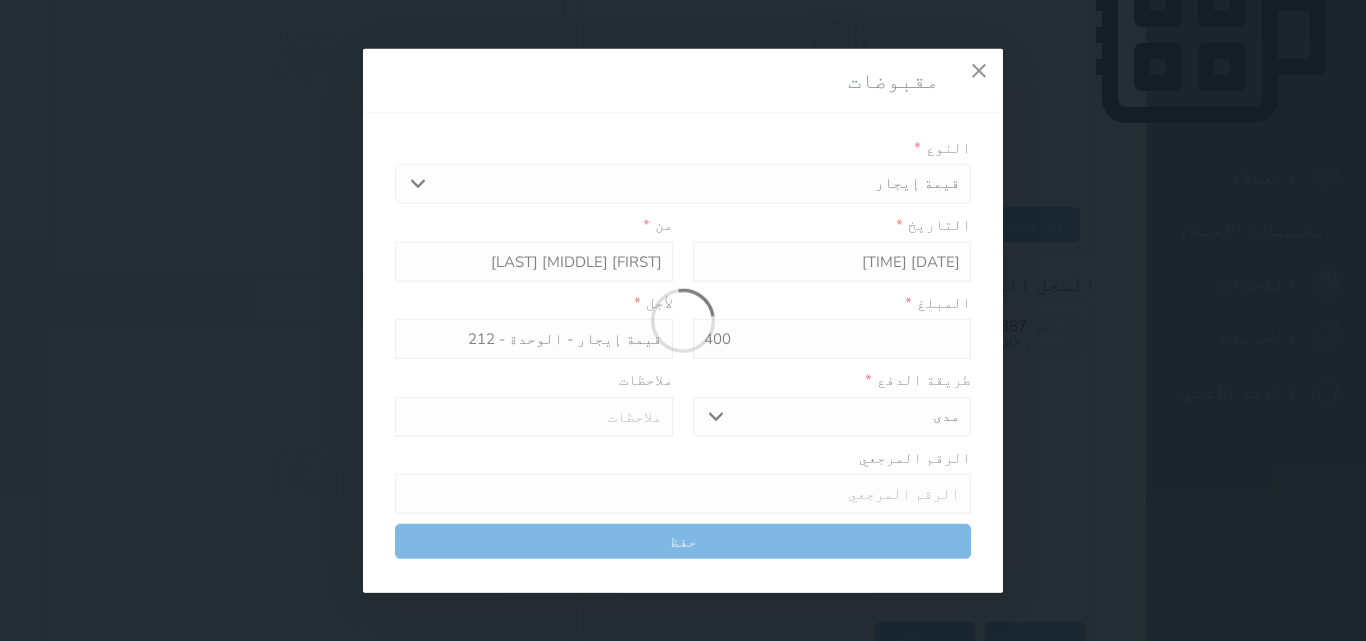 type 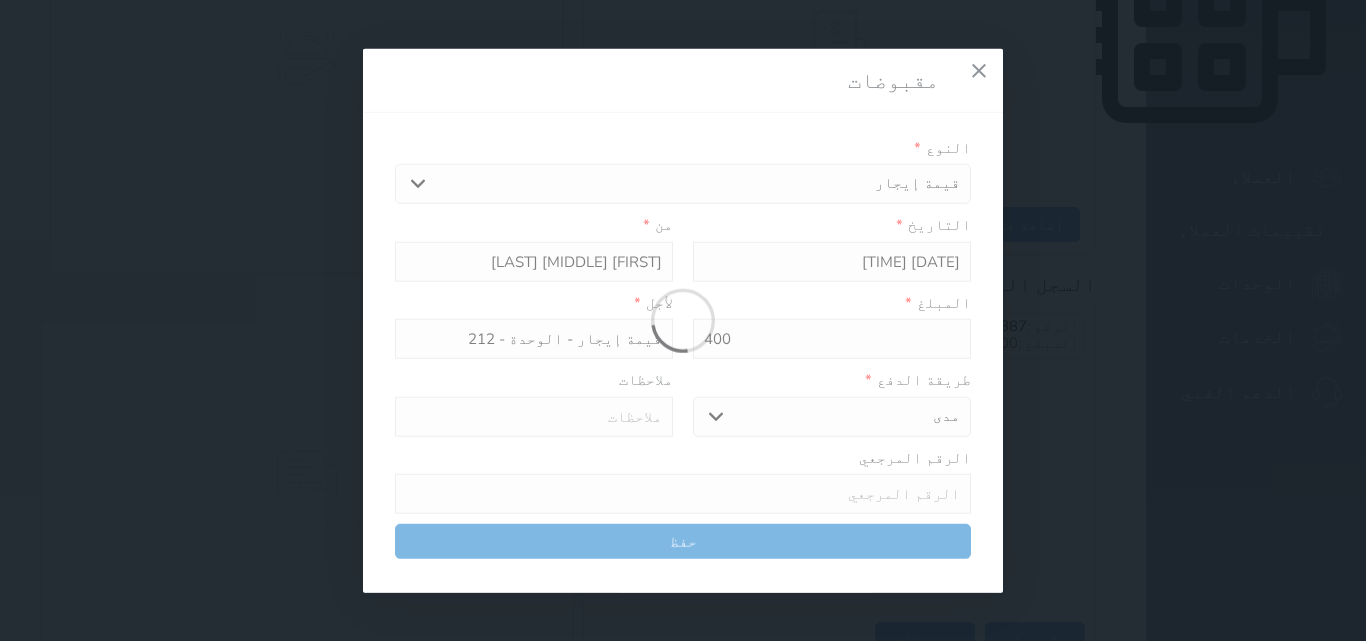 type on "0" 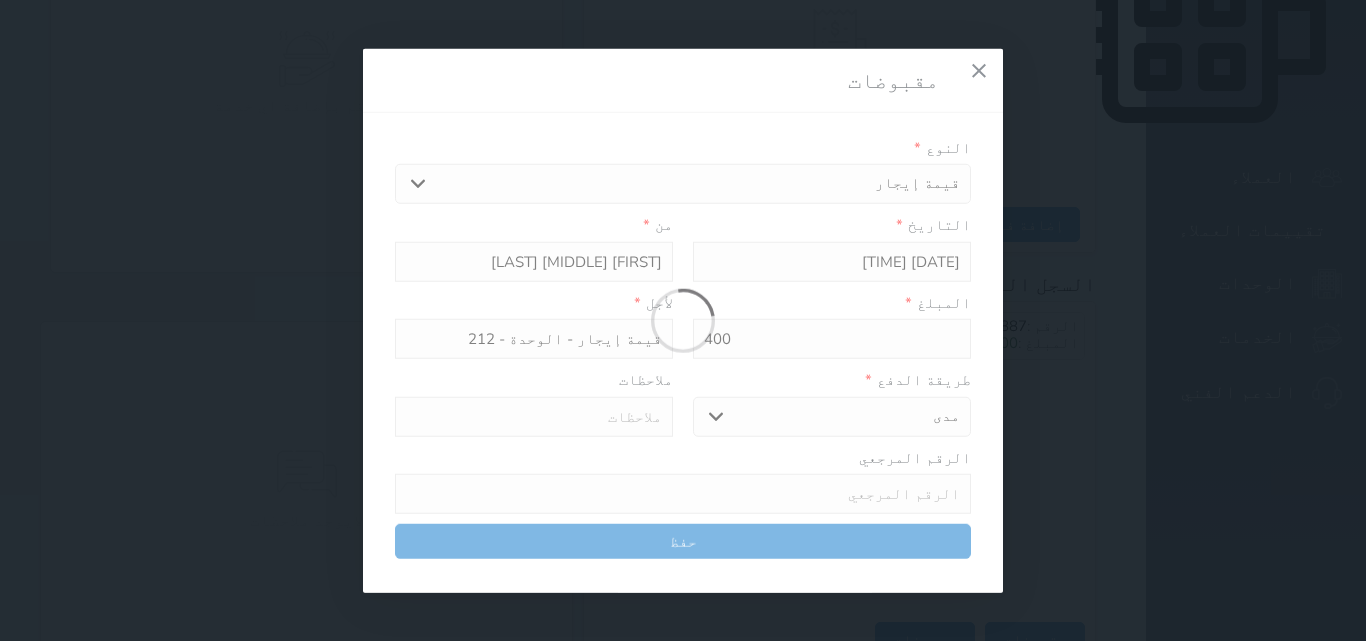 select 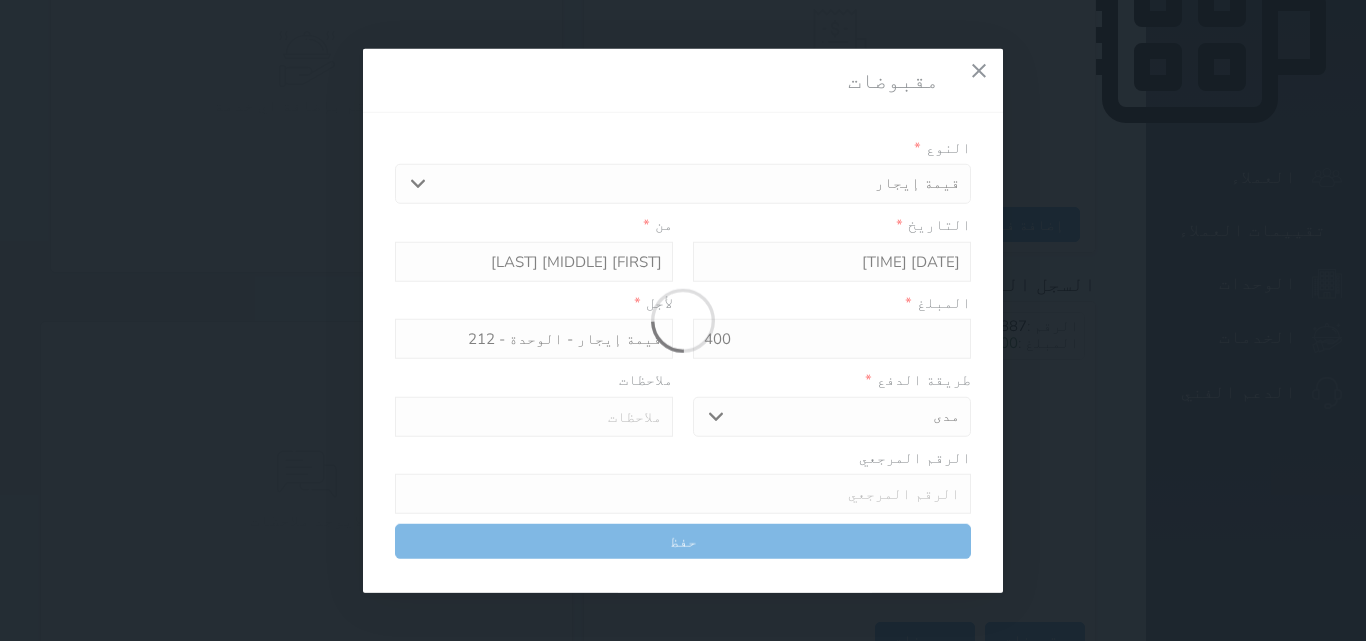 type on "0" 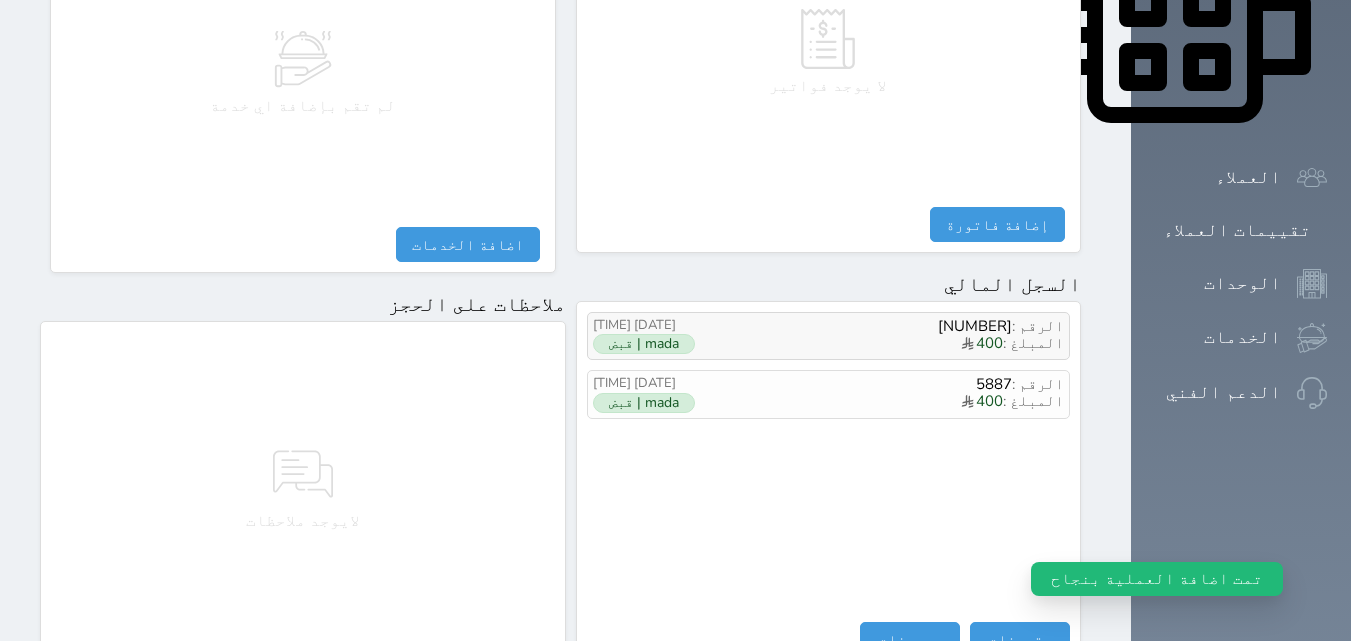 click on "mada | قبض" at bounding box center (663, 344) 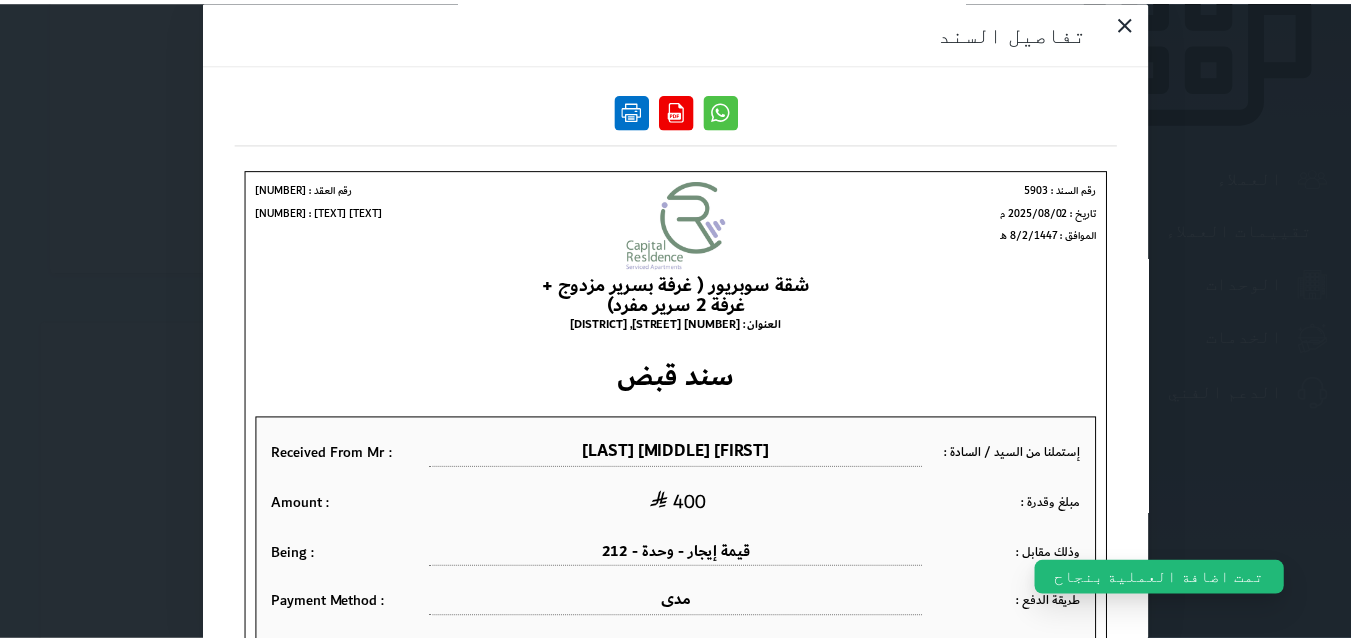 scroll, scrollTop: 0, scrollLeft: 0, axis: both 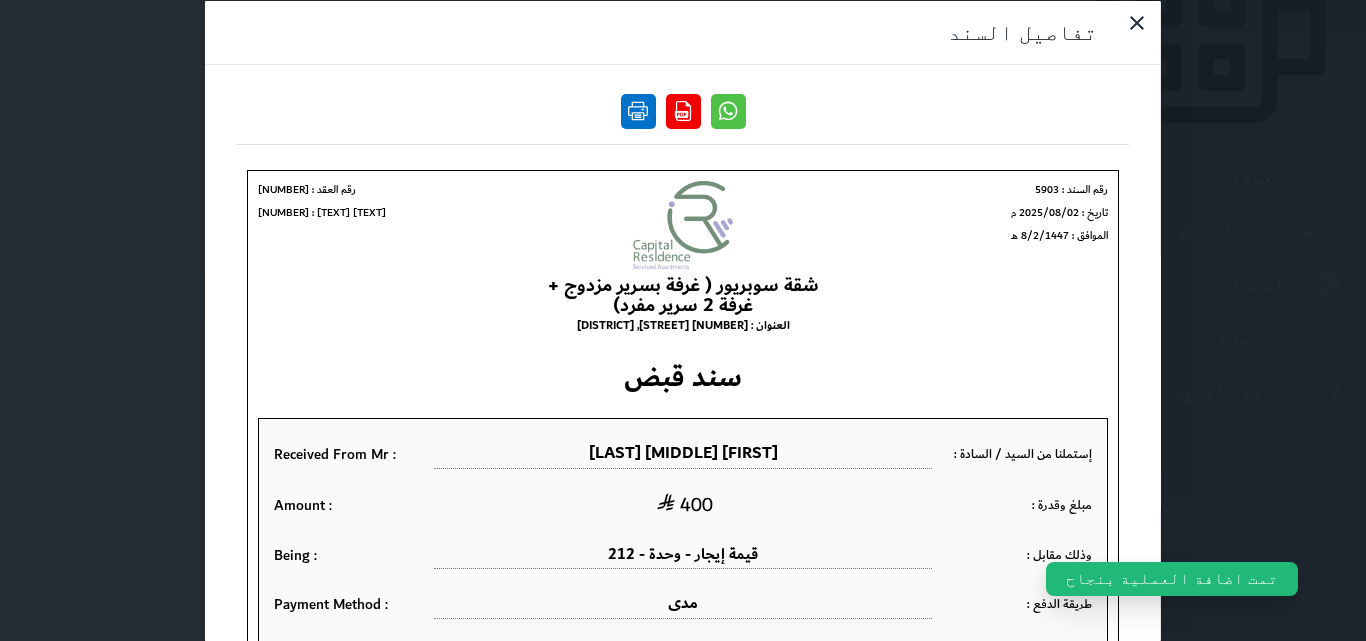click at bounding box center (638, 110) 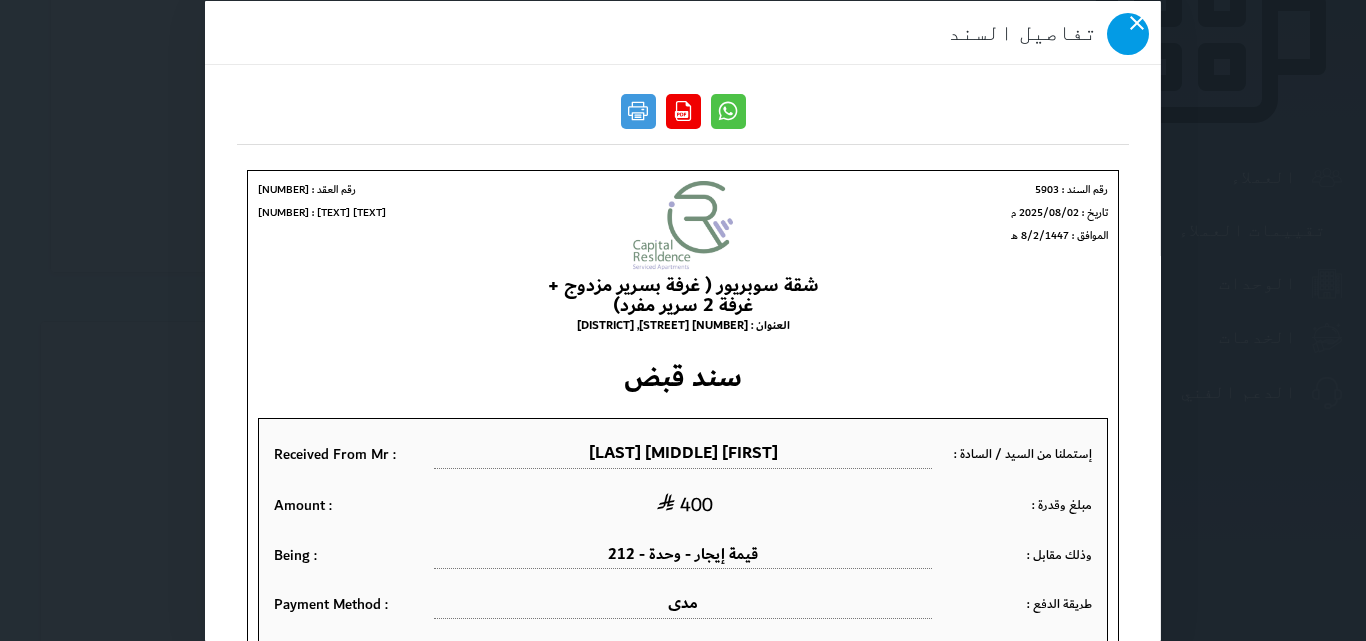 click 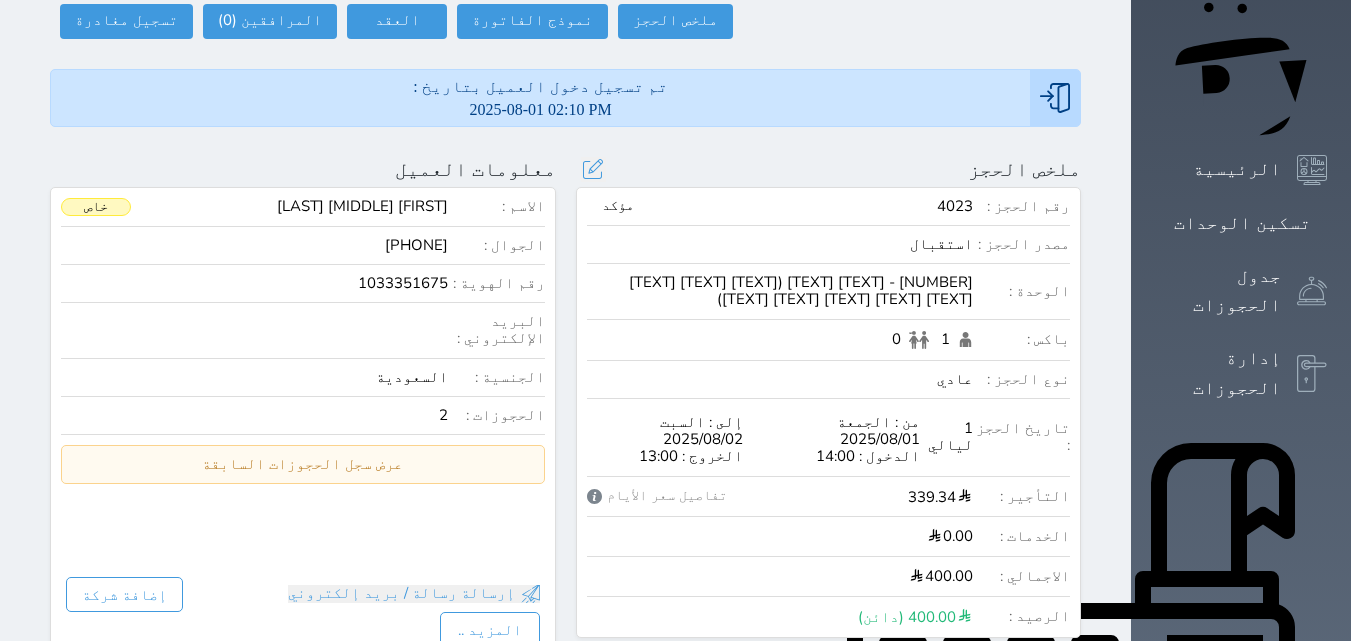scroll, scrollTop: 0, scrollLeft: 0, axis: both 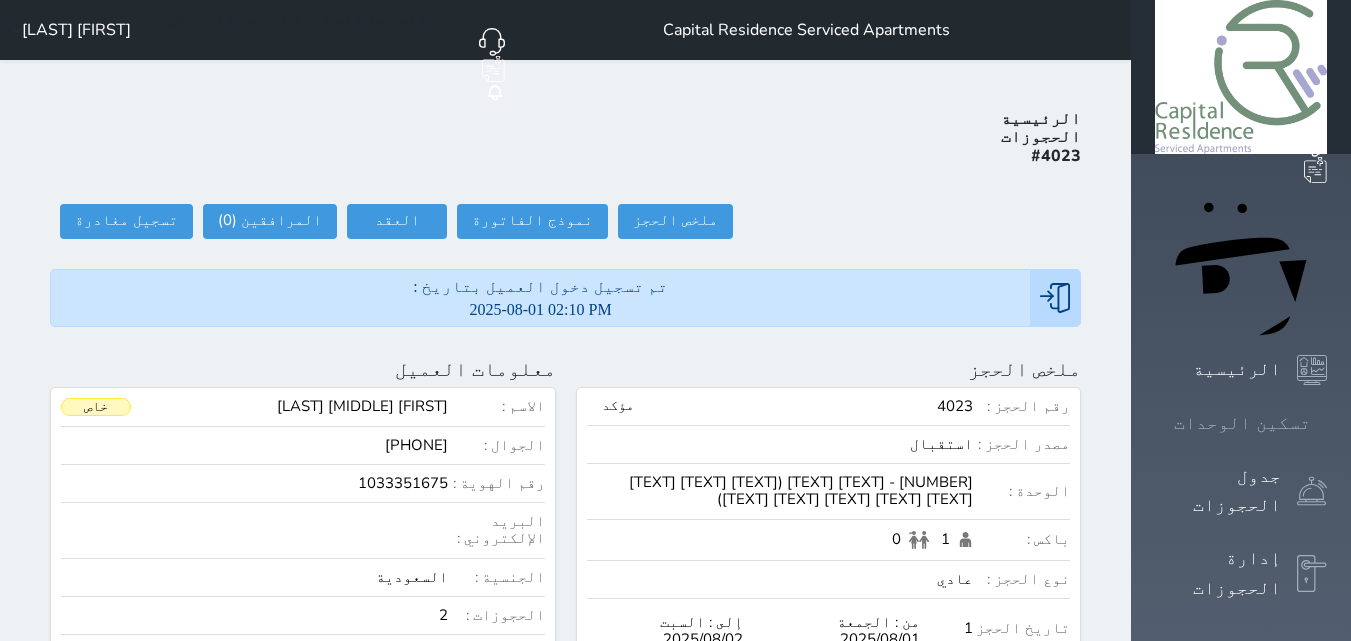 click on "تسكين الوحدات" at bounding box center (1241, 423) 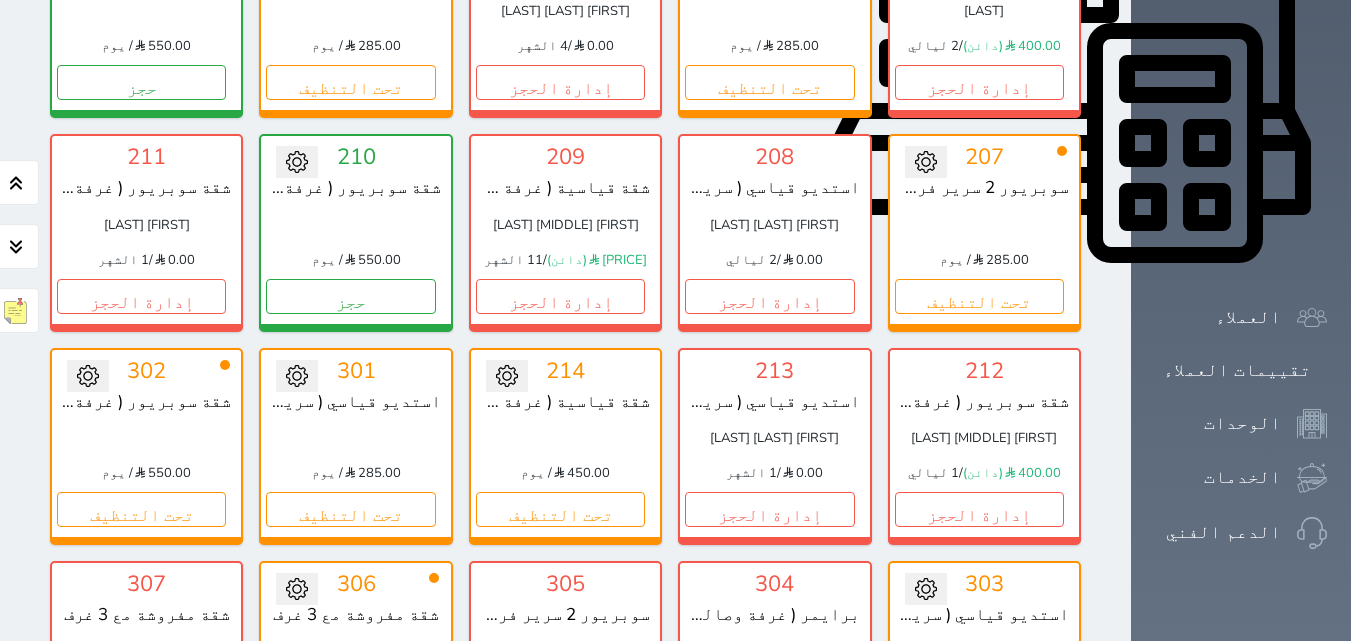 scroll, scrollTop: 960, scrollLeft: 0, axis: vertical 